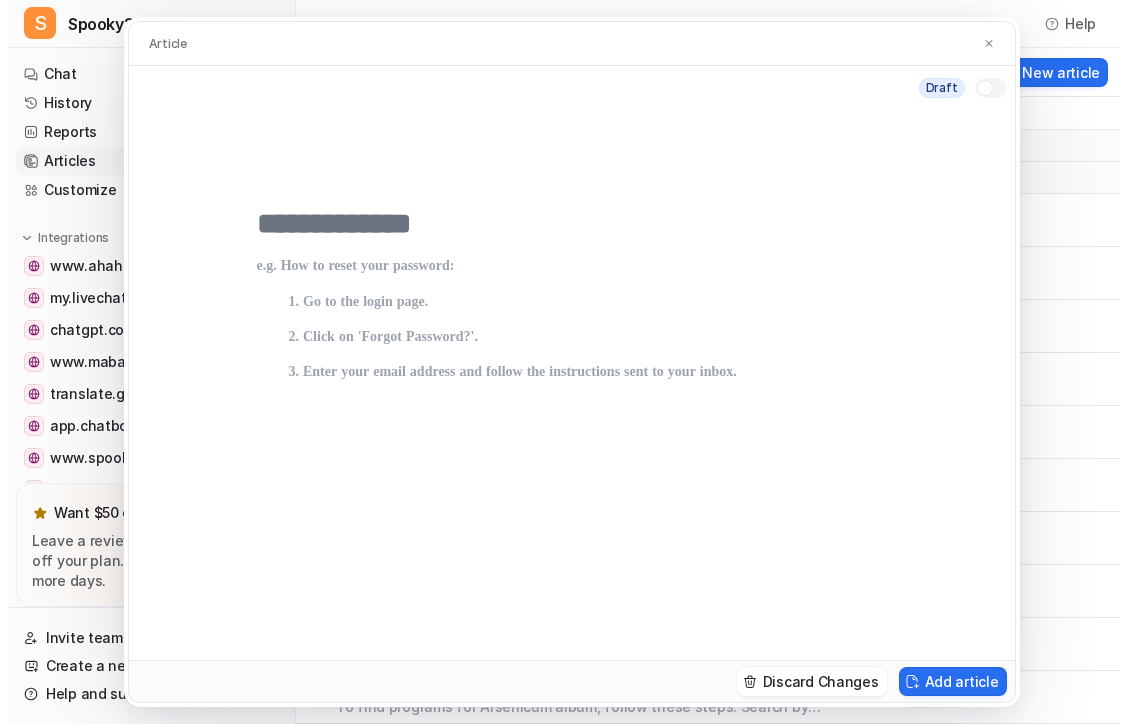 scroll, scrollTop: 0, scrollLeft: 0, axis: both 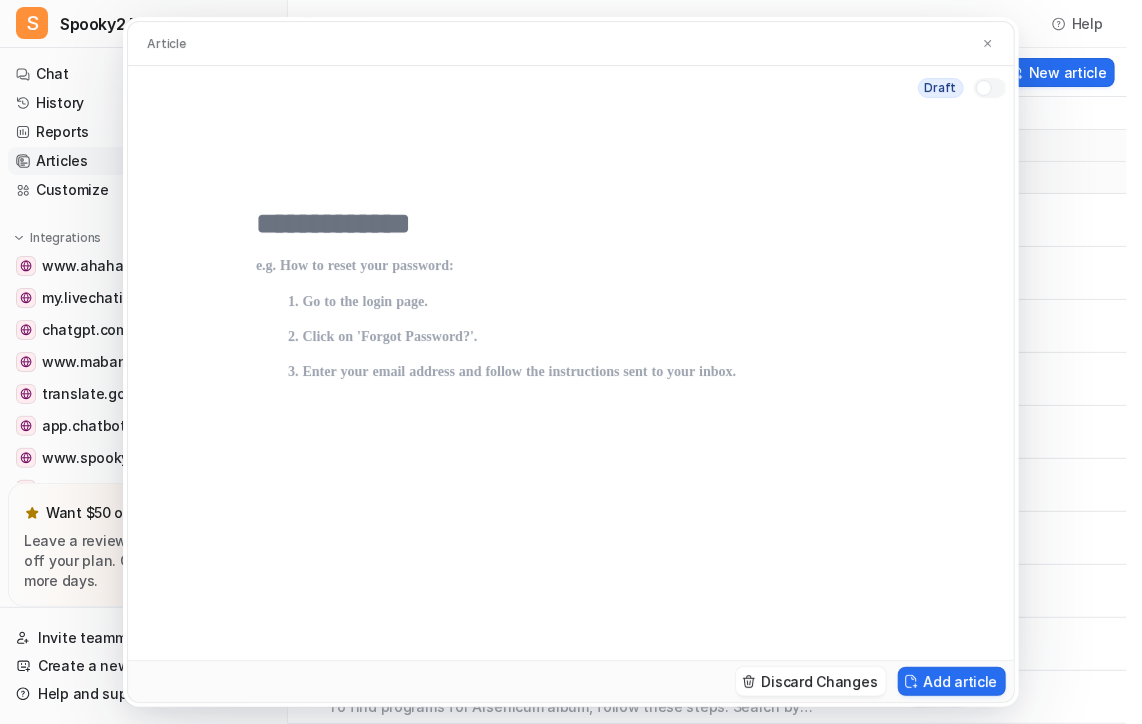 click at bounding box center [571, 224] 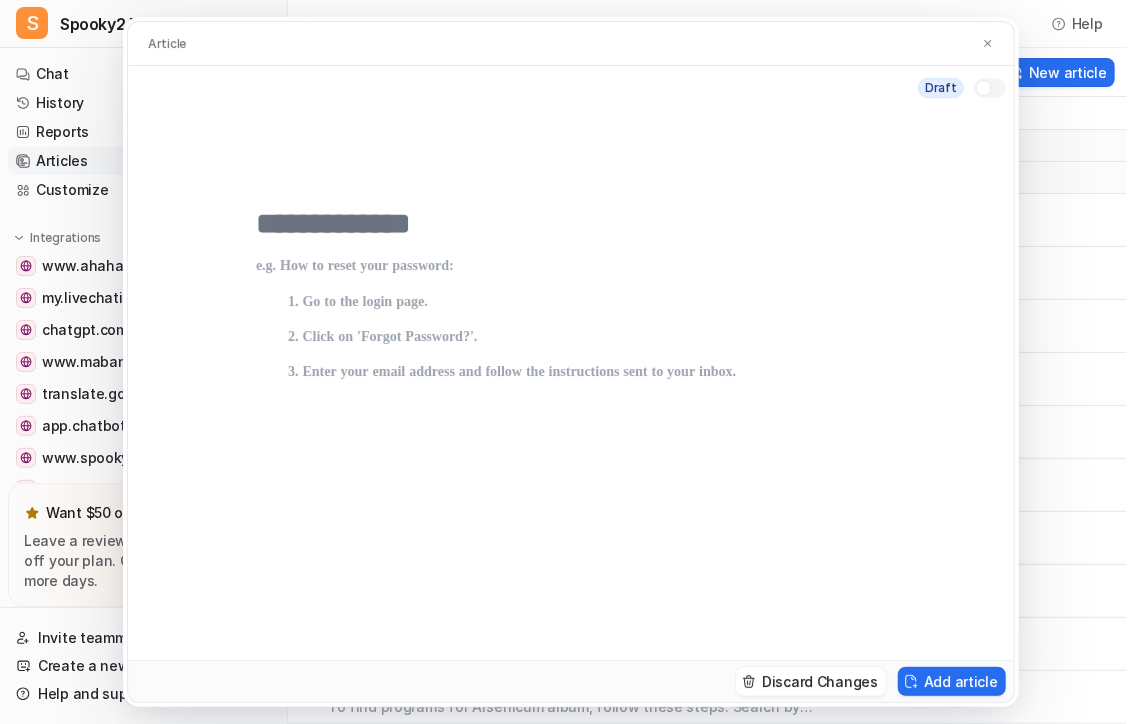 paste on "**********" 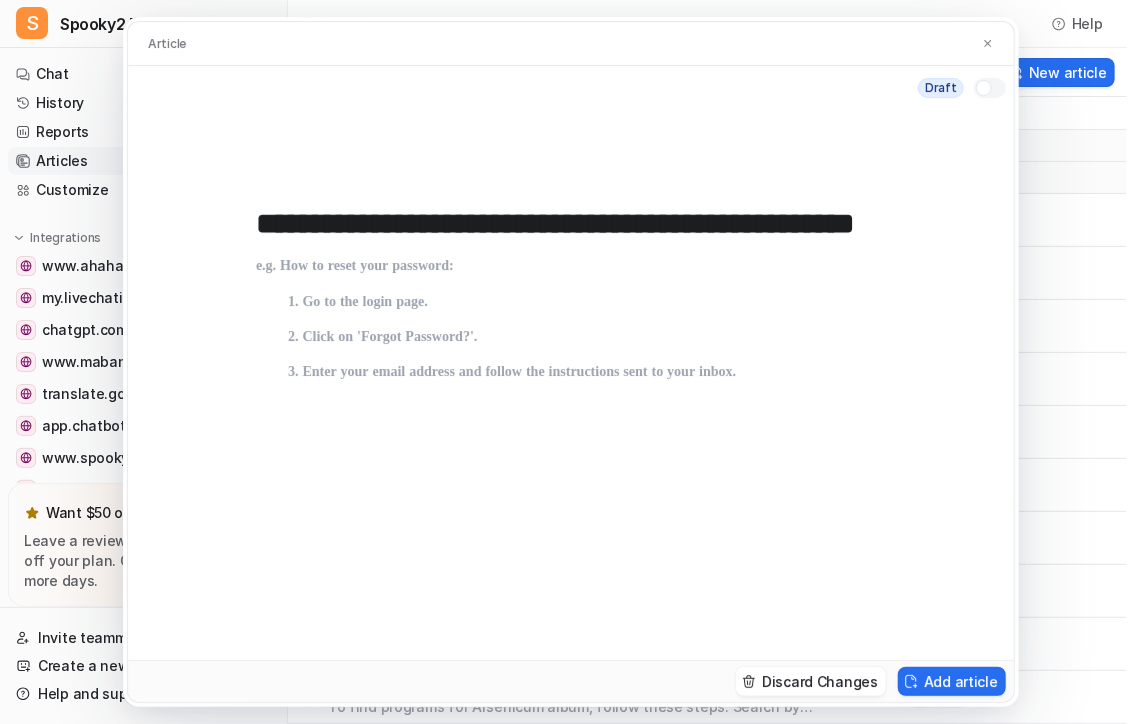 scroll, scrollTop: 0, scrollLeft: 152, axis: horizontal 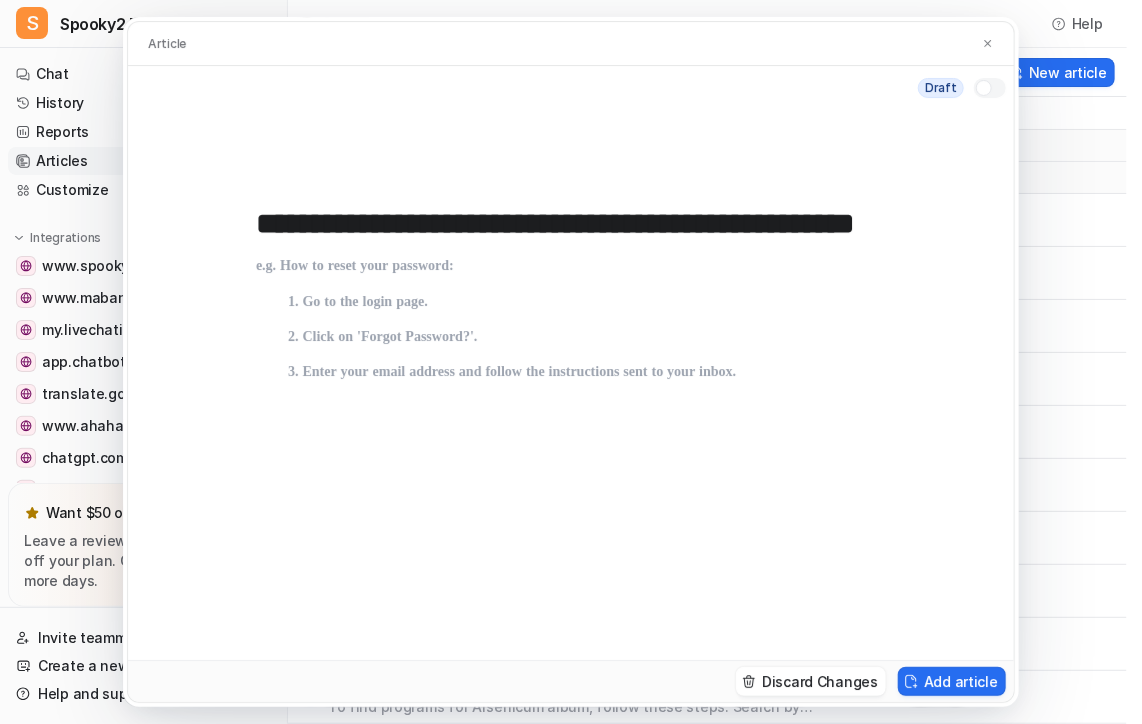 click at bounding box center (571, 442) 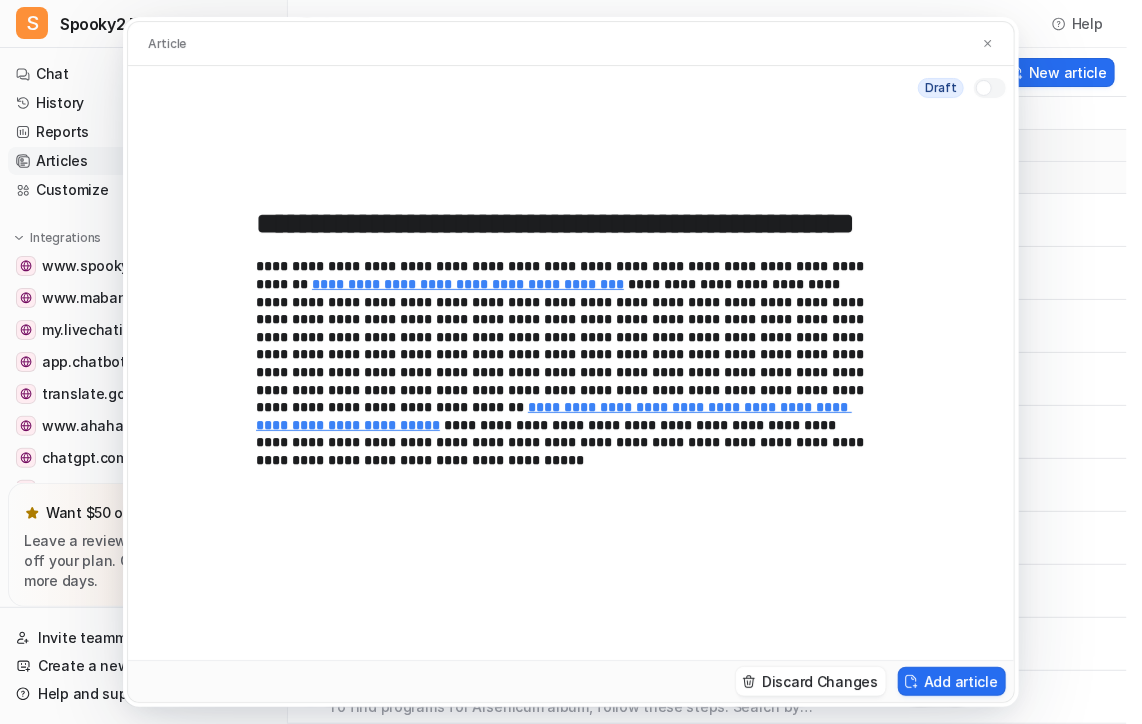 click at bounding box center (990, 88) 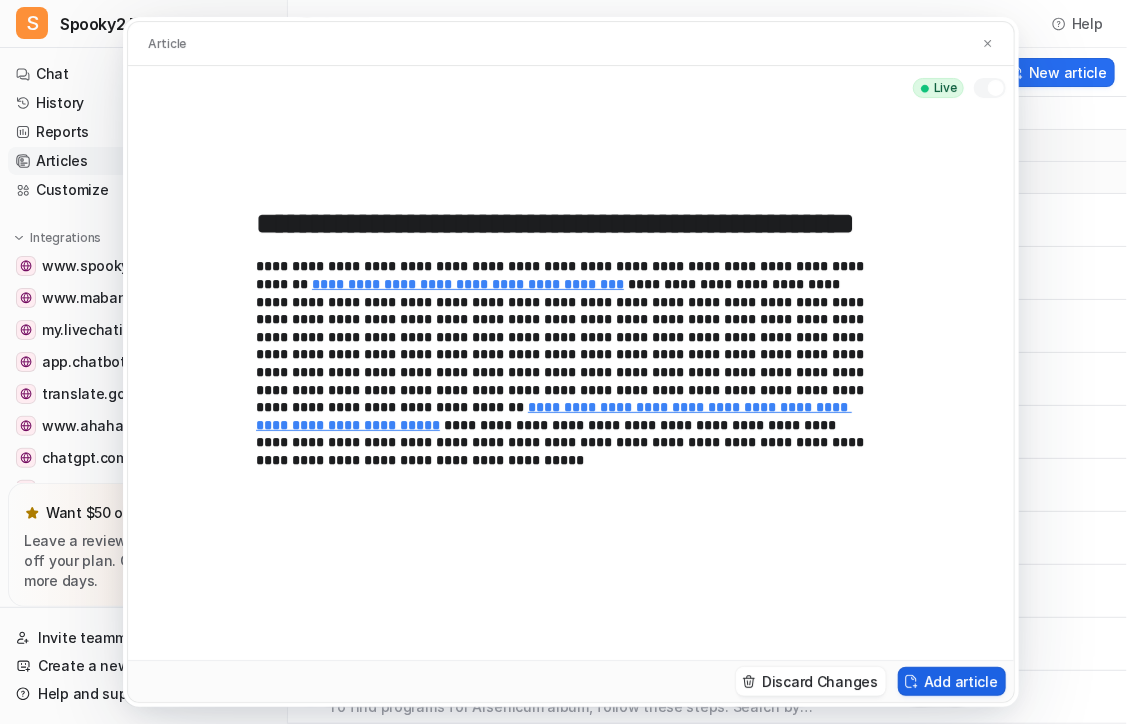 click on "Add article" at bounding box center [952, 681] 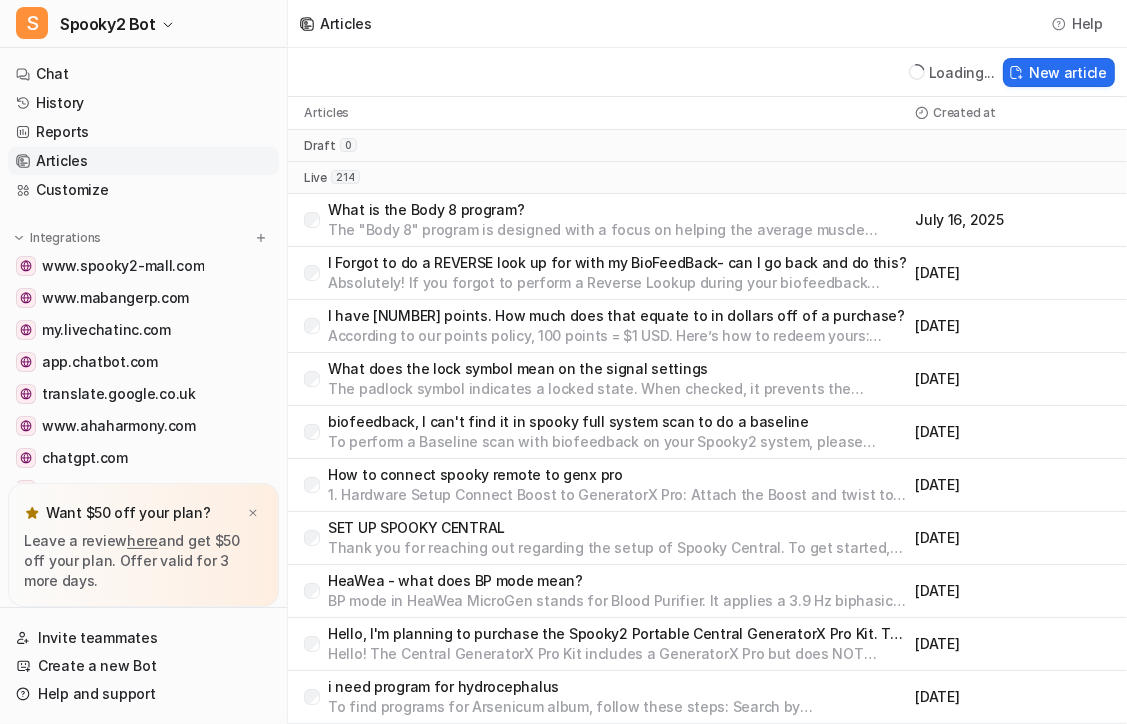 type 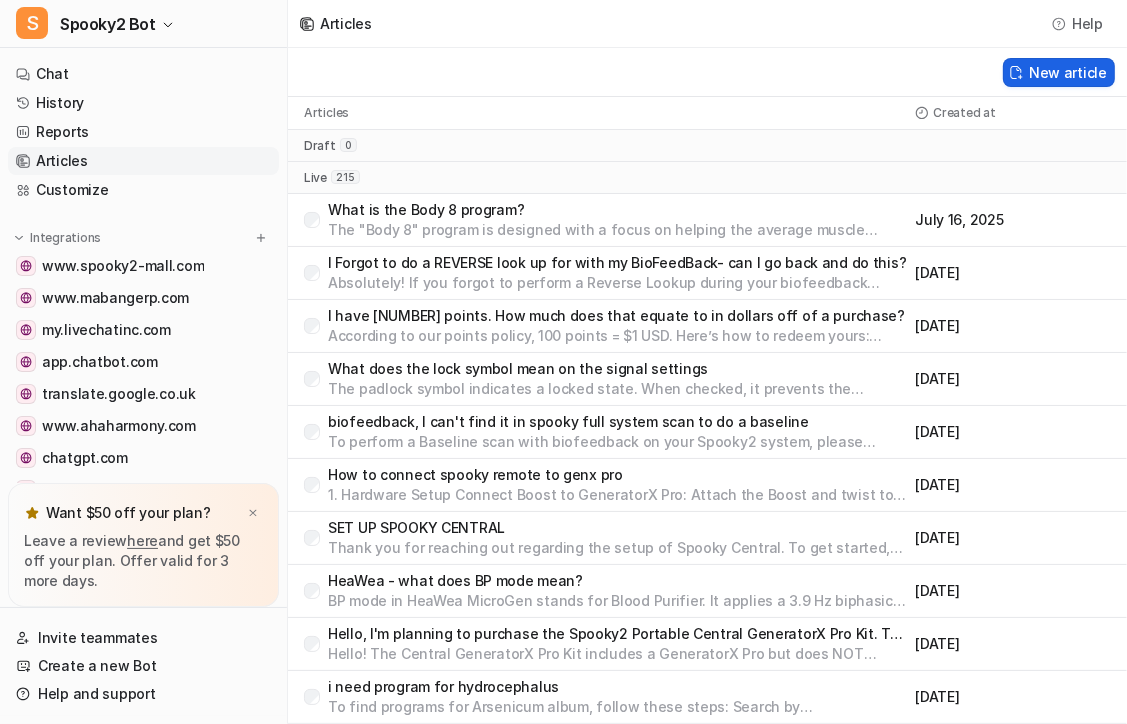 click on "New article" at bounding box center [1059, 72] 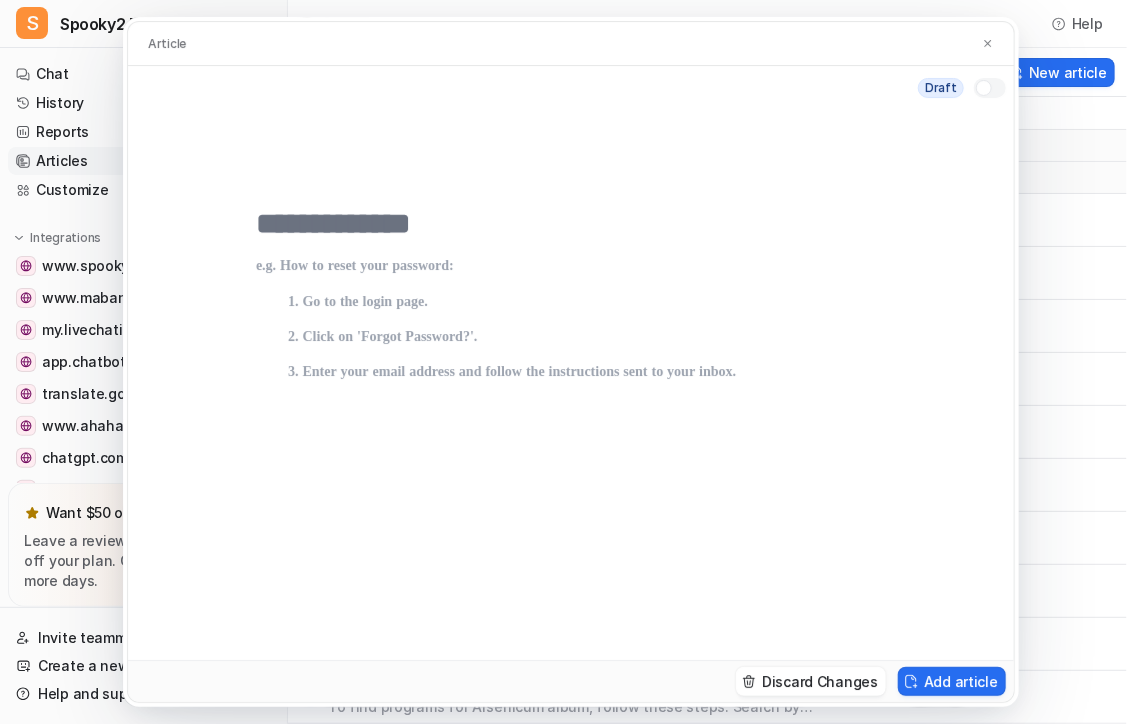 click at bounding box center [571, 224] 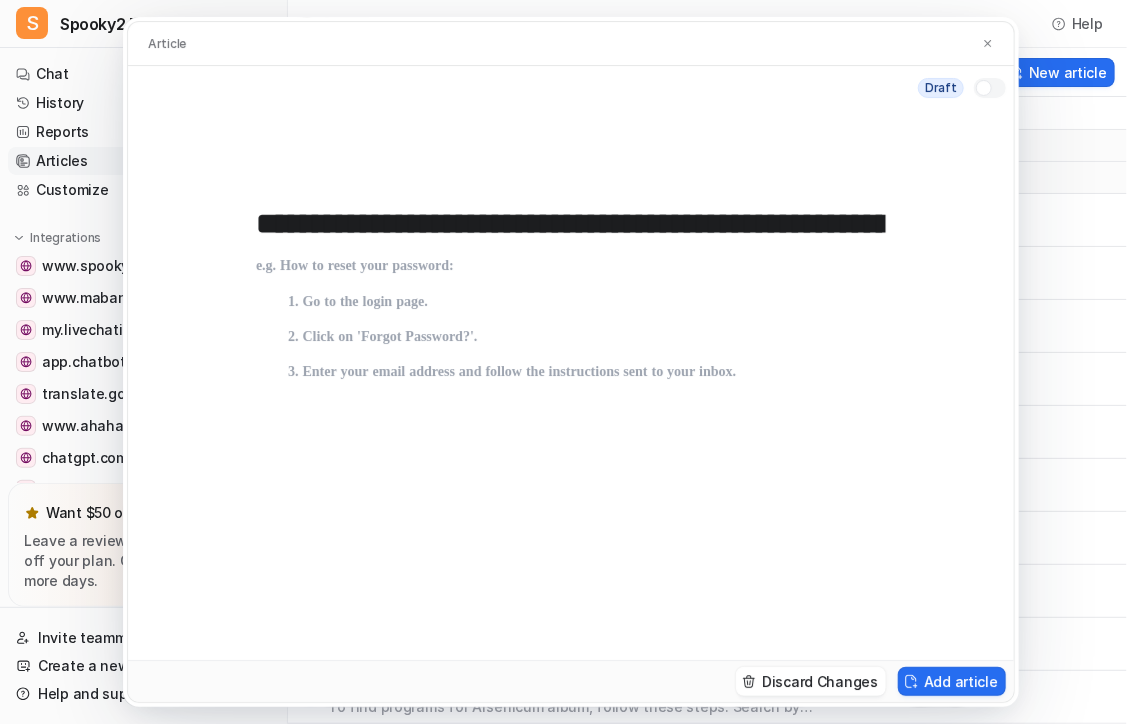 scroll, scrollTop: 0, scrollLeft: 313, axis: horizontal 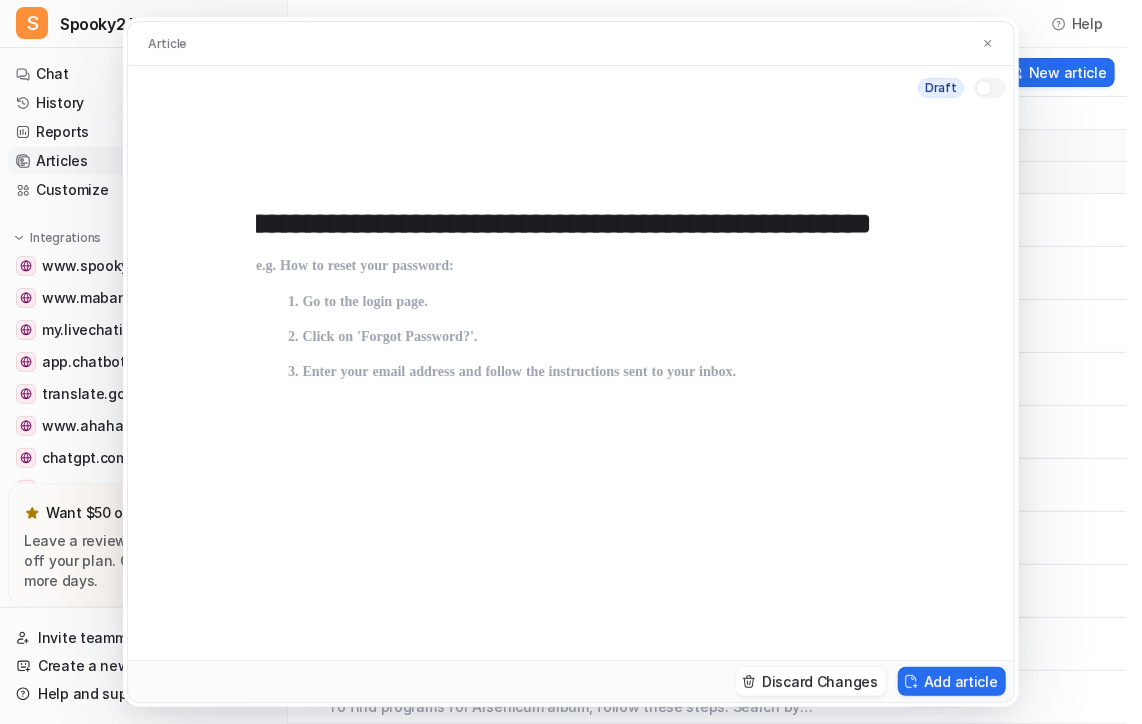type on "**********" 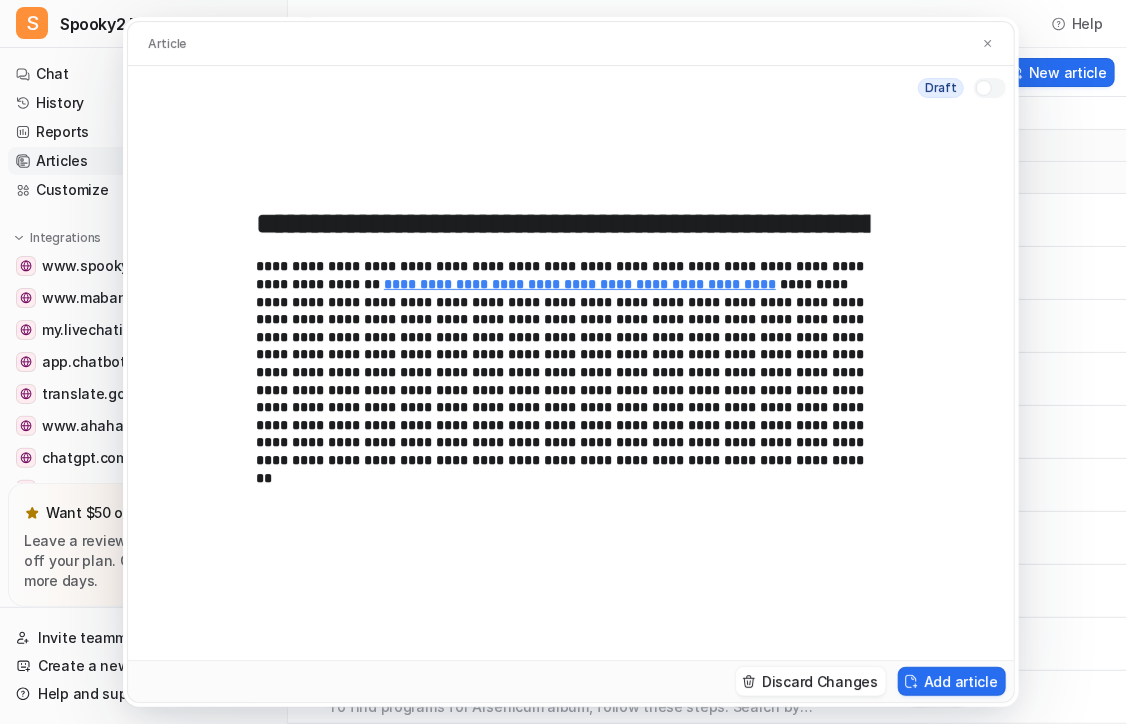 click at bounding box center [984, 88] 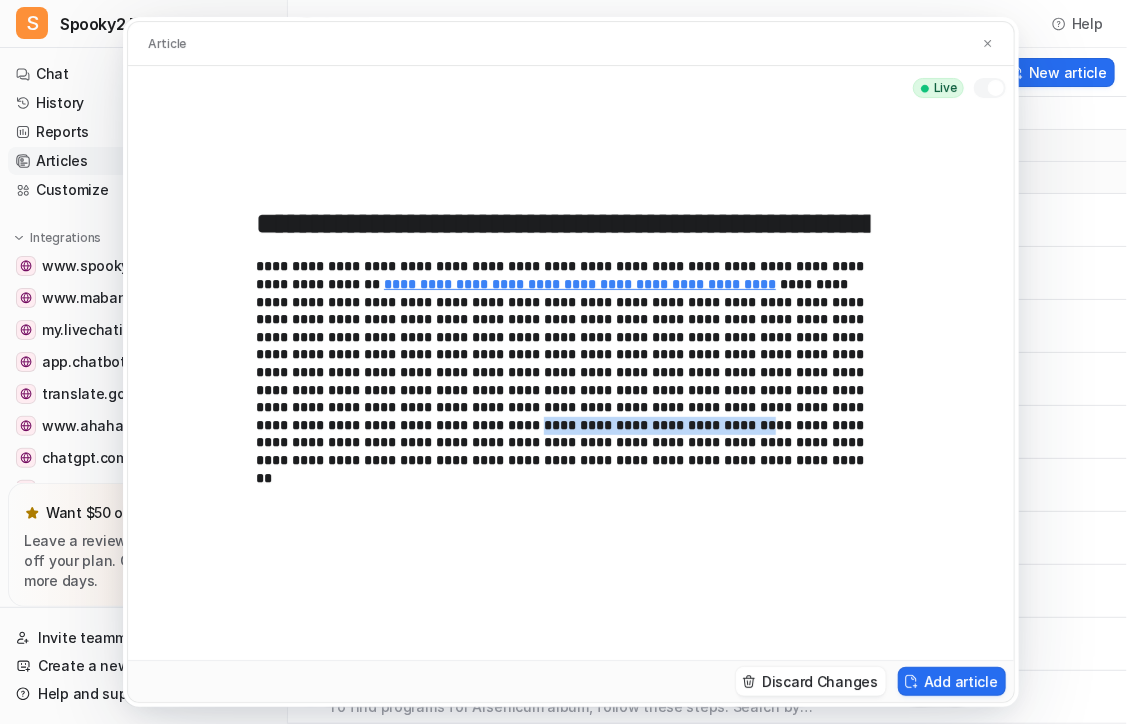 drag, startPoint x: 416, startPoint y: 422, endPoint x: 784, endPoint y: 414, distance: 368.08694 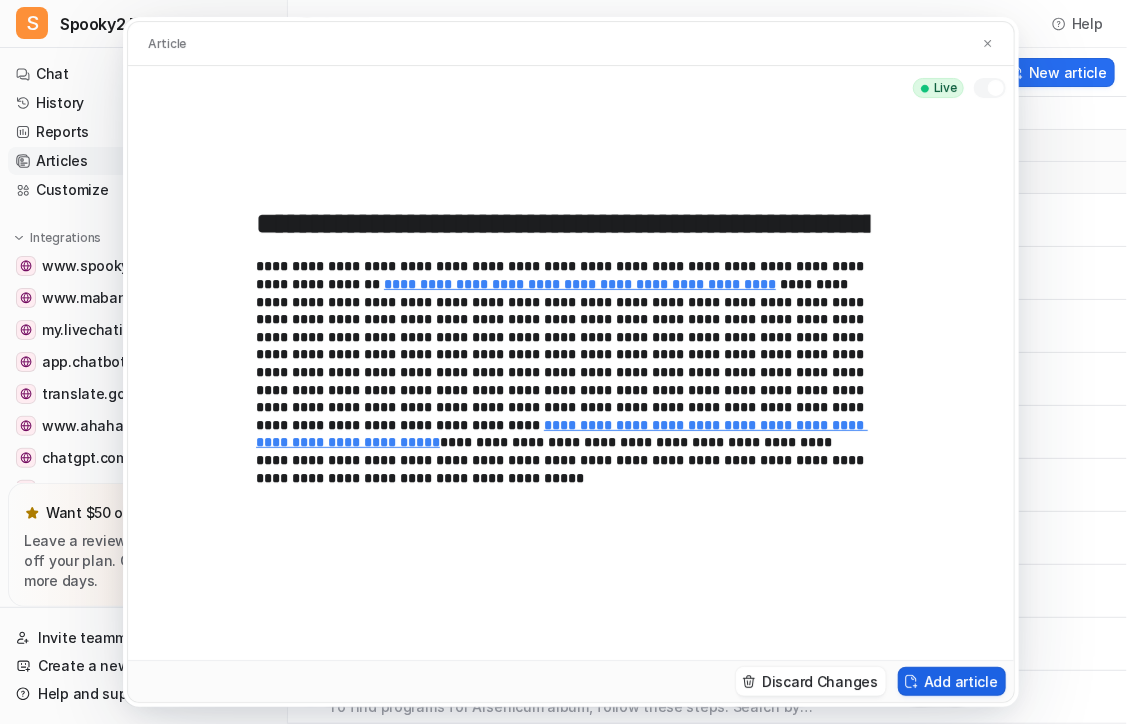 click on "Add article" at bounding box center (952, 681) 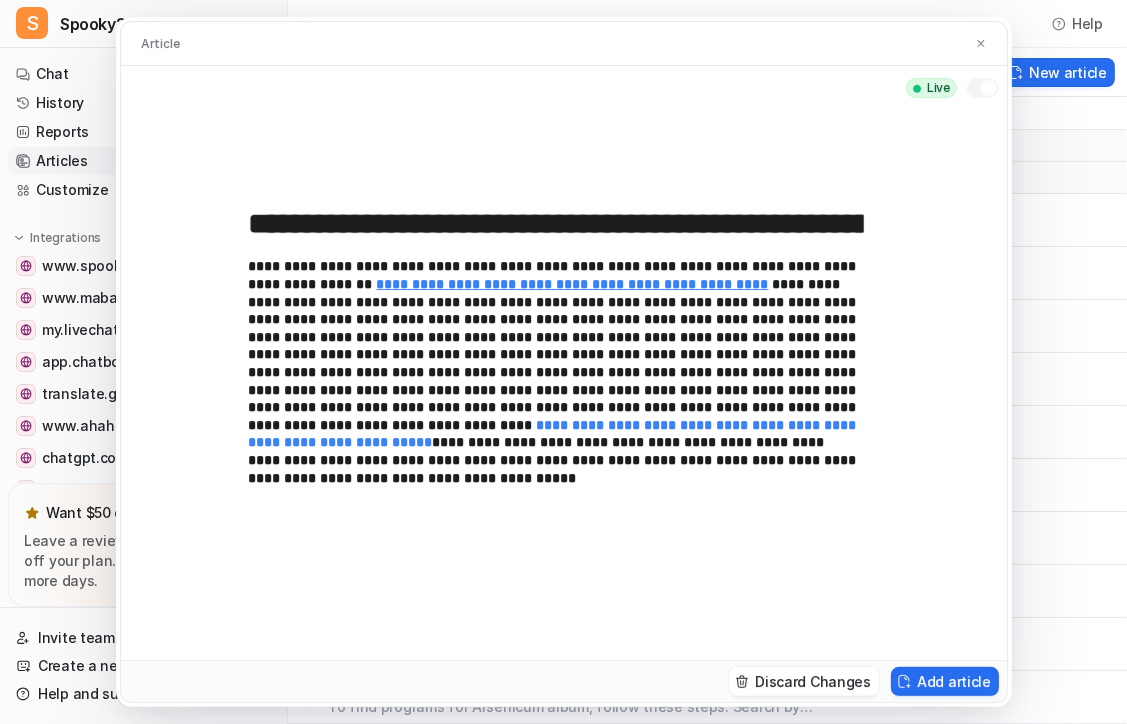 type 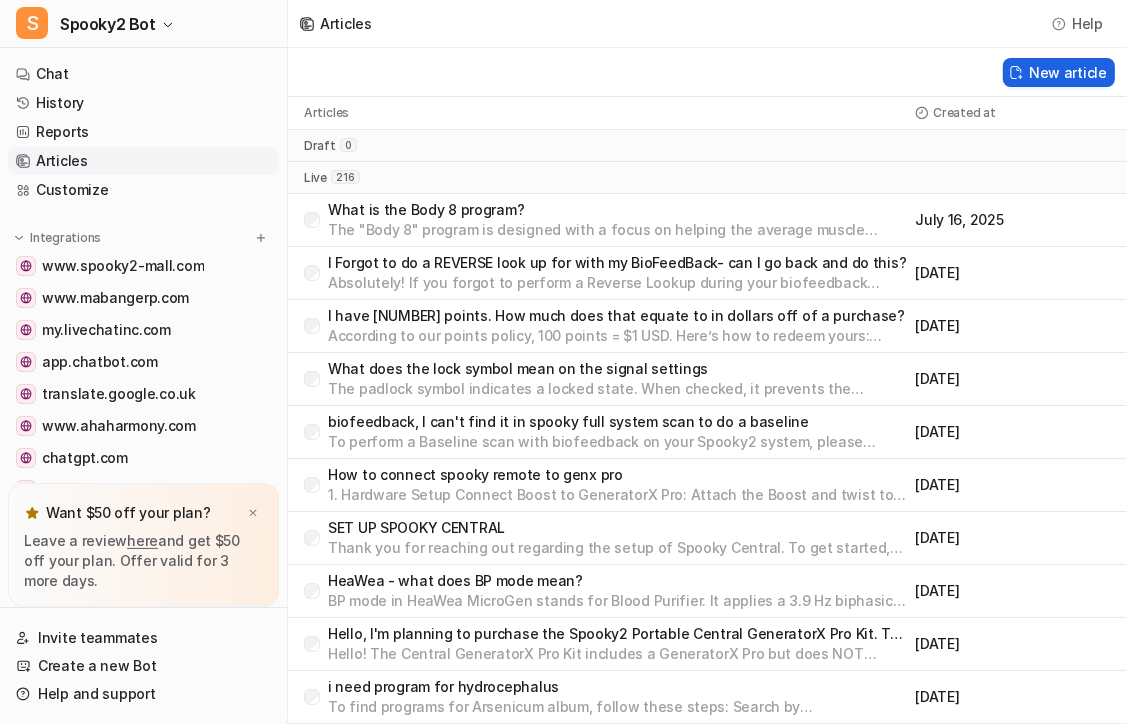 click on "New article" at bounding box center (1059, 72) 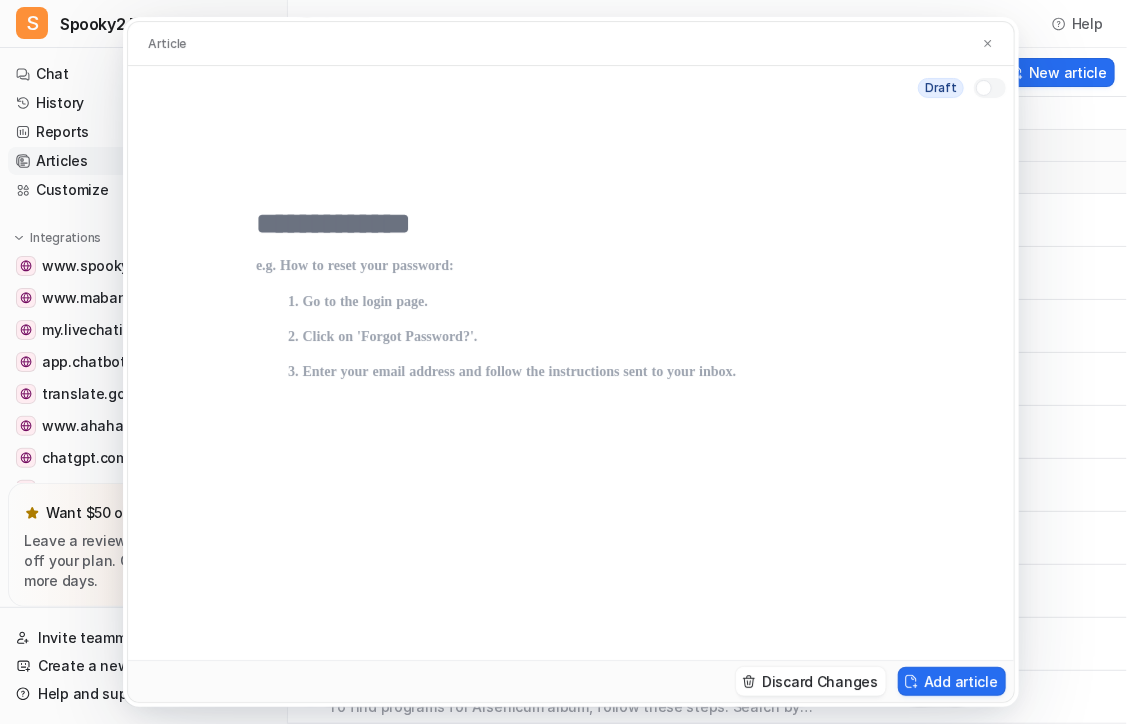 click at bounding box center [571, 224] 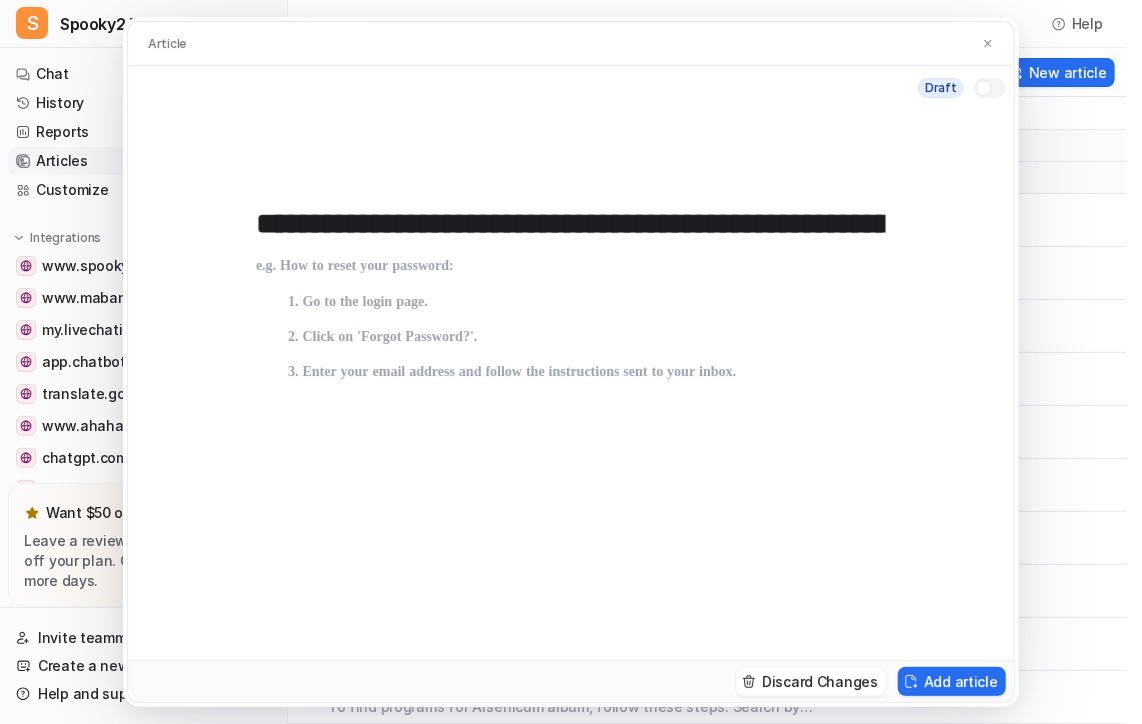 scroll, scrollTop: 0, scrollLeft: 3693, axis: horizontal 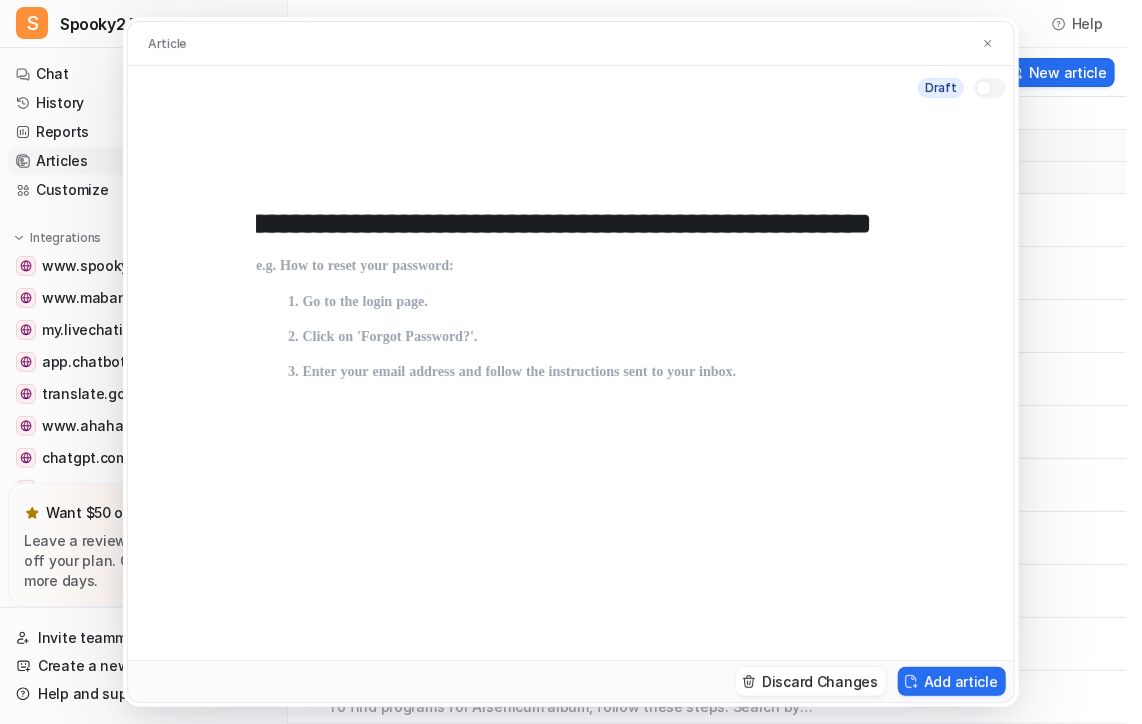 type on "**********" 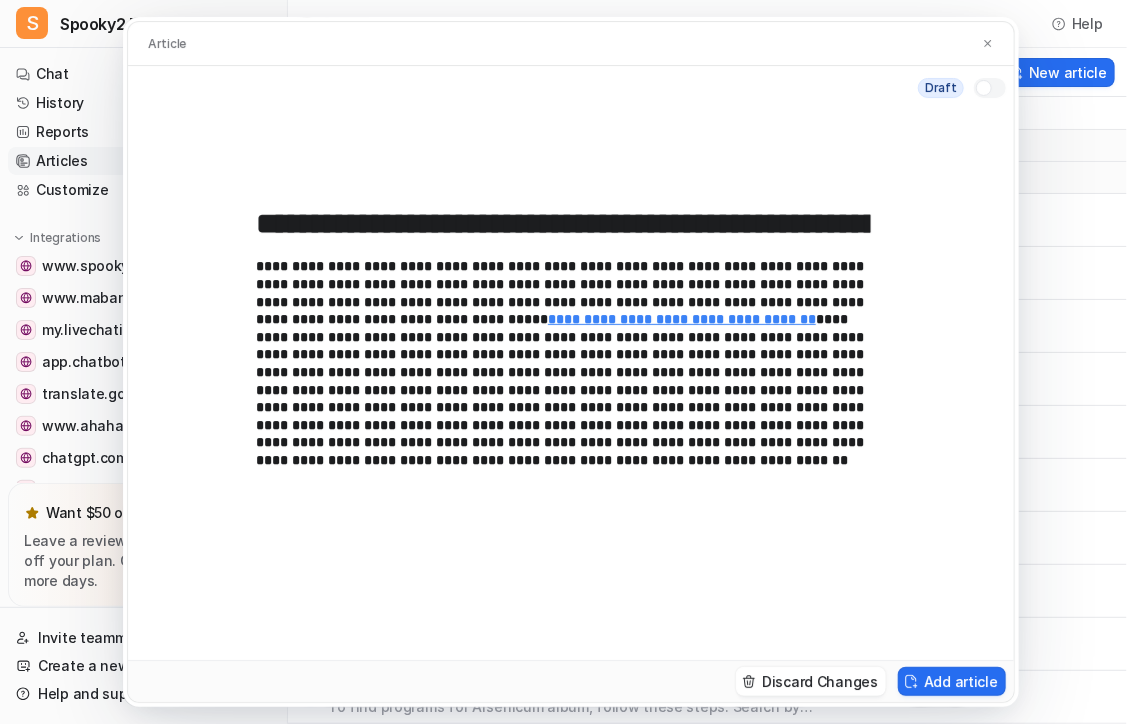 click at bounding box center (984, 88) 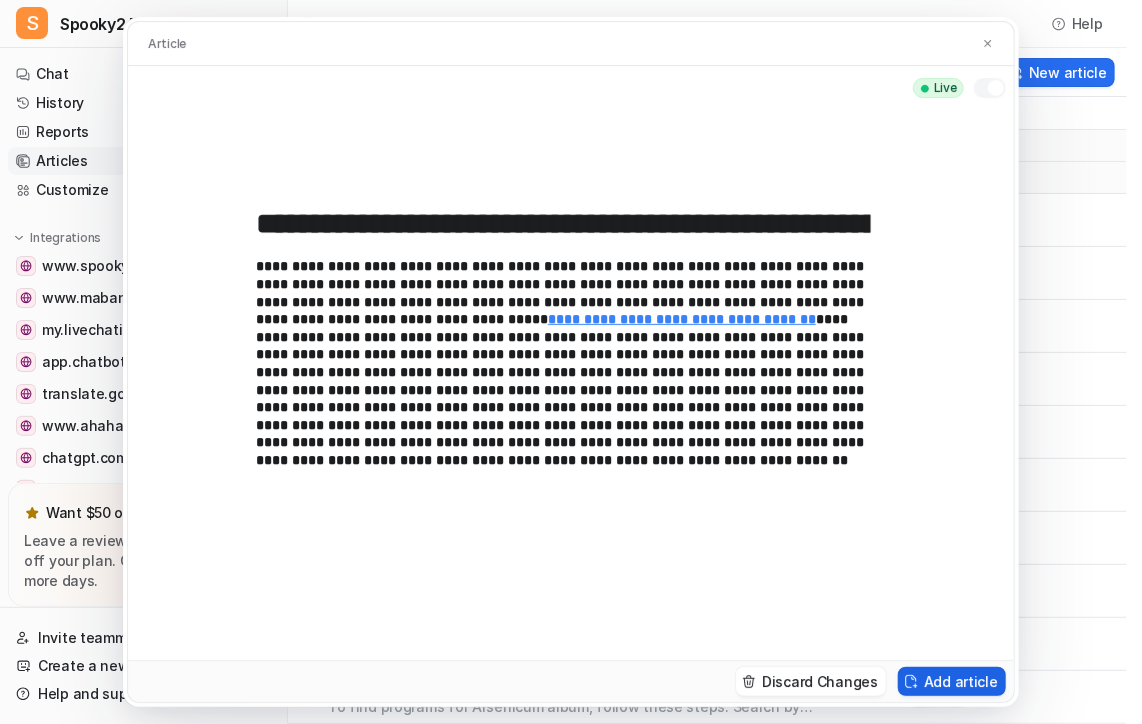 click on "Add article" at bounding box center [952, 681] 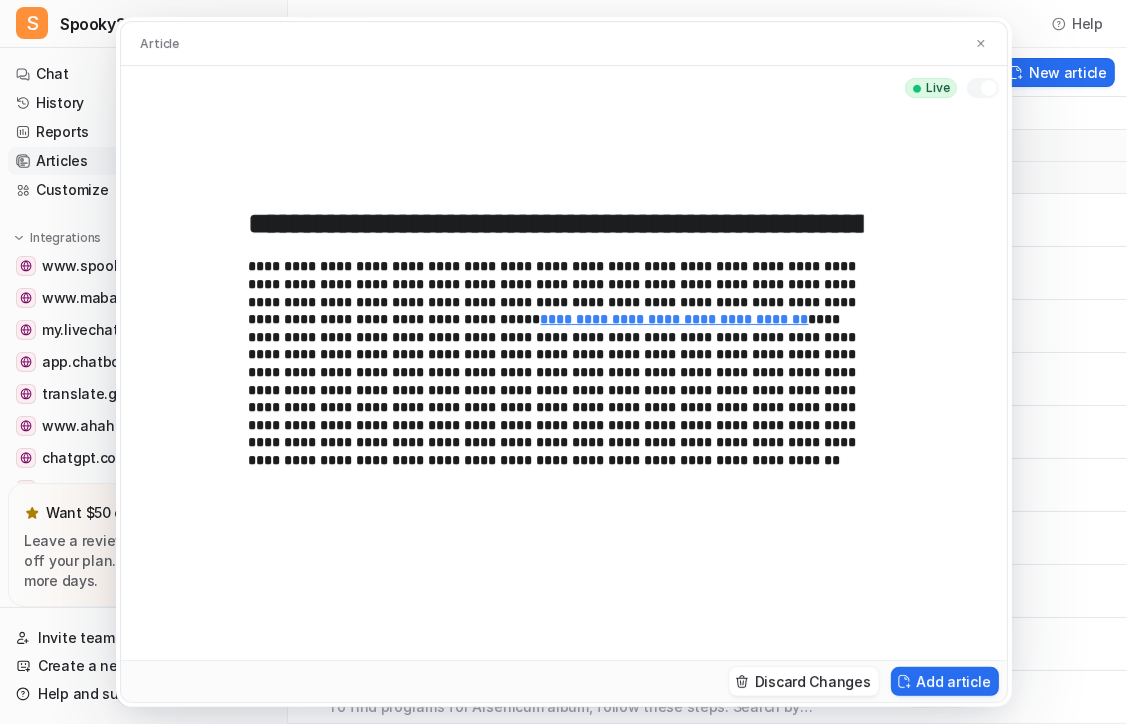 type 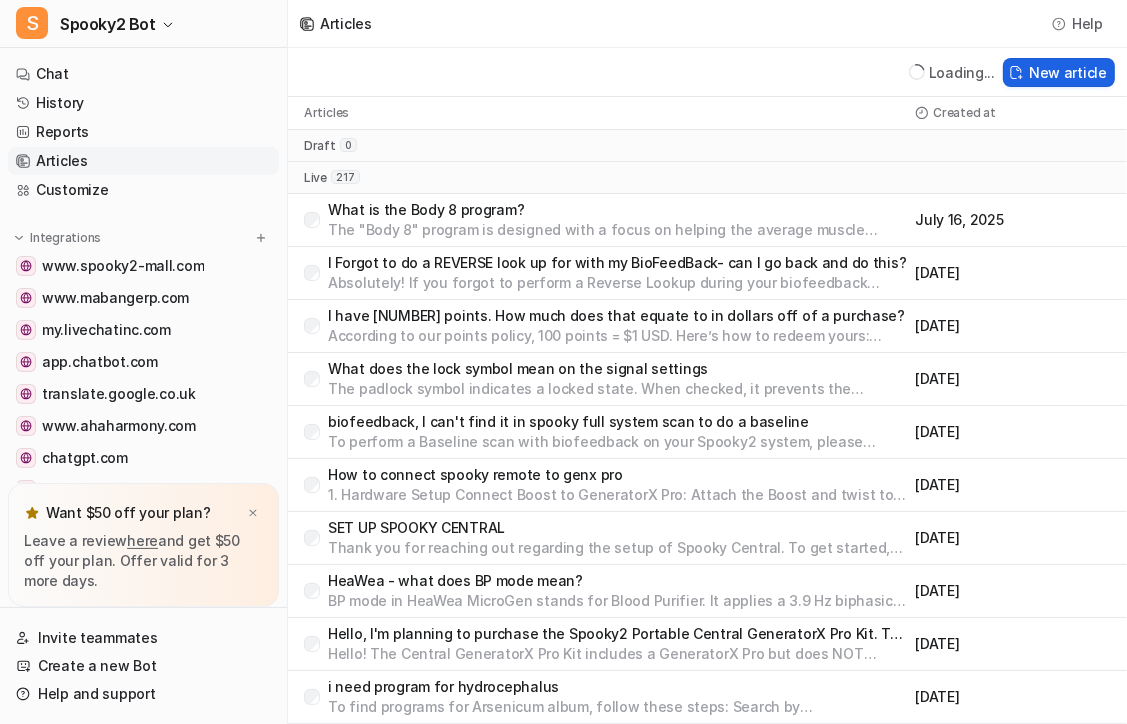 click on "New article" at bounding box center [1059, 72] 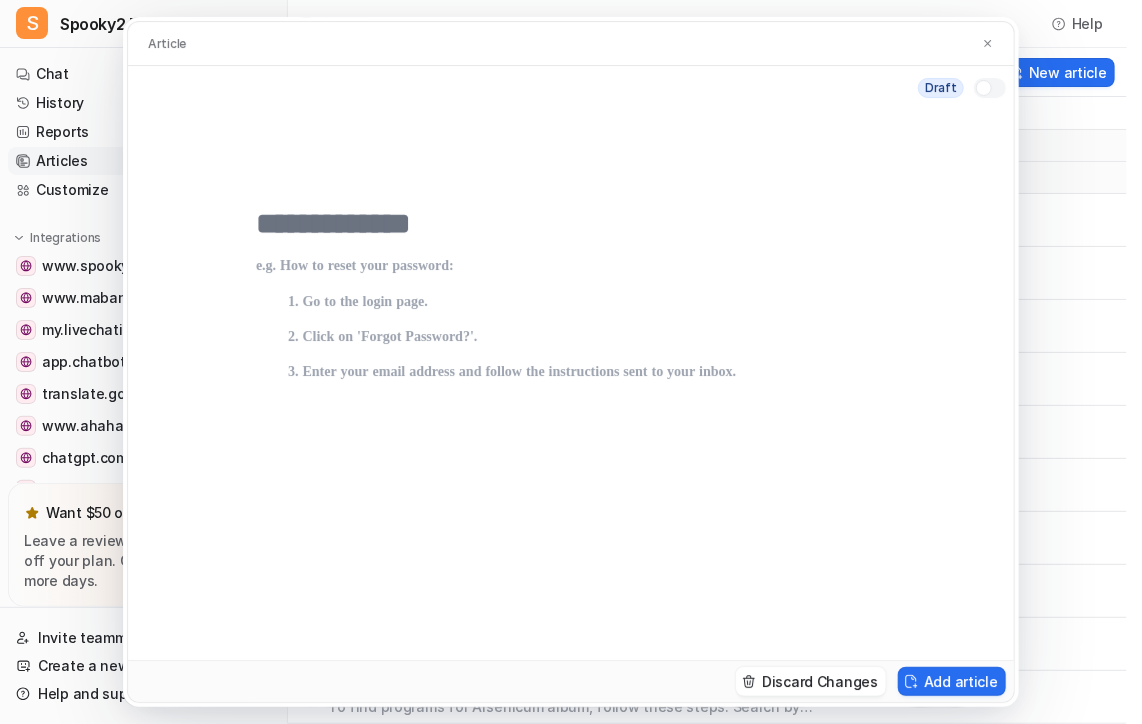 click at bounding box center (571, 224) 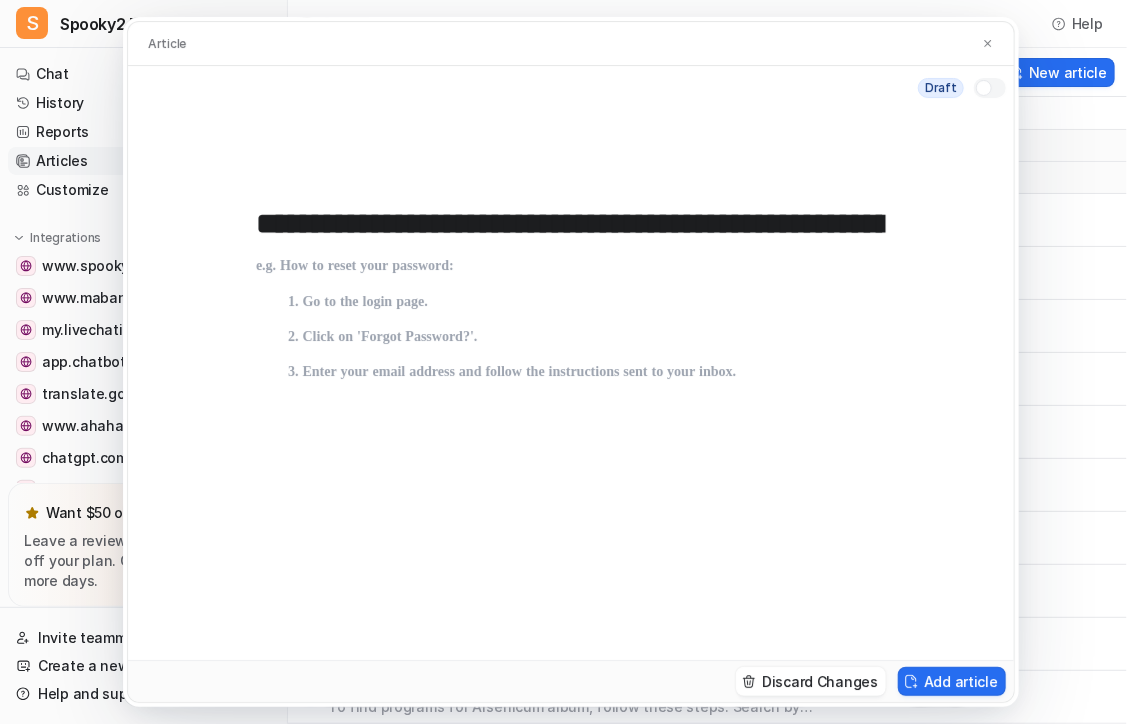 scroll, scrollTop: 0, scrollLeft: 309, axis: horizontal 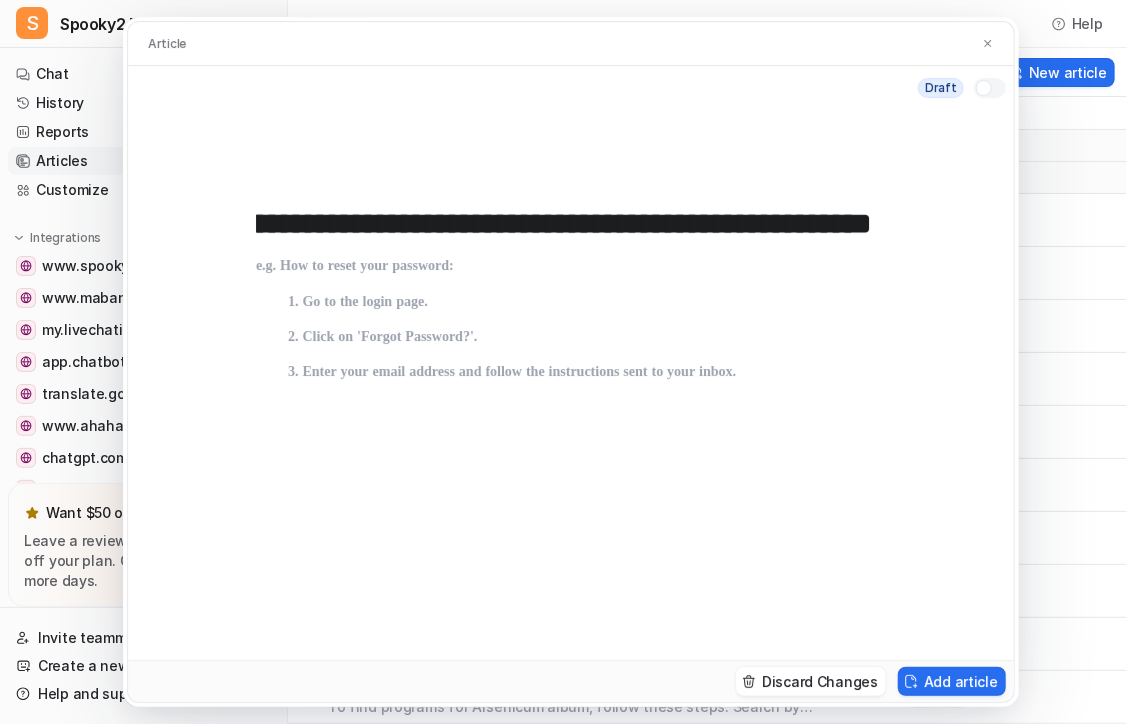type on "**********" 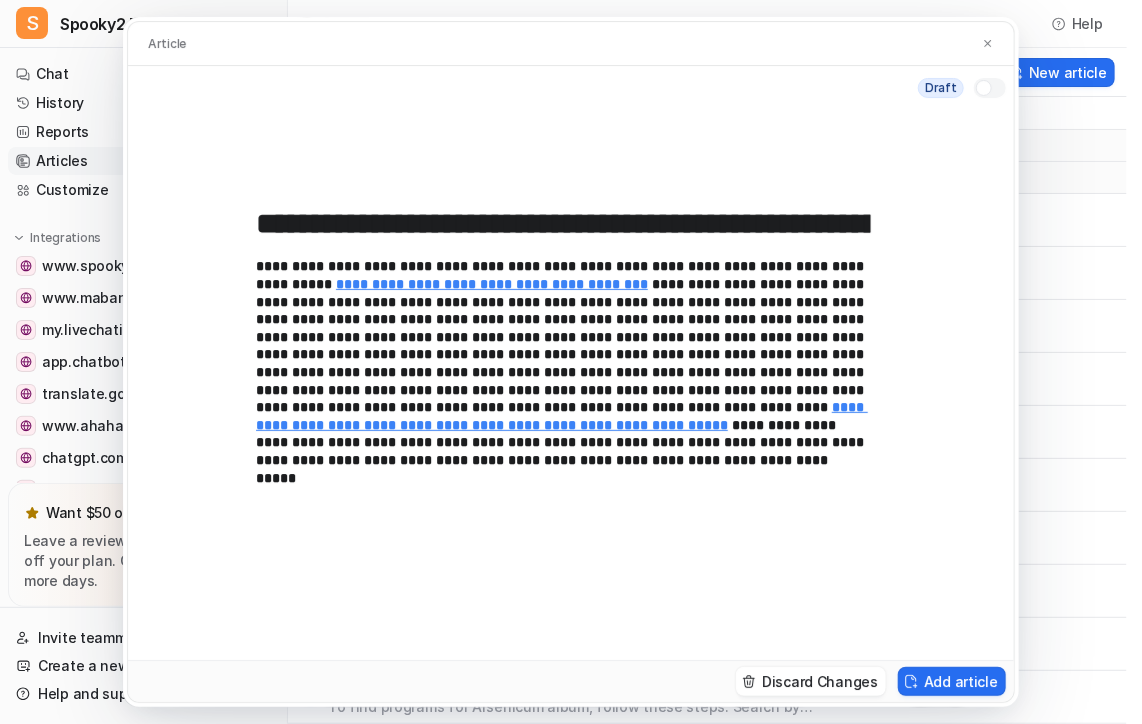 click at bounding box center (990, 88) 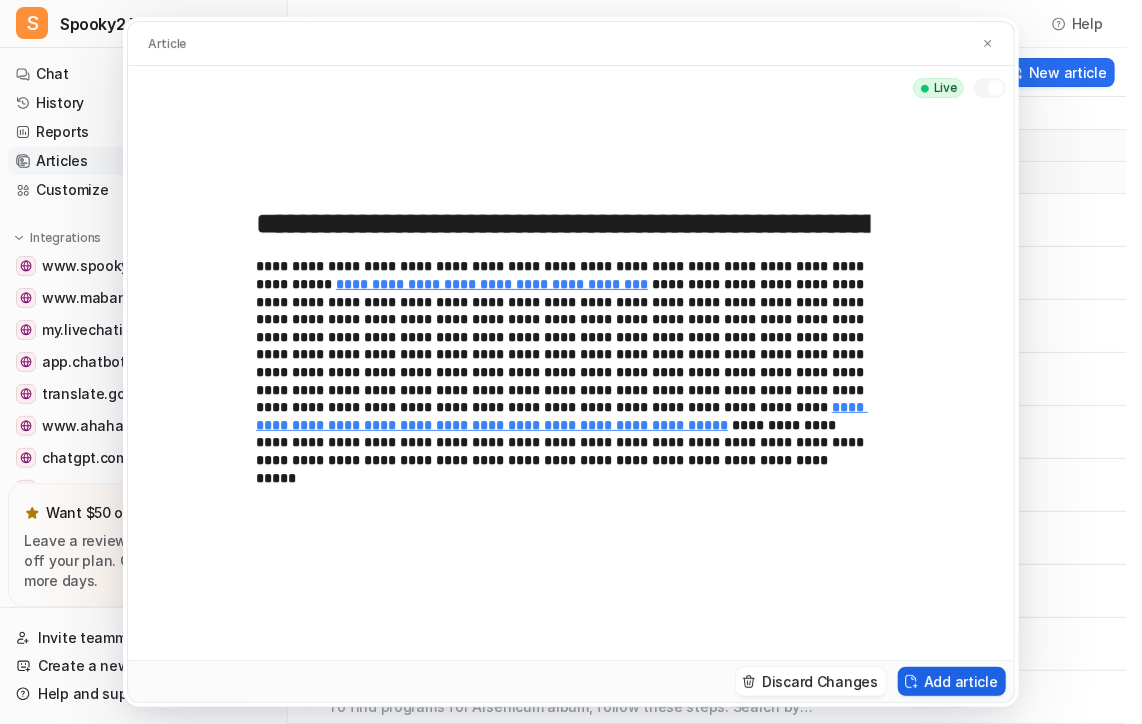 click on "Add article" at bounding box center (952, 681) 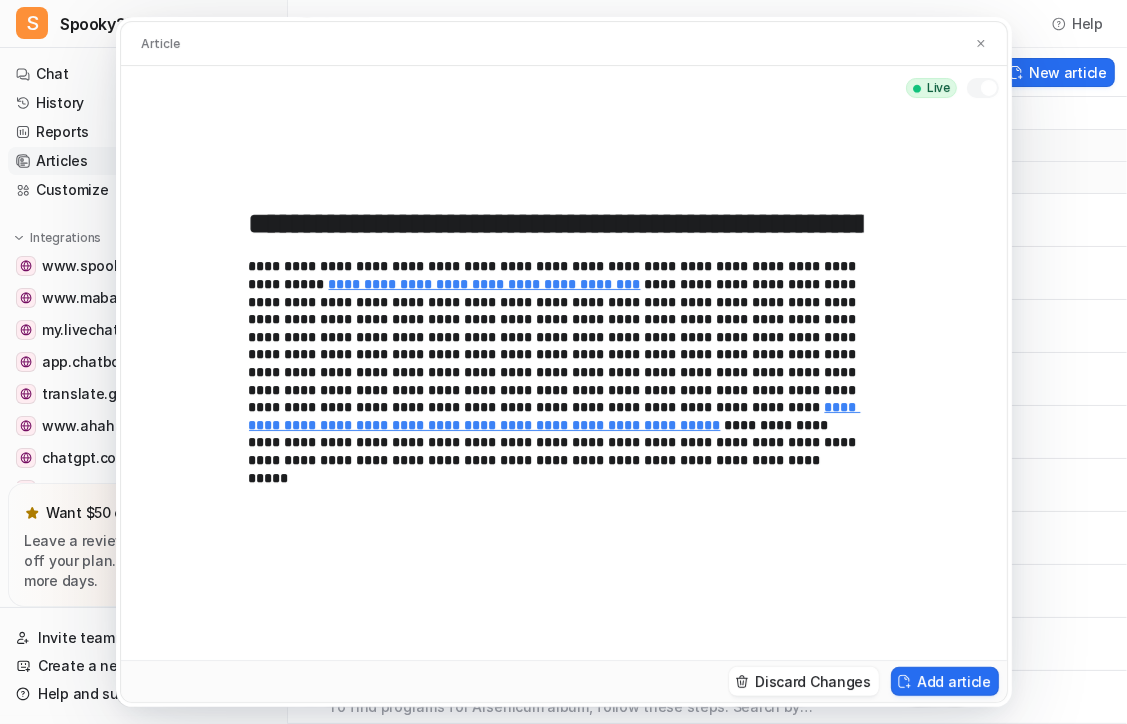 type 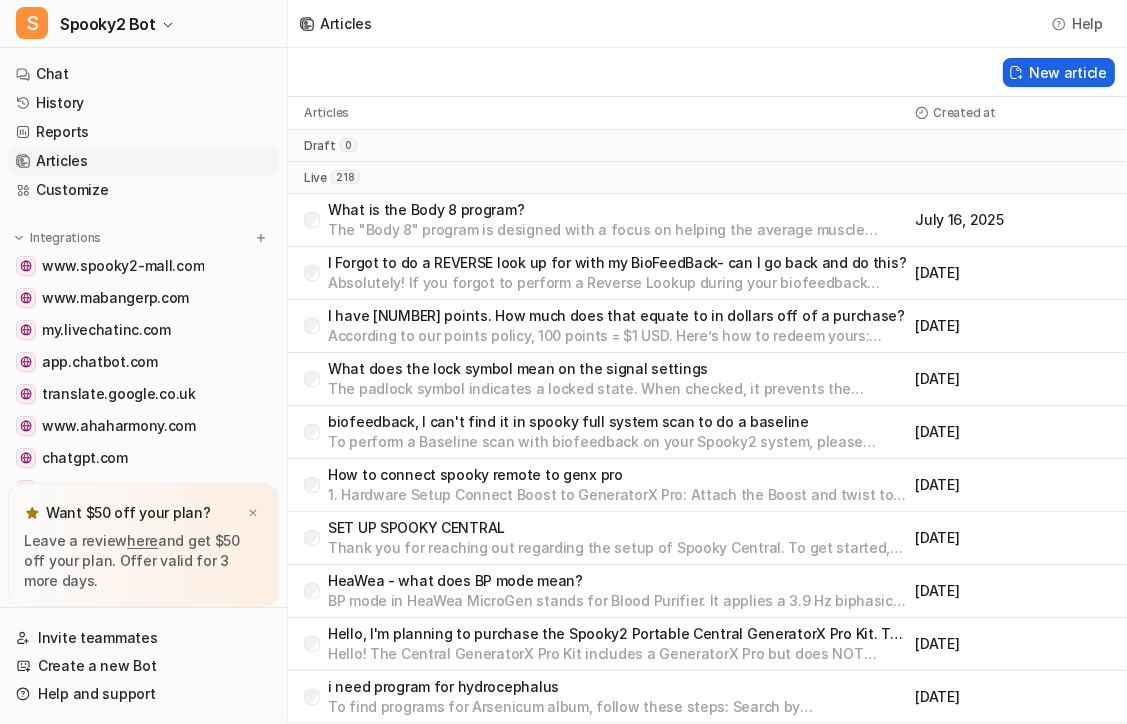 click on "New article" at bounding box center [1059, 72] 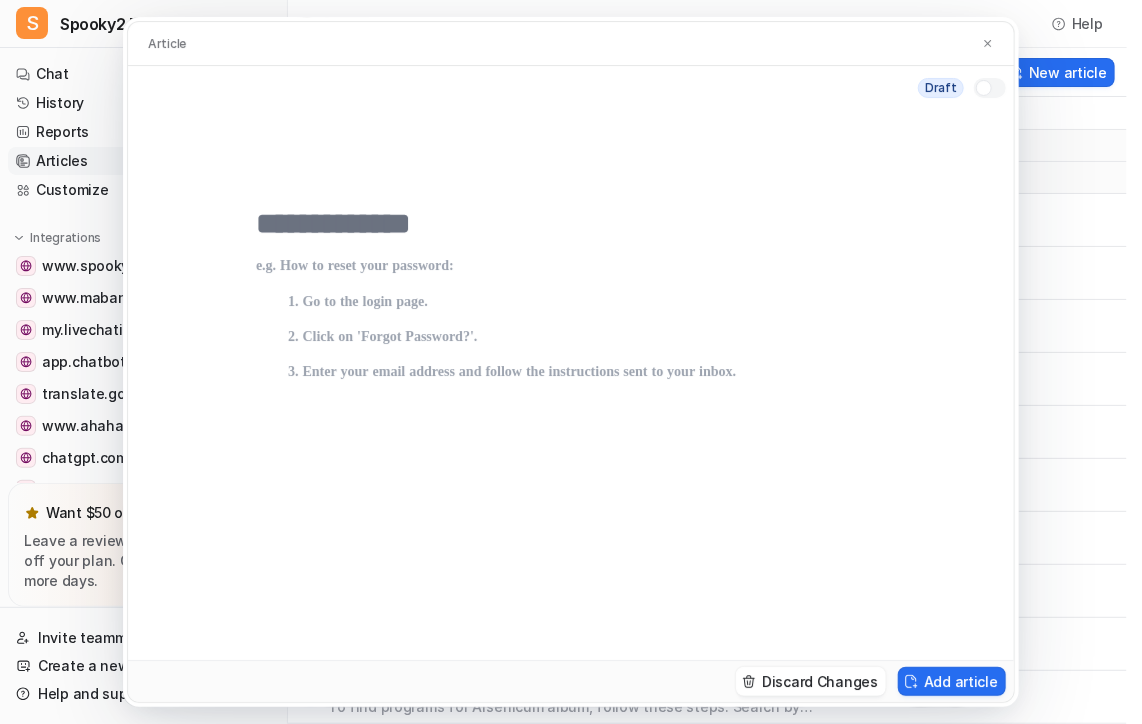 click at bounding box center [571, 224] 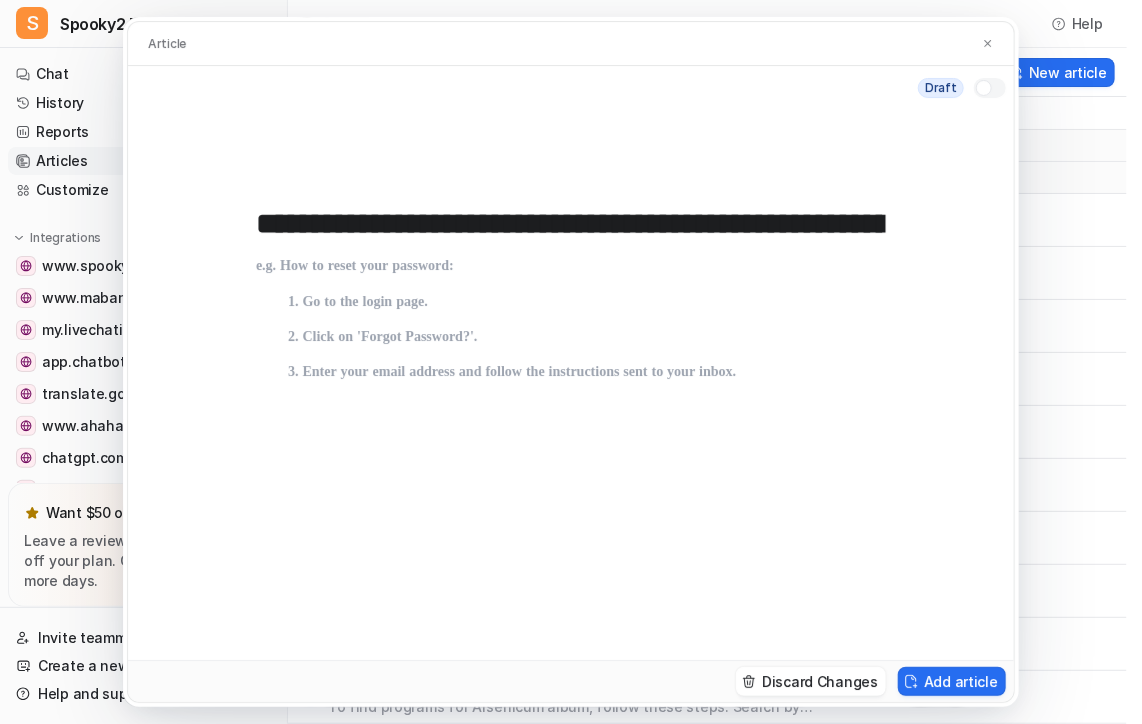 scroll, scrollTop: 0, scrollLeft: 323, axis: horizontal 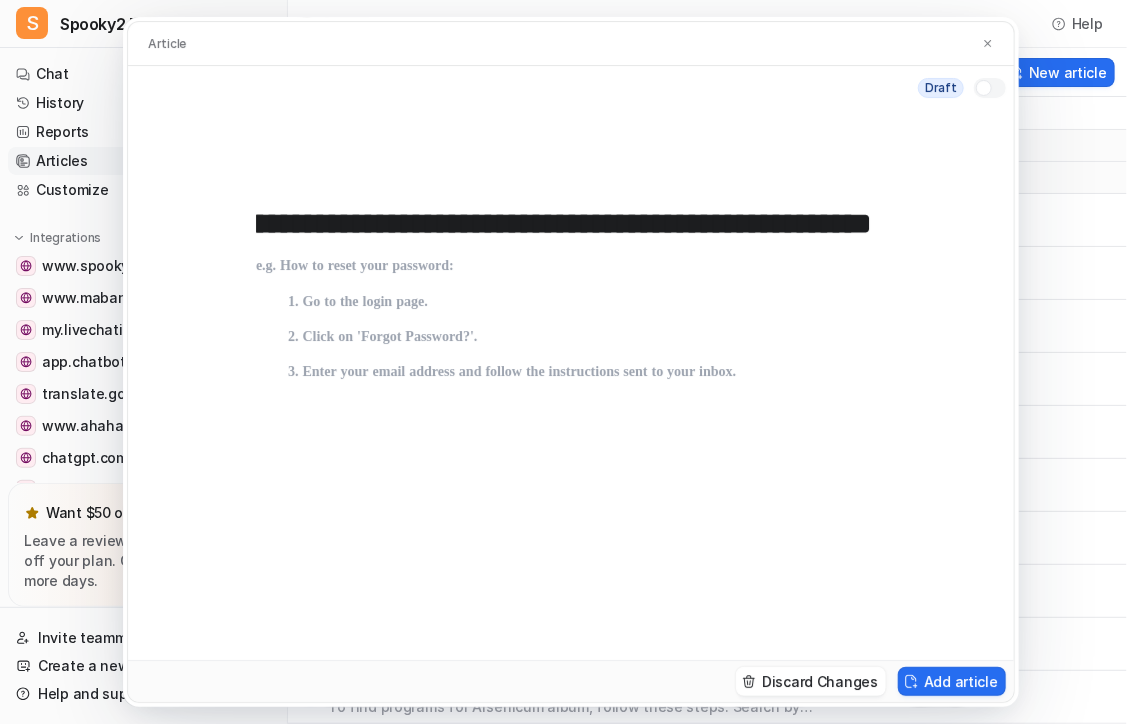 type on "**********" 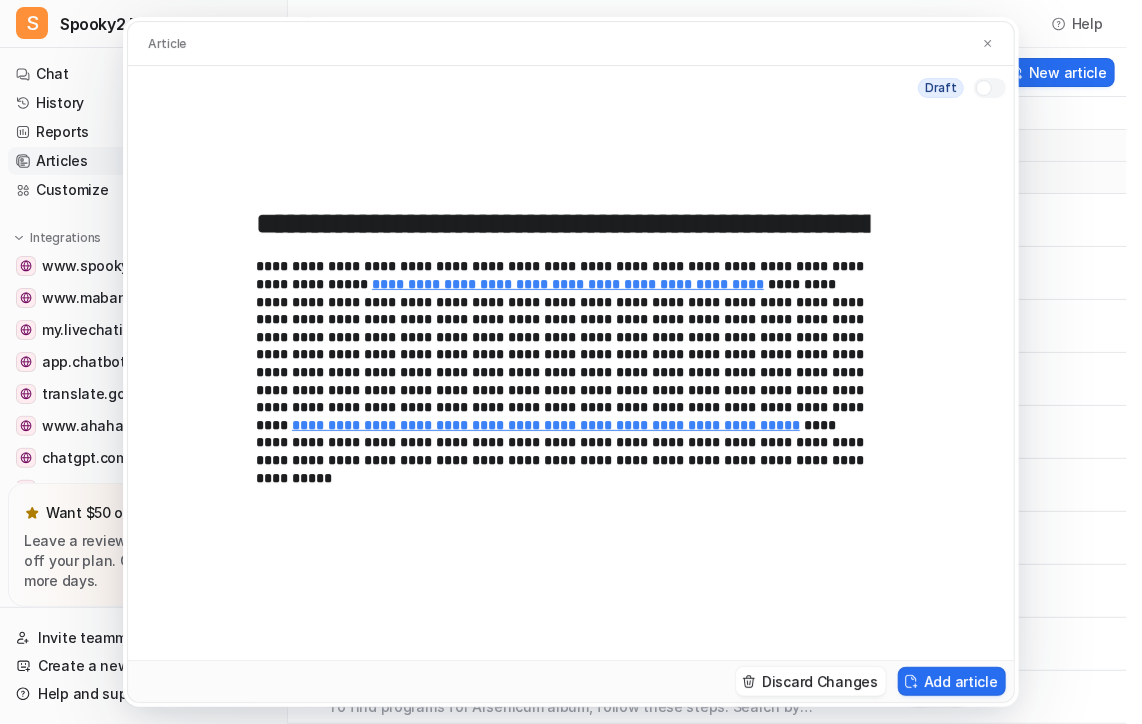 click at bounding box center (984, 88) 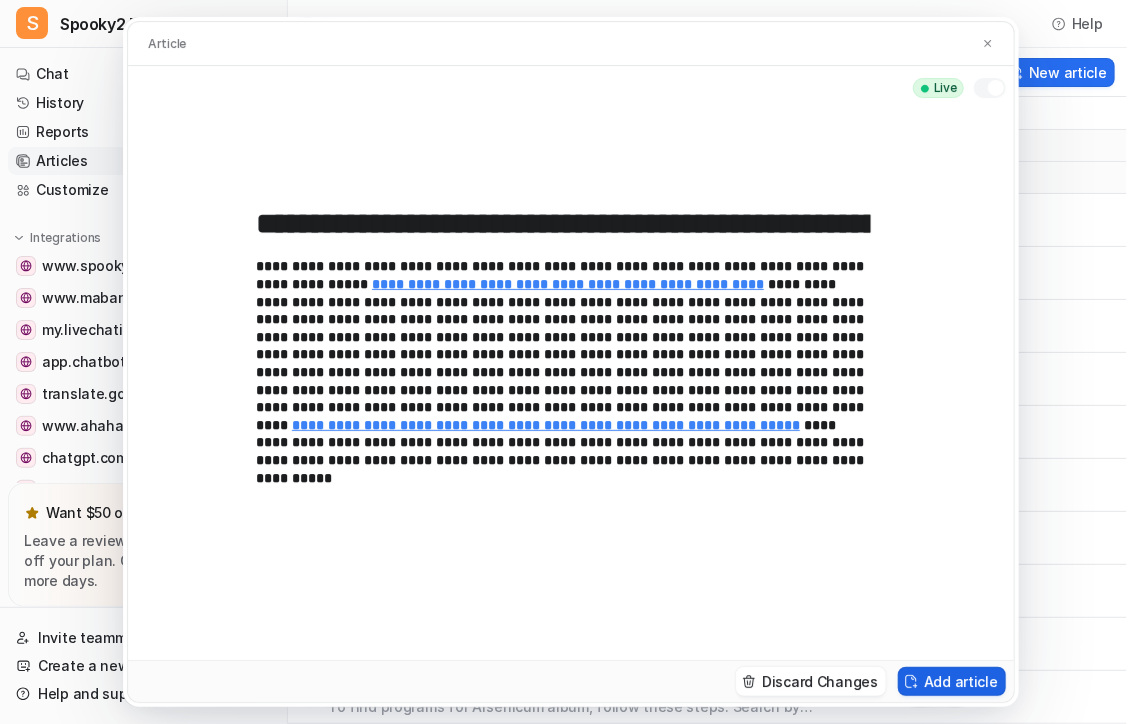 click on "Add article" at bounding box center (952, 681) 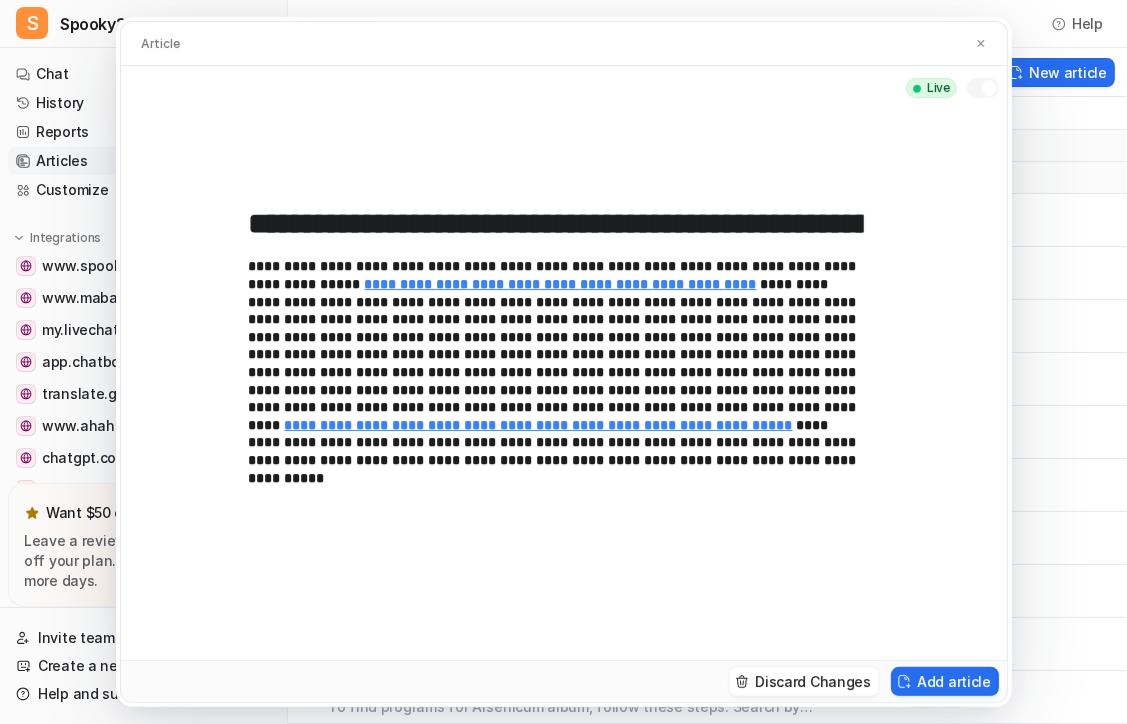type 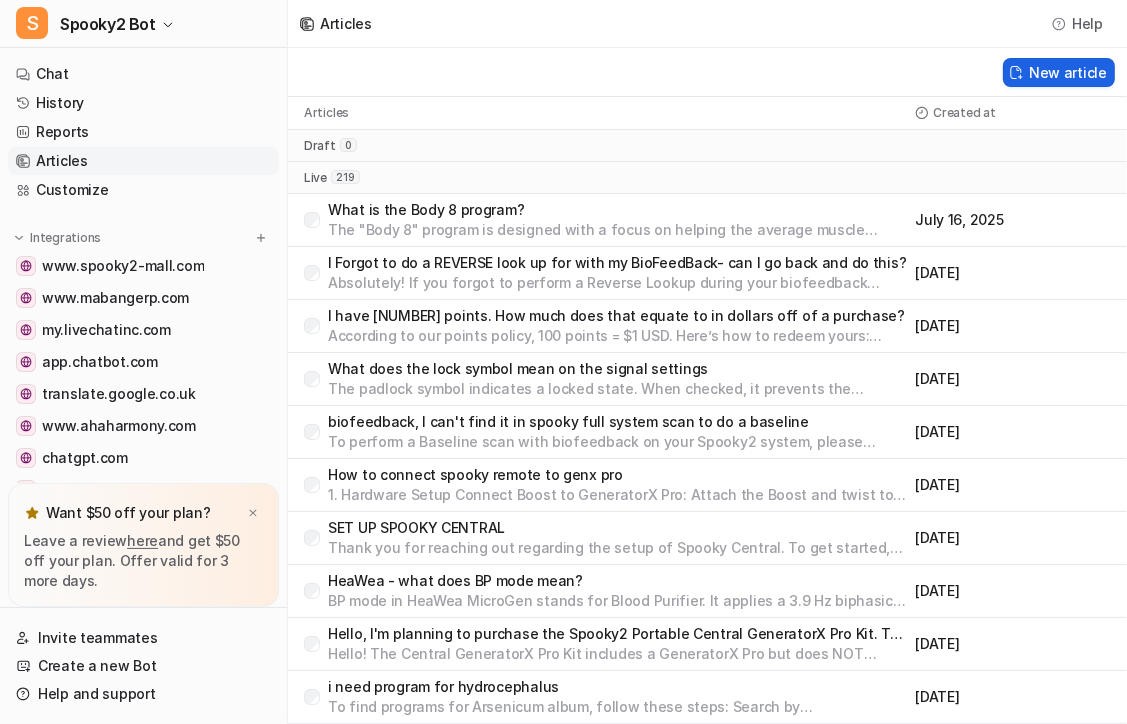 click on "New article" at bounding box center (1059, 72) 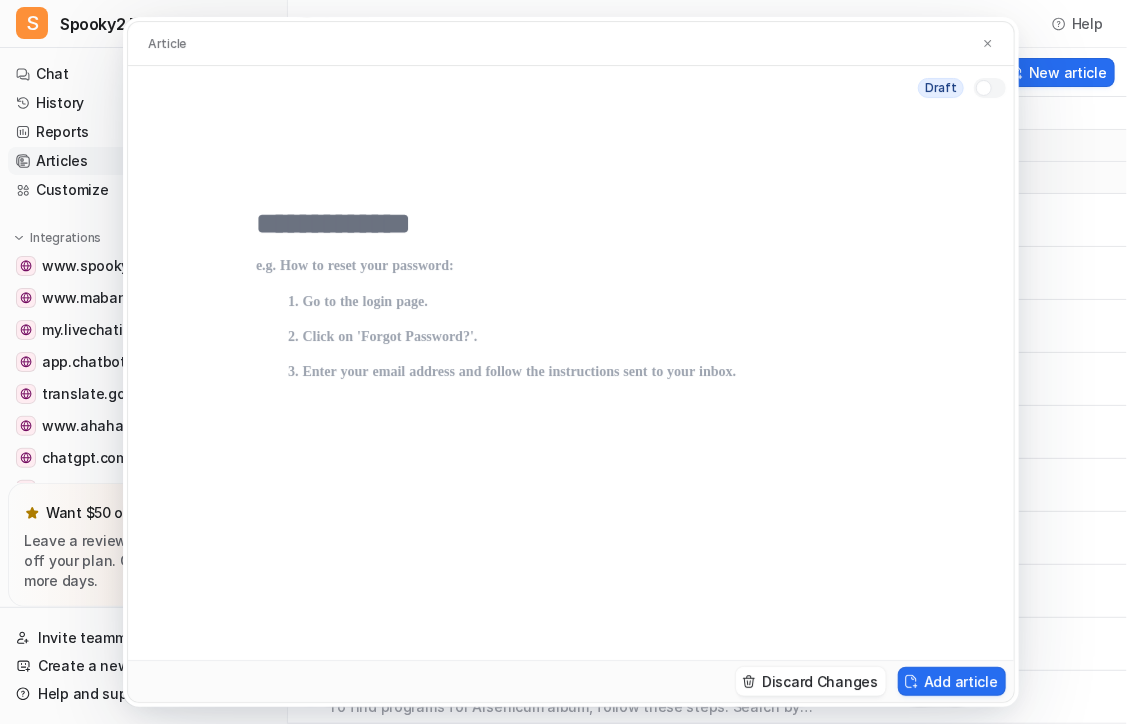 click at bounding box center (571, 224) 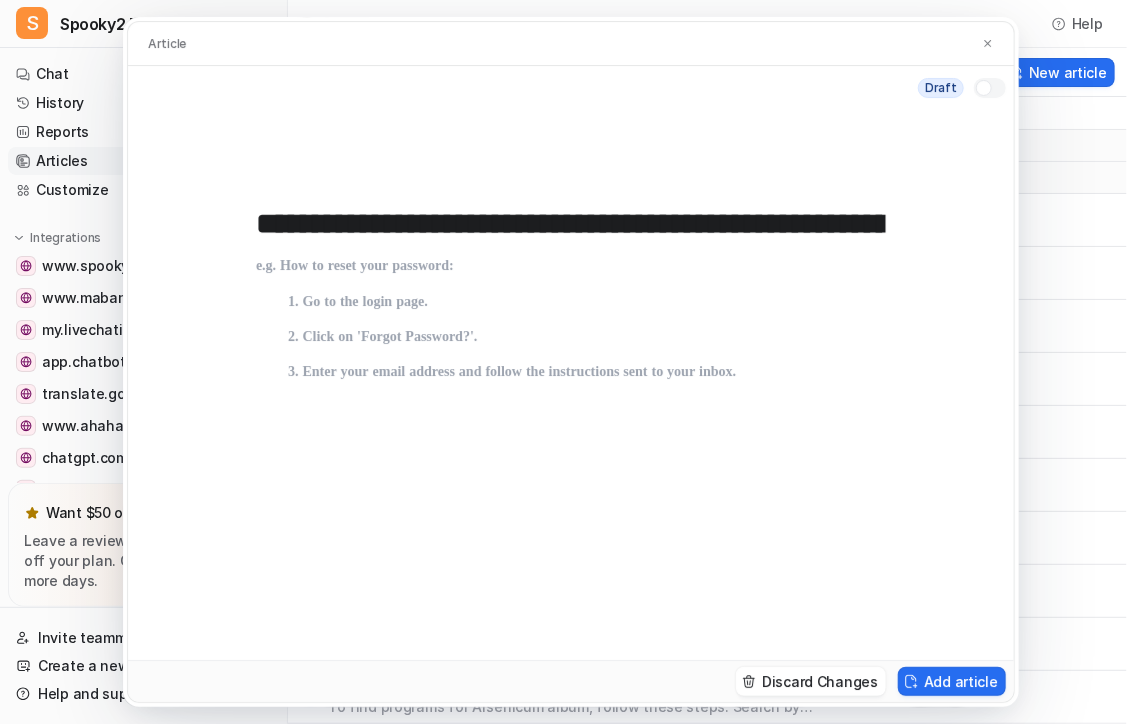 scroll, scrollTop: 0, scrollLeft: 1582, axis: horizontal 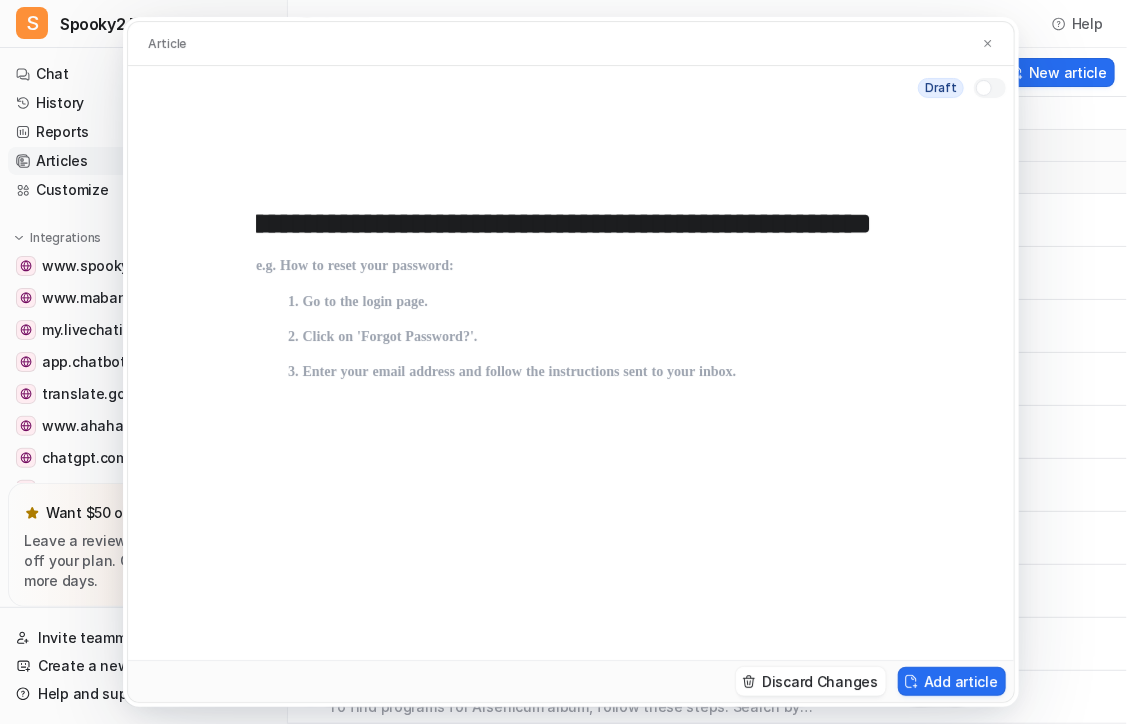 type on "**********" 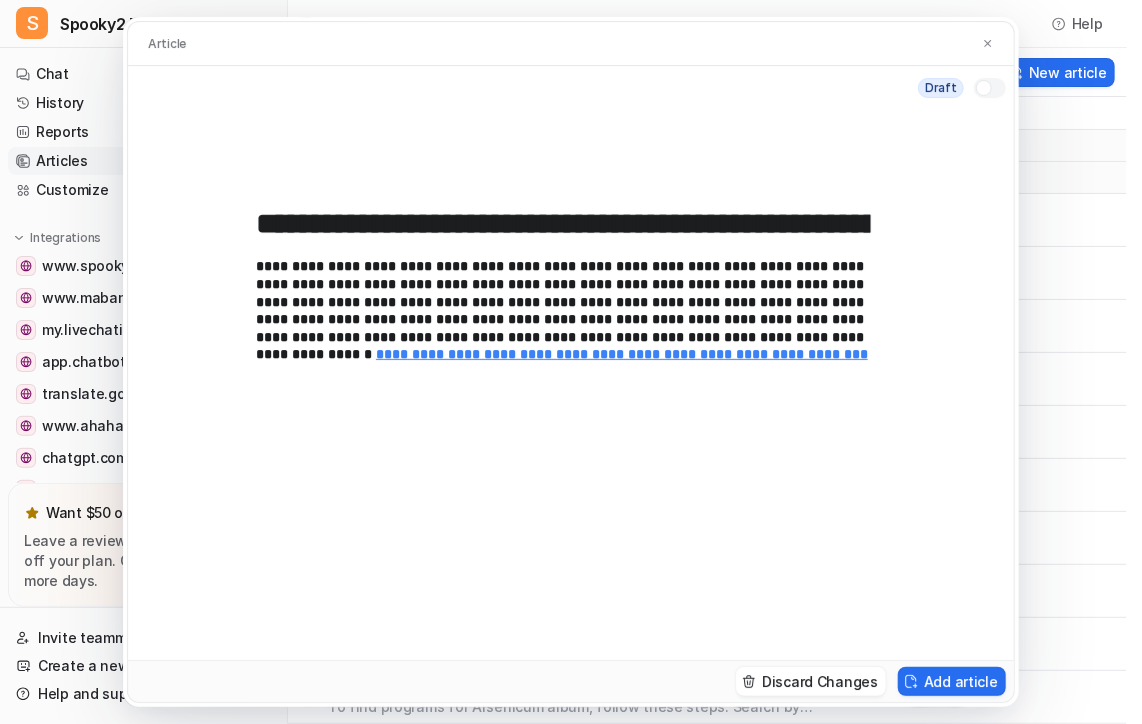 click at bounding box center (984, 88) 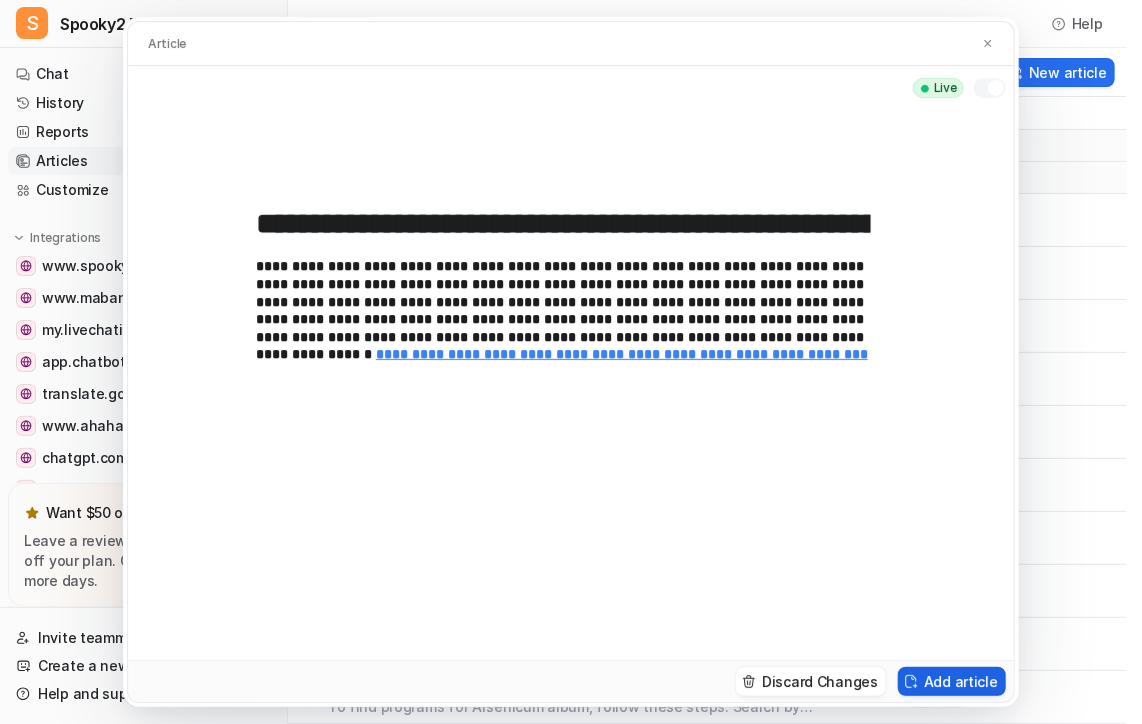 click on "Add article" at bounding box center (952, 681) 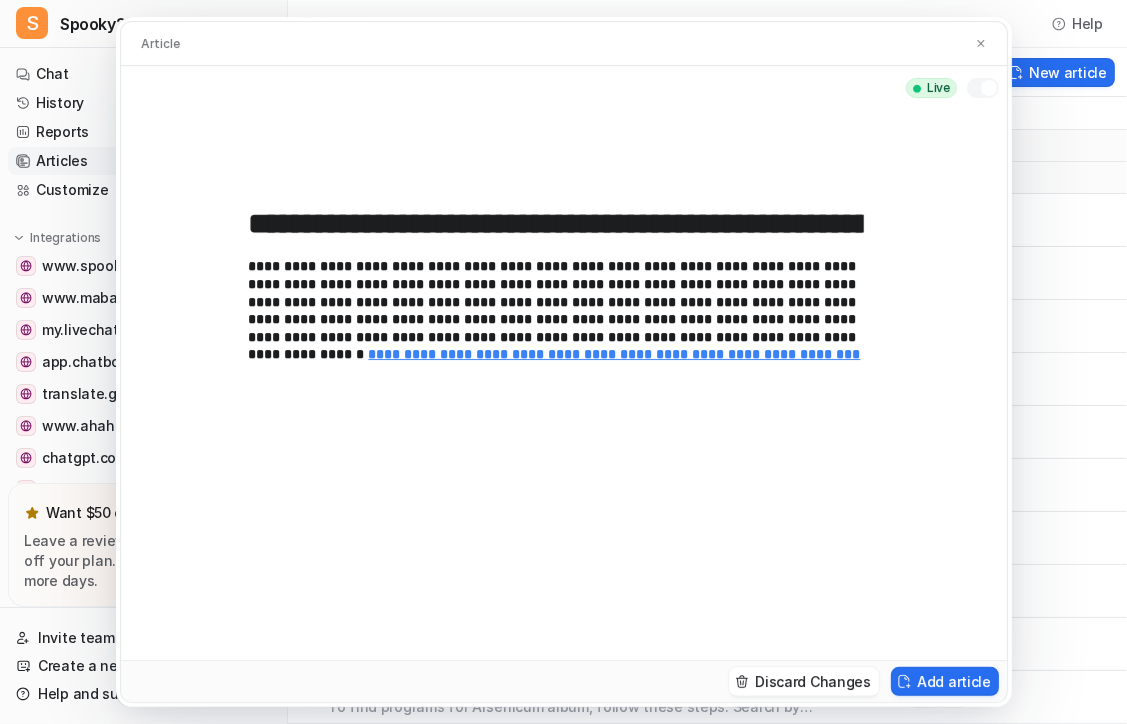 type 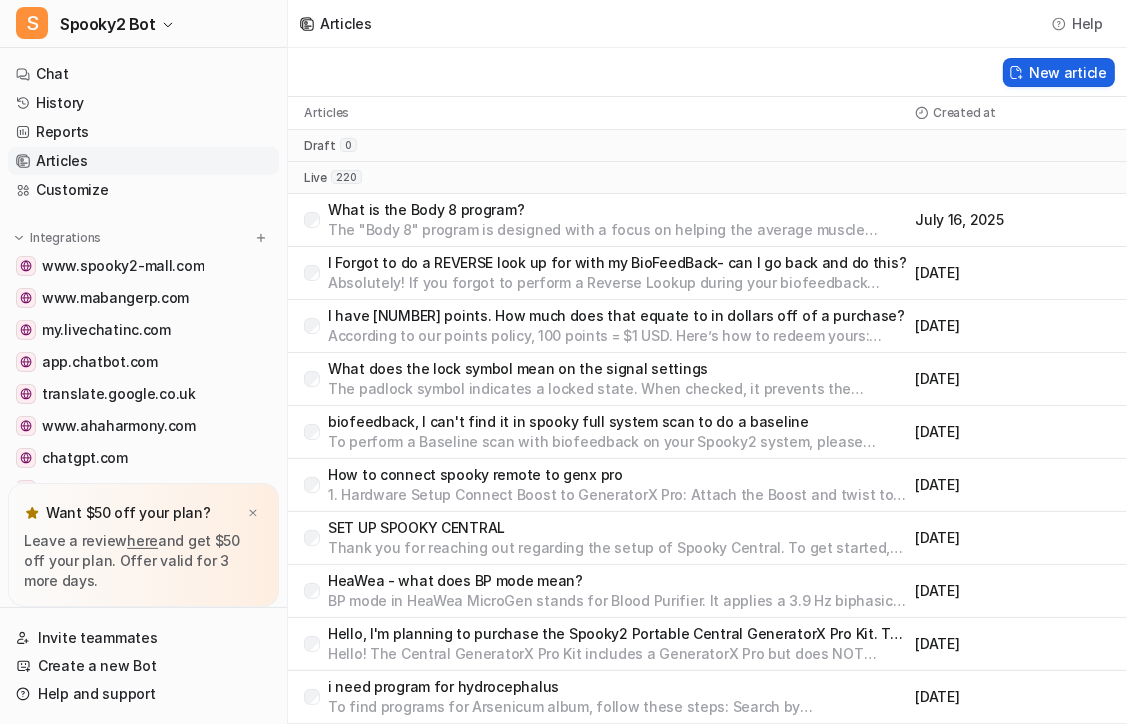 click on "New article" at bounding box center (1059, 72) 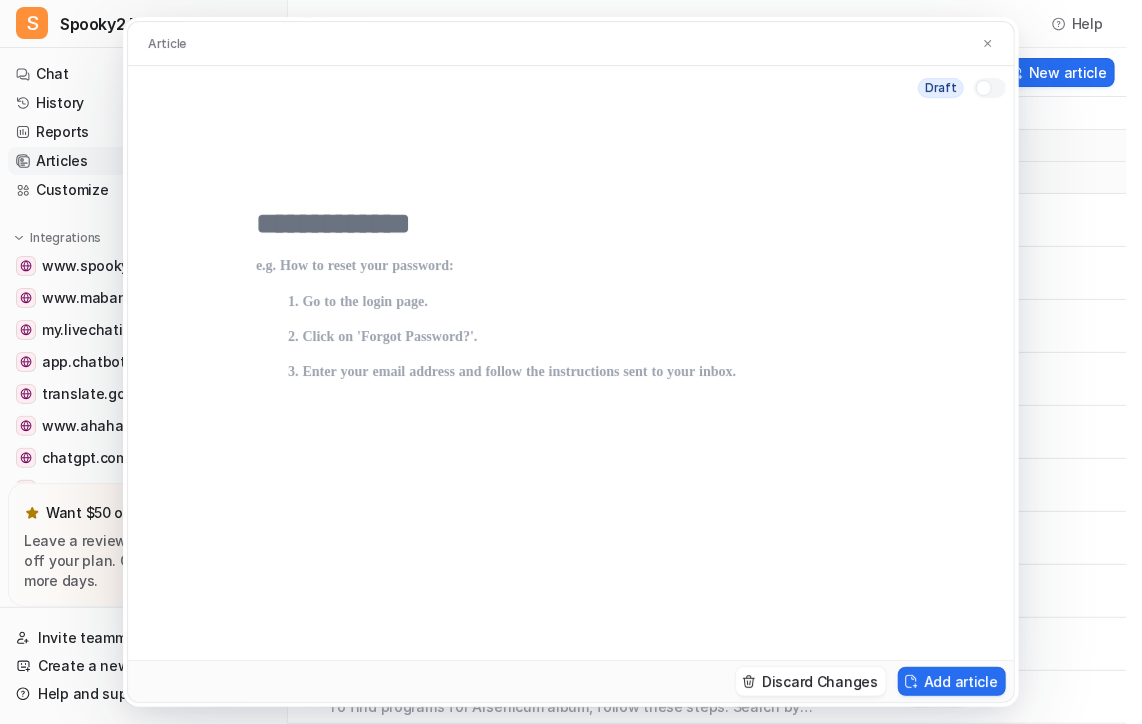 click at bounding box center (571, 224) 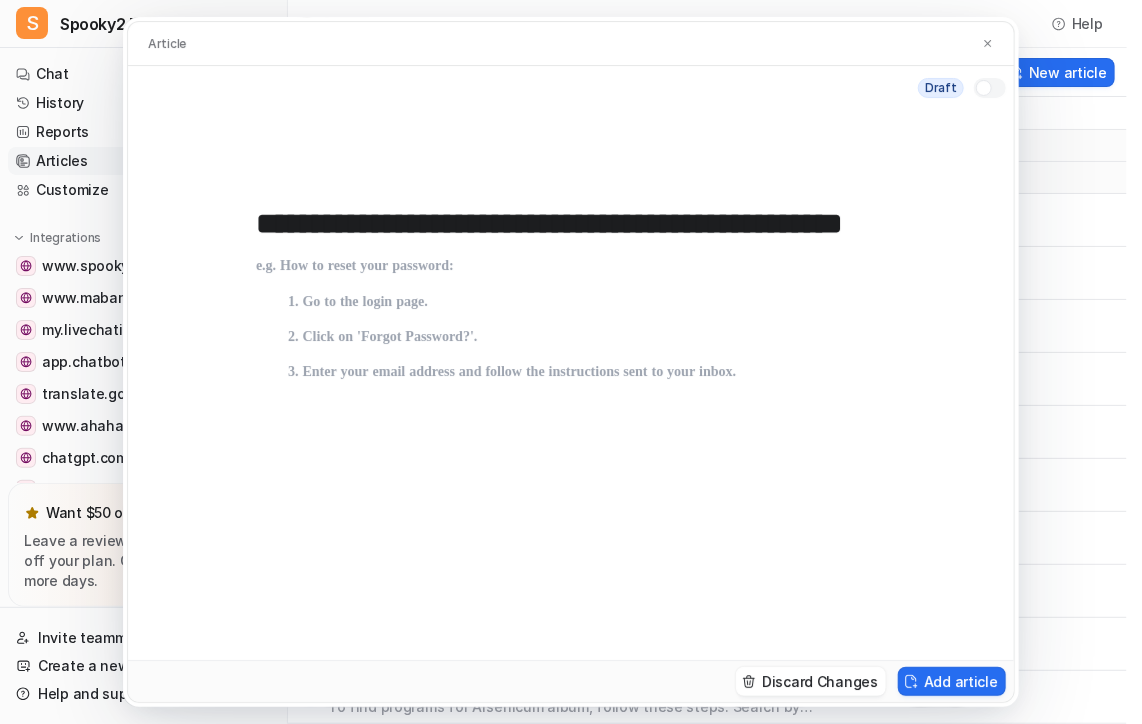 scroll, scrollTop: 0, scrollLeft: 146, axis: horizontal 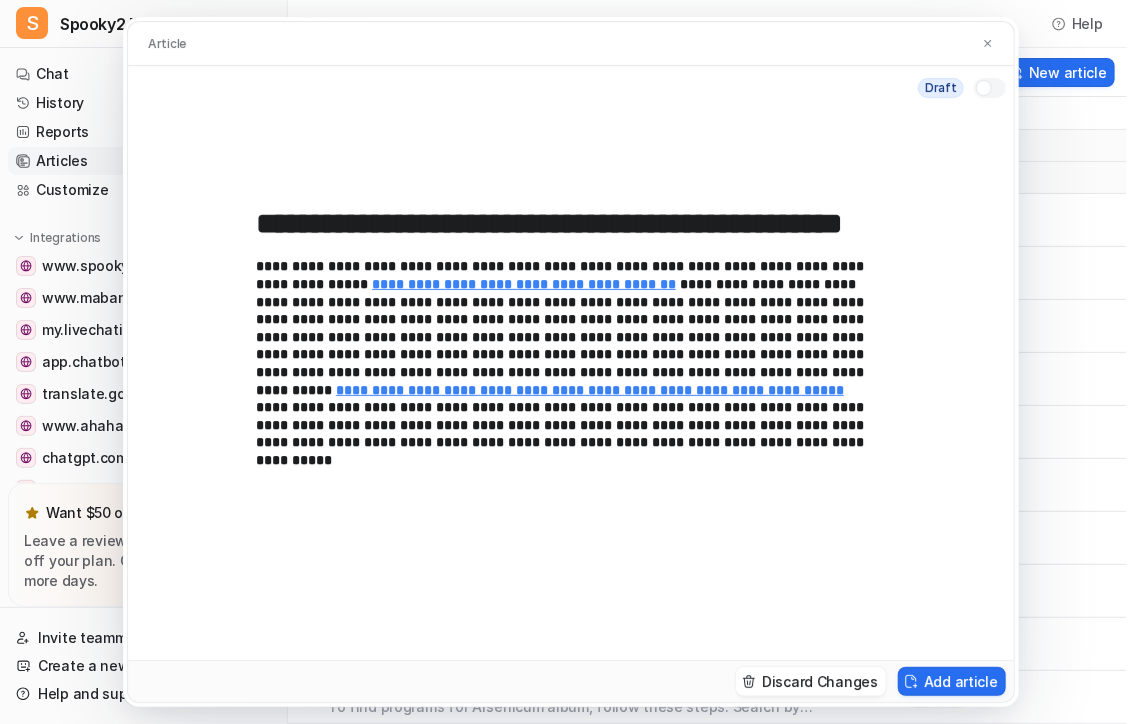 click at bounding box center (984, 88) 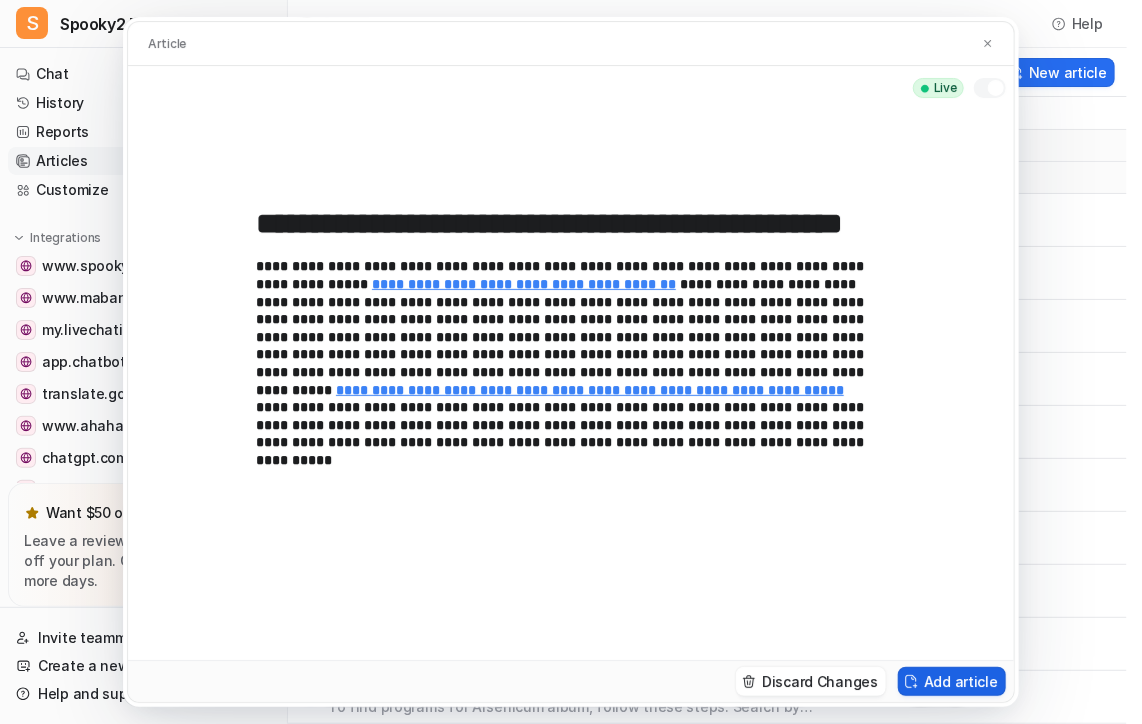 click on "Add article" at bounding box center [952, 681] 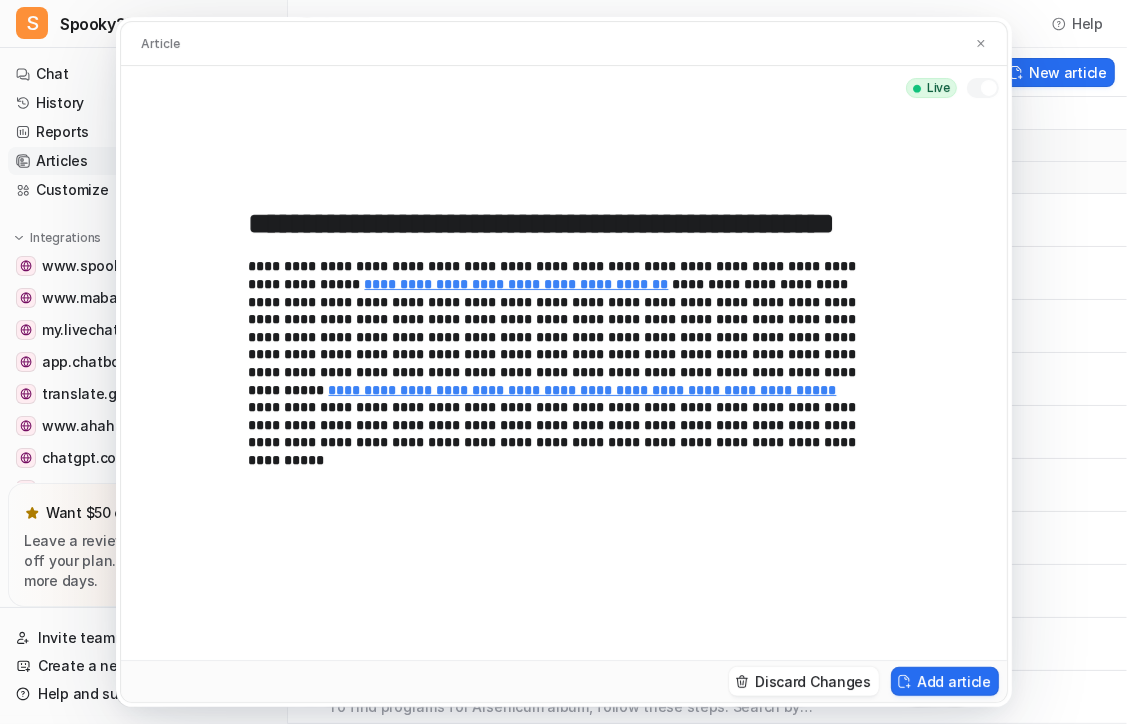 type 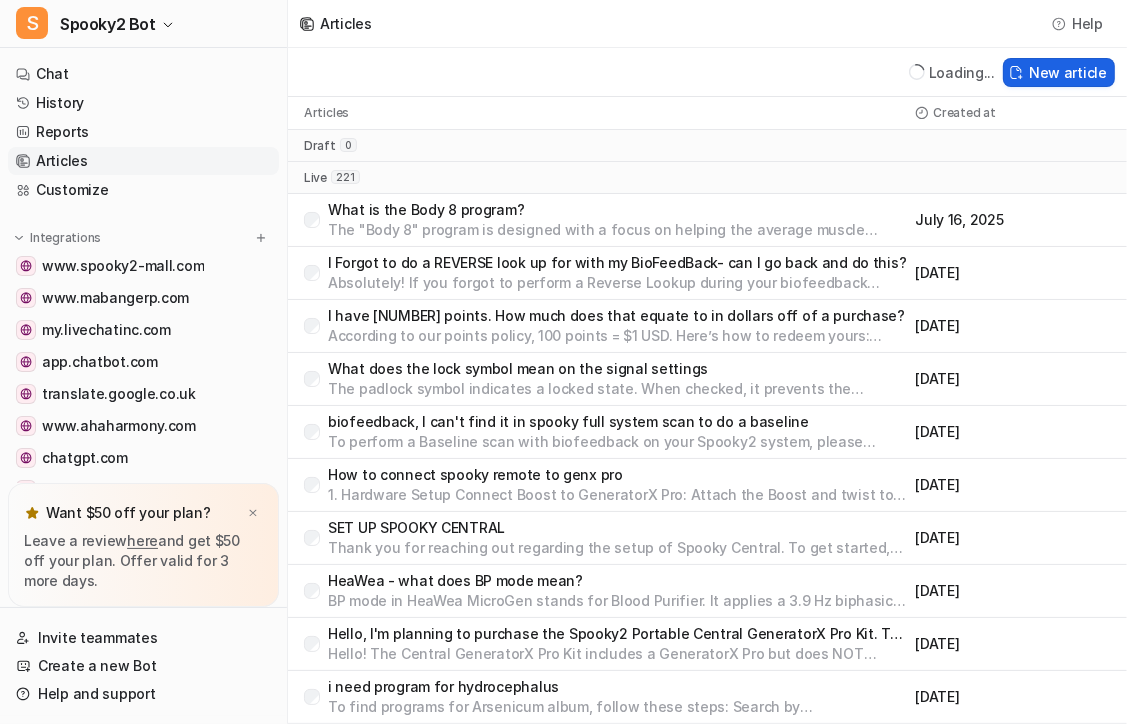 click on "New article" at bounding box center [1059, 72] 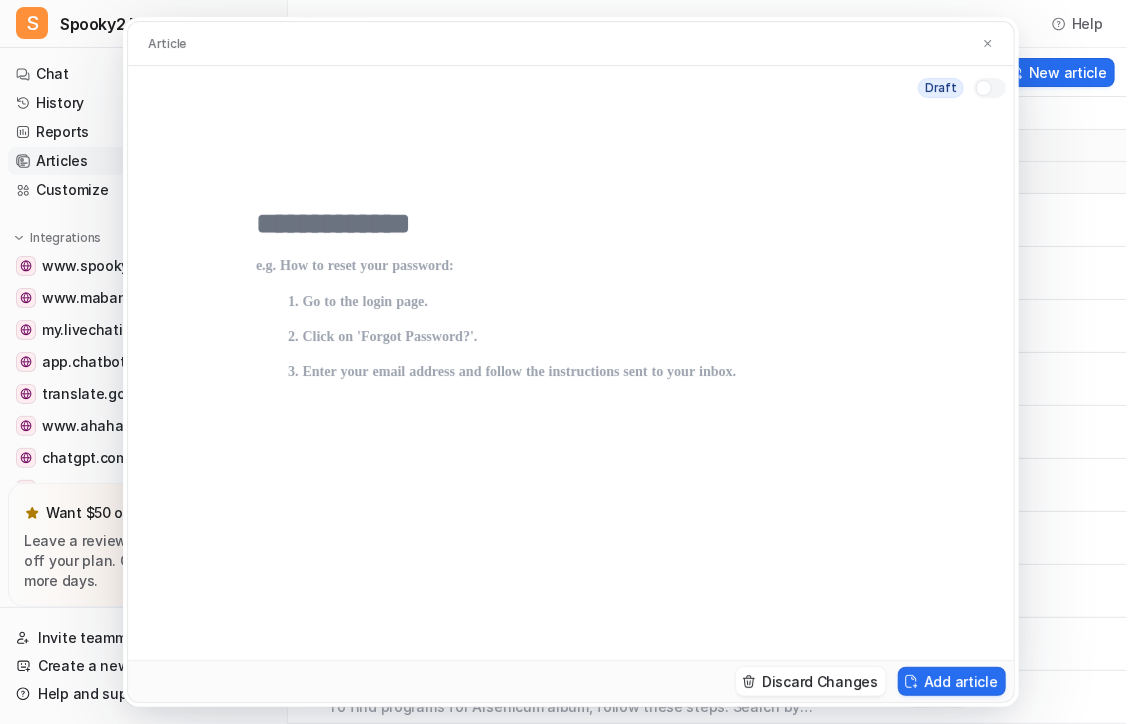 click at bounding box center (571, 224) 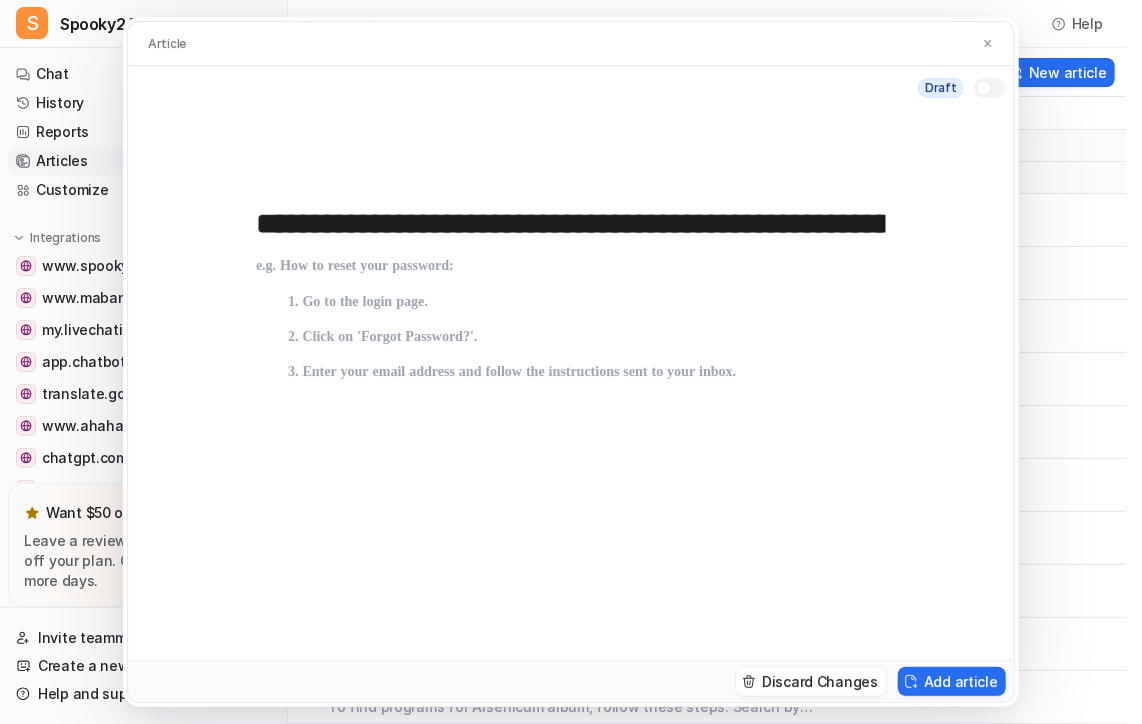 scroll, scrollTop: 0, scrollLeft: 268, axis: horizontal 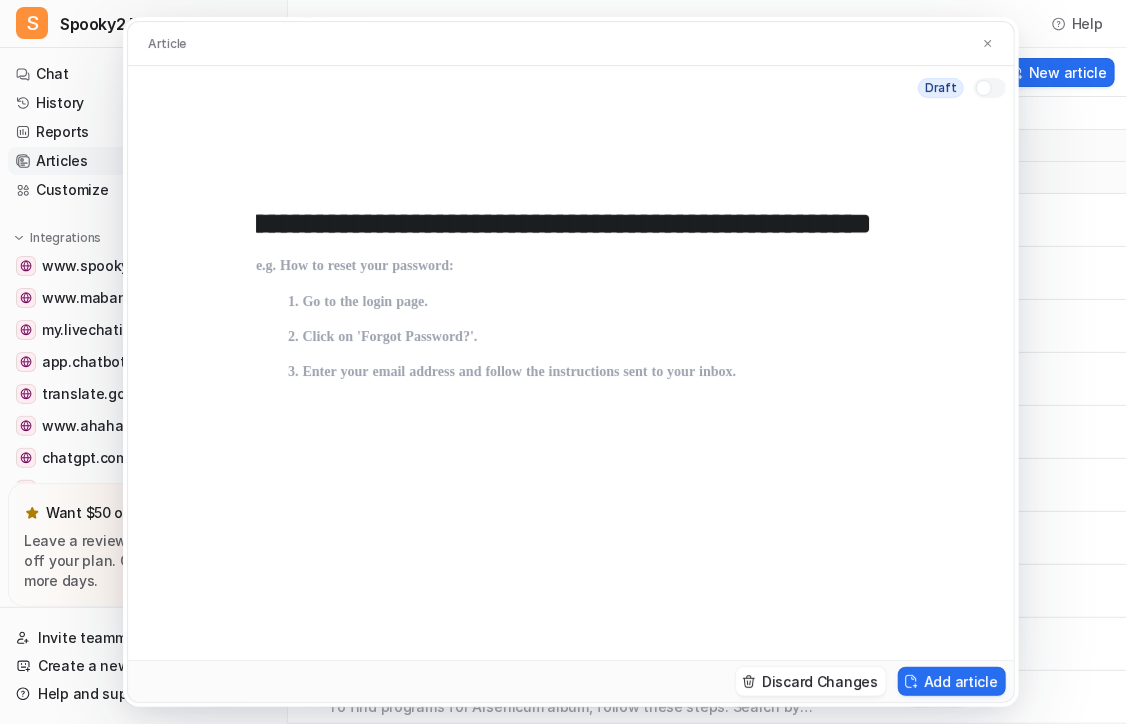type on "**********" 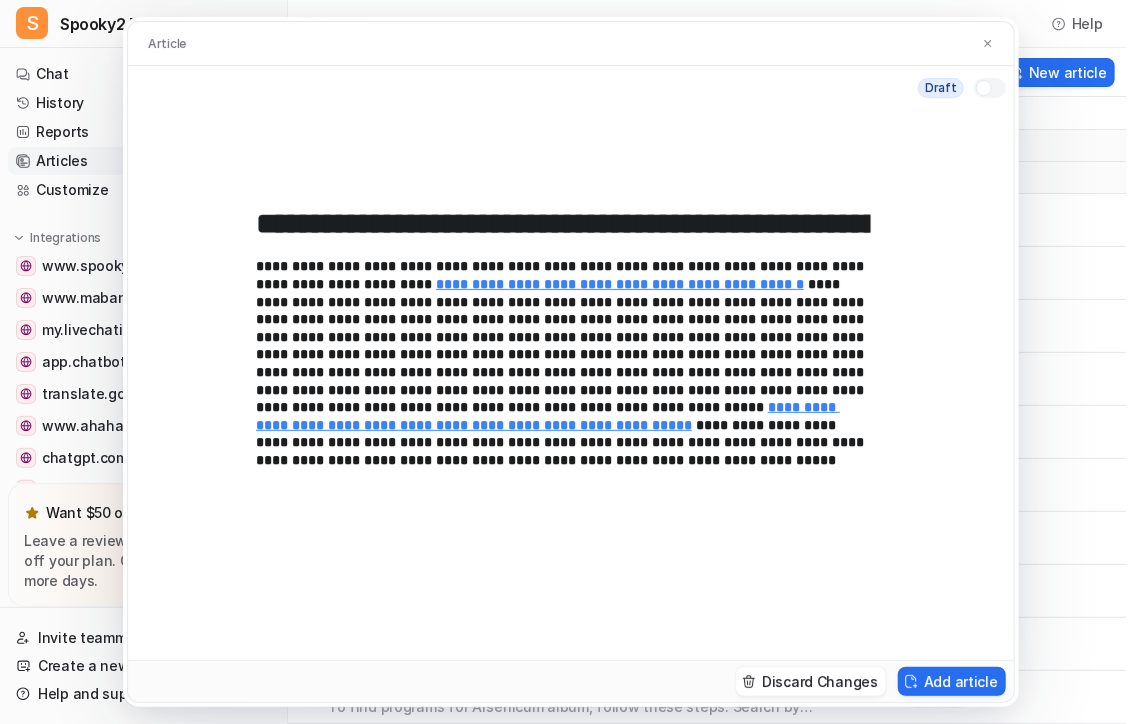 click at bounding box center (990, 88) 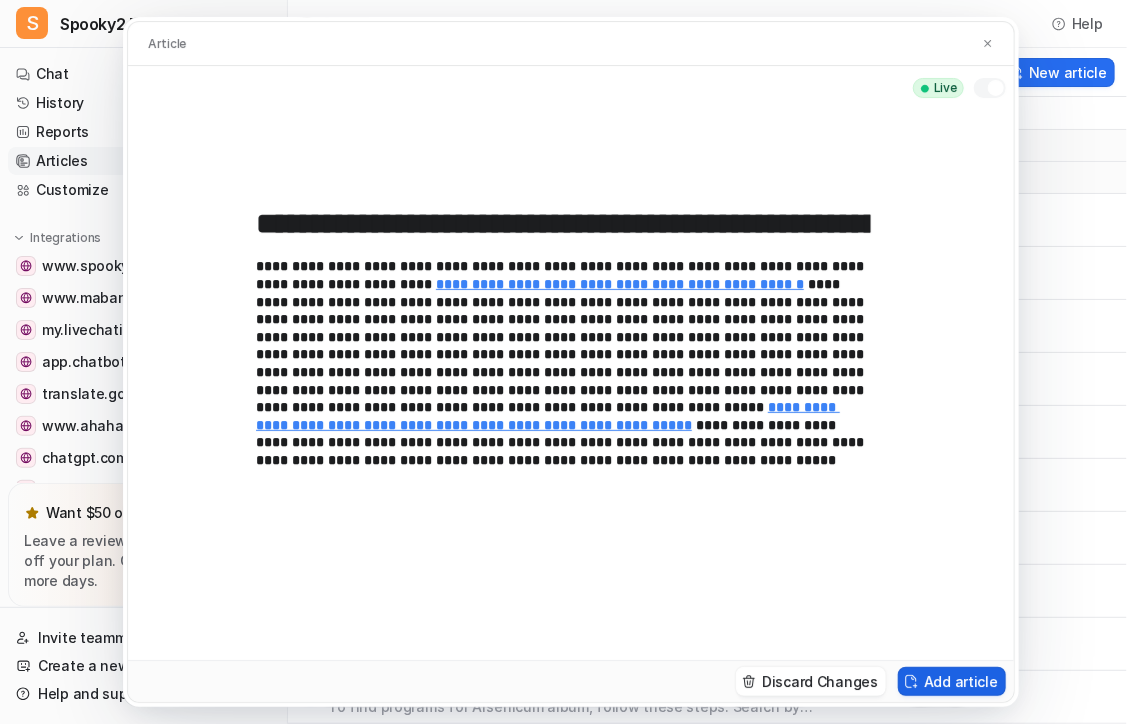 click on "Add article" at bounding box center (952, 681) 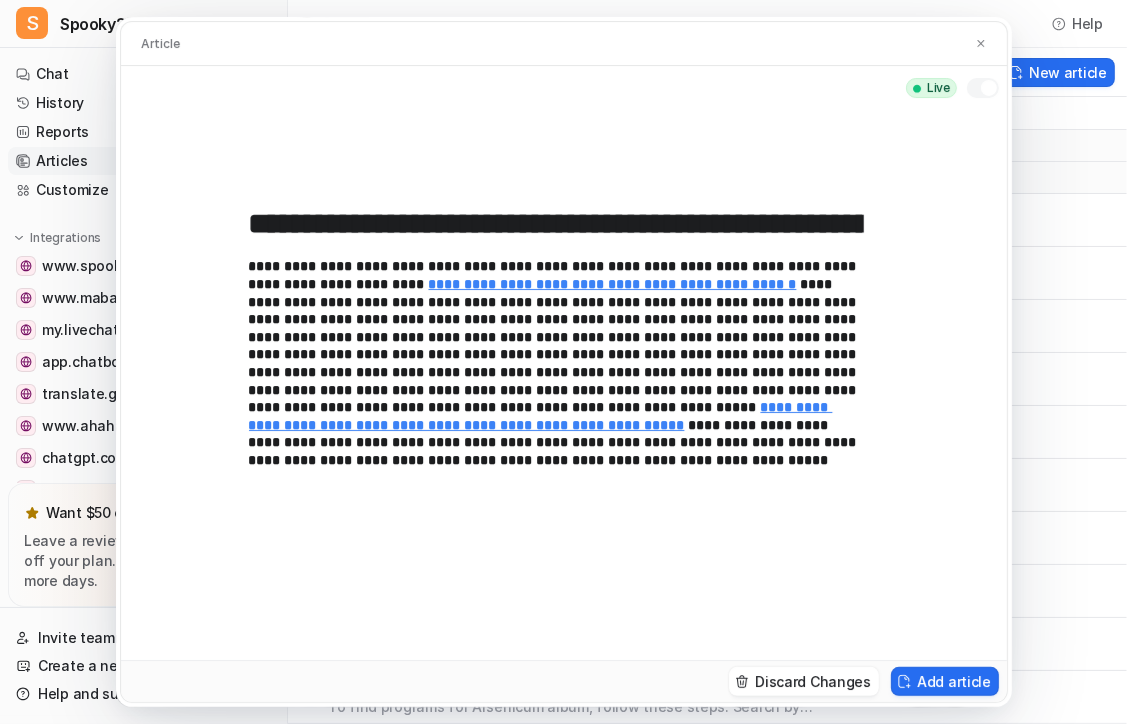 type 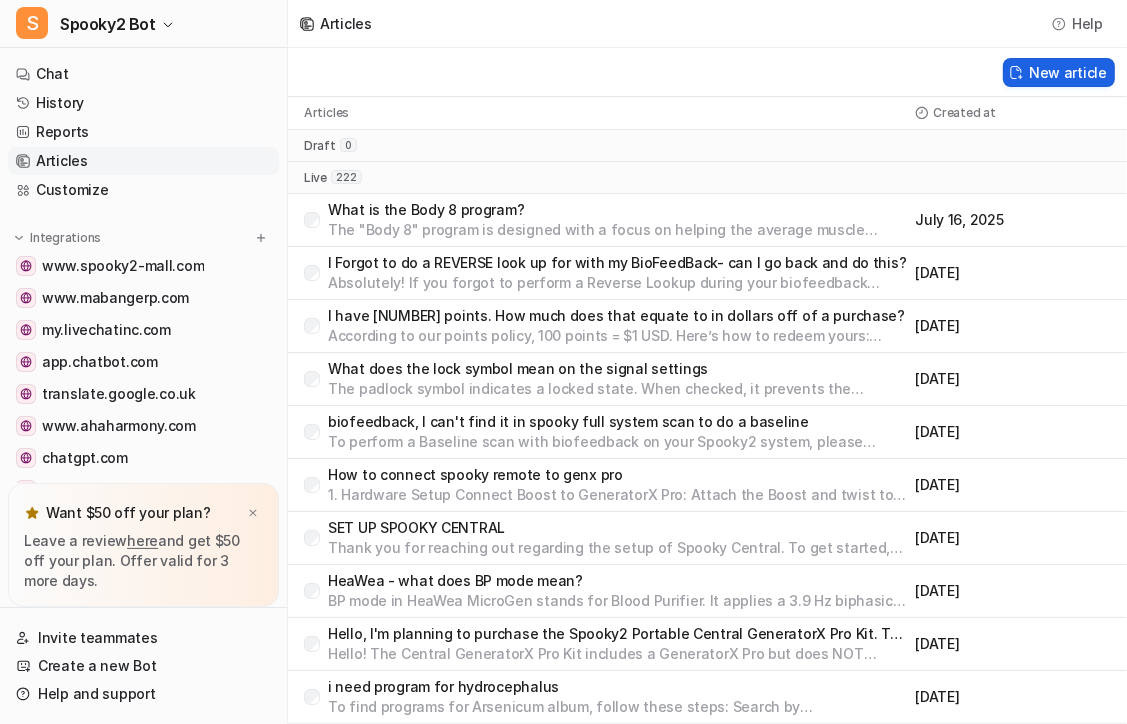 click on "New article" at bounding box center (1059, 72) 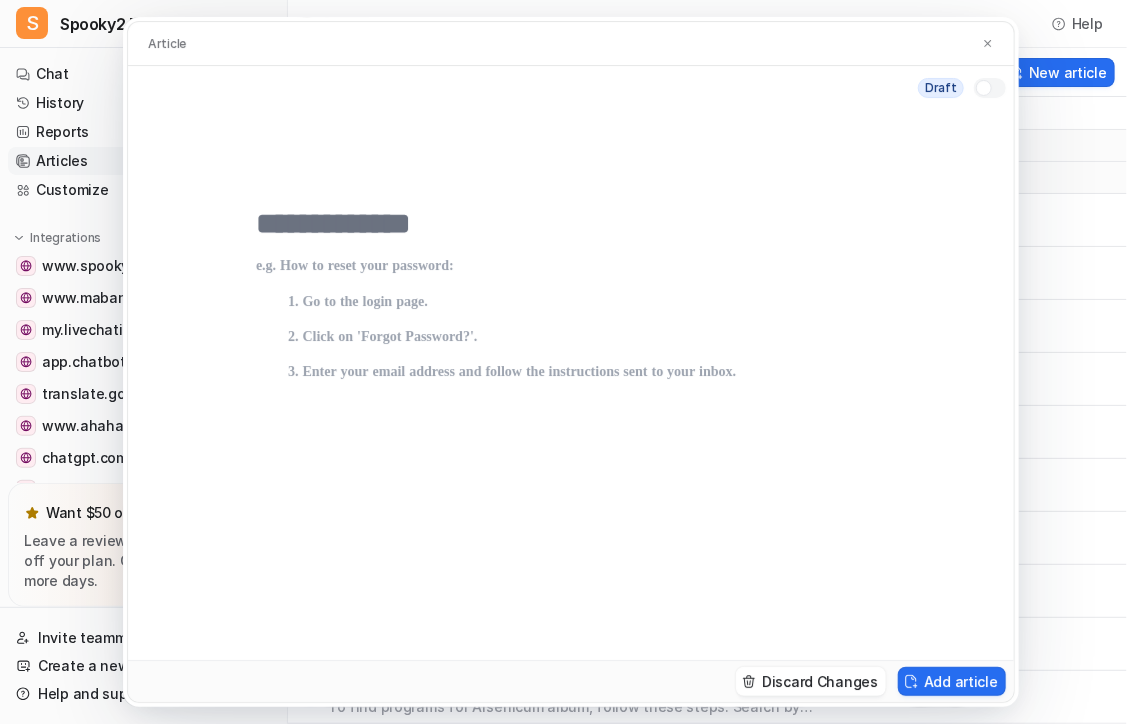 click at bounding box center (571, 224) 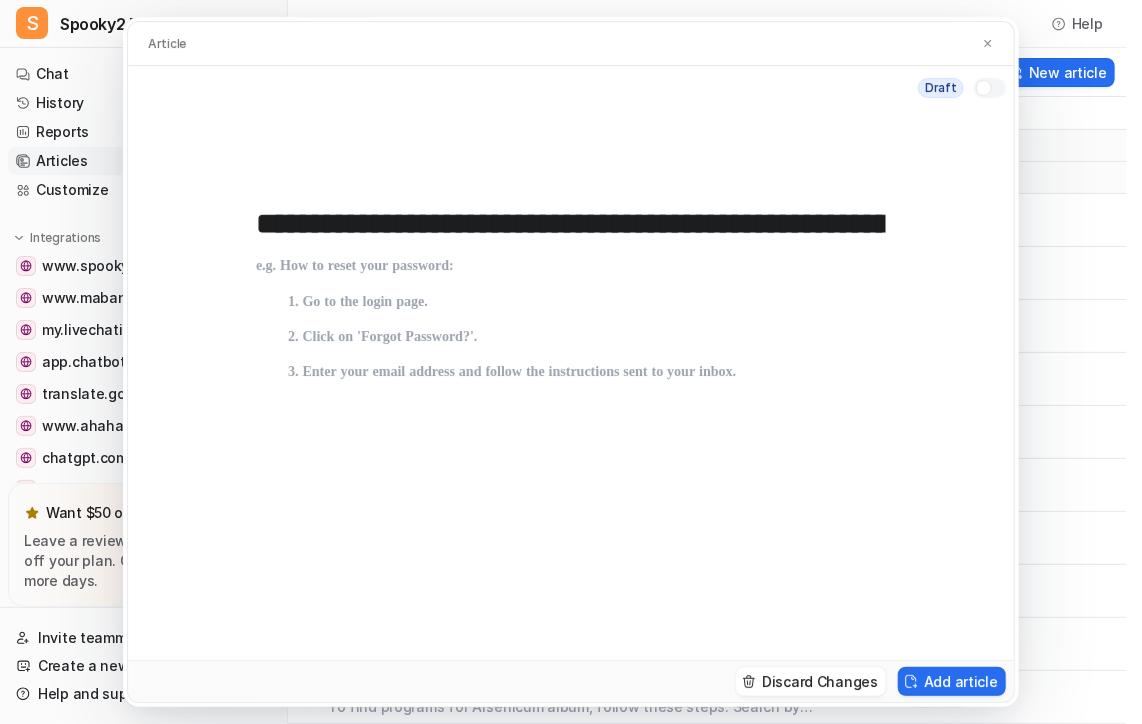 scroll, scrollTop: 0, scrollLeft: 295, axis: horizontal 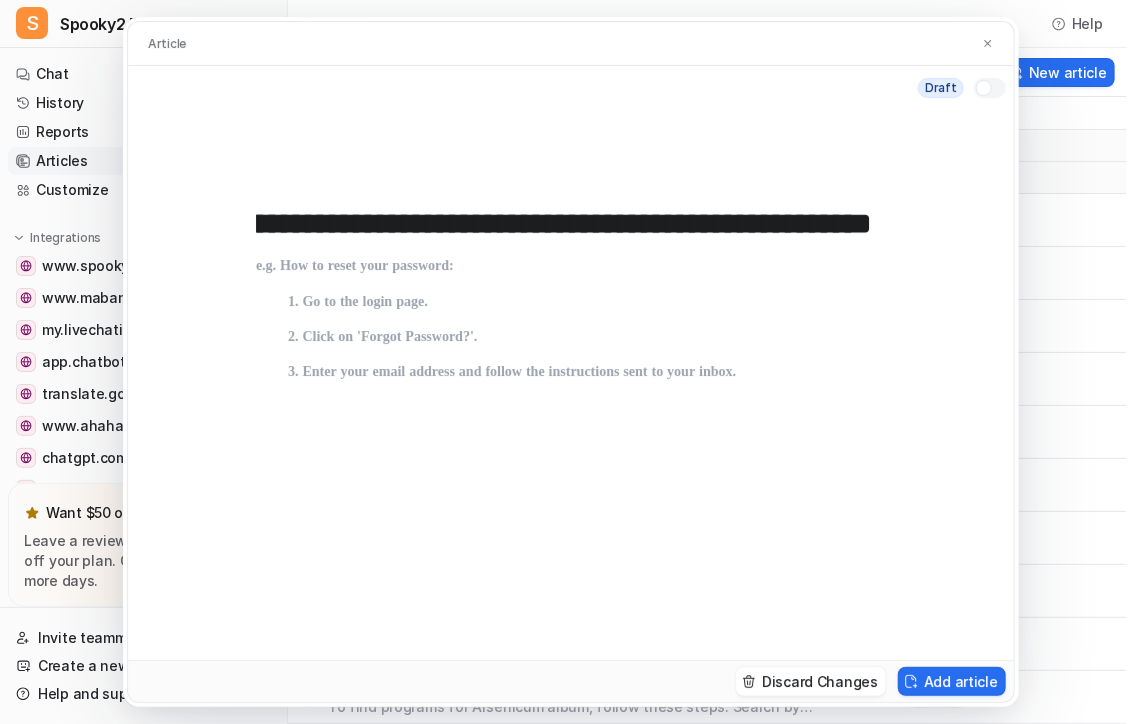 type on "**********" 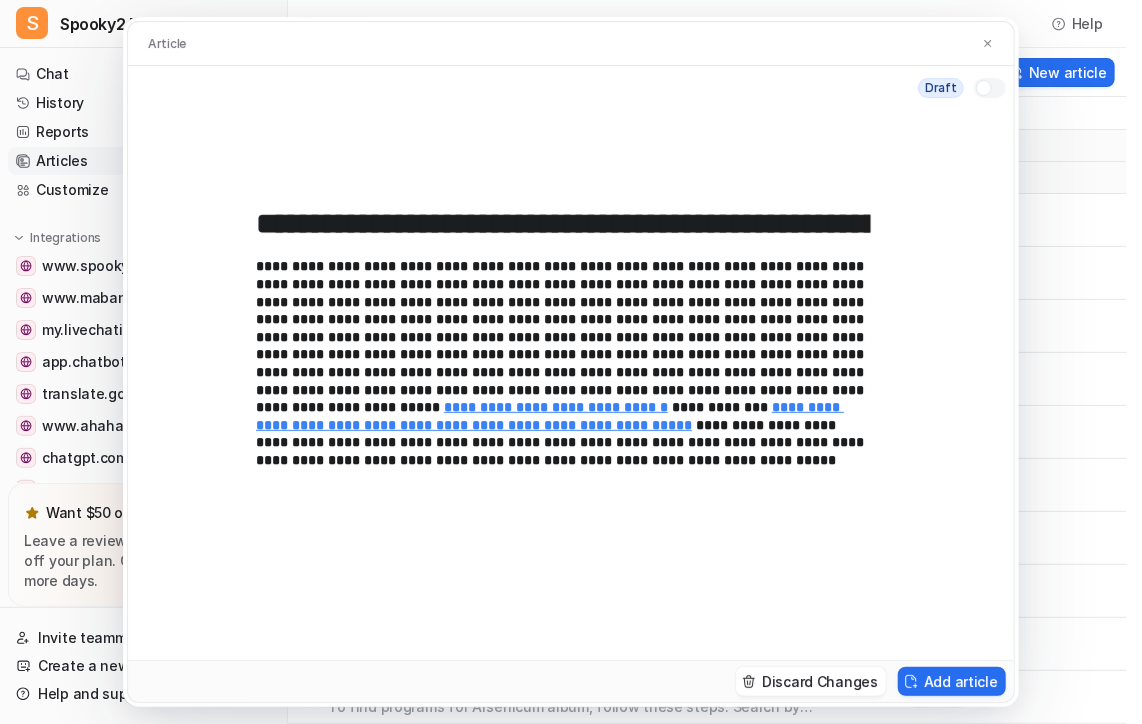 click at bounding box center [984, 88] 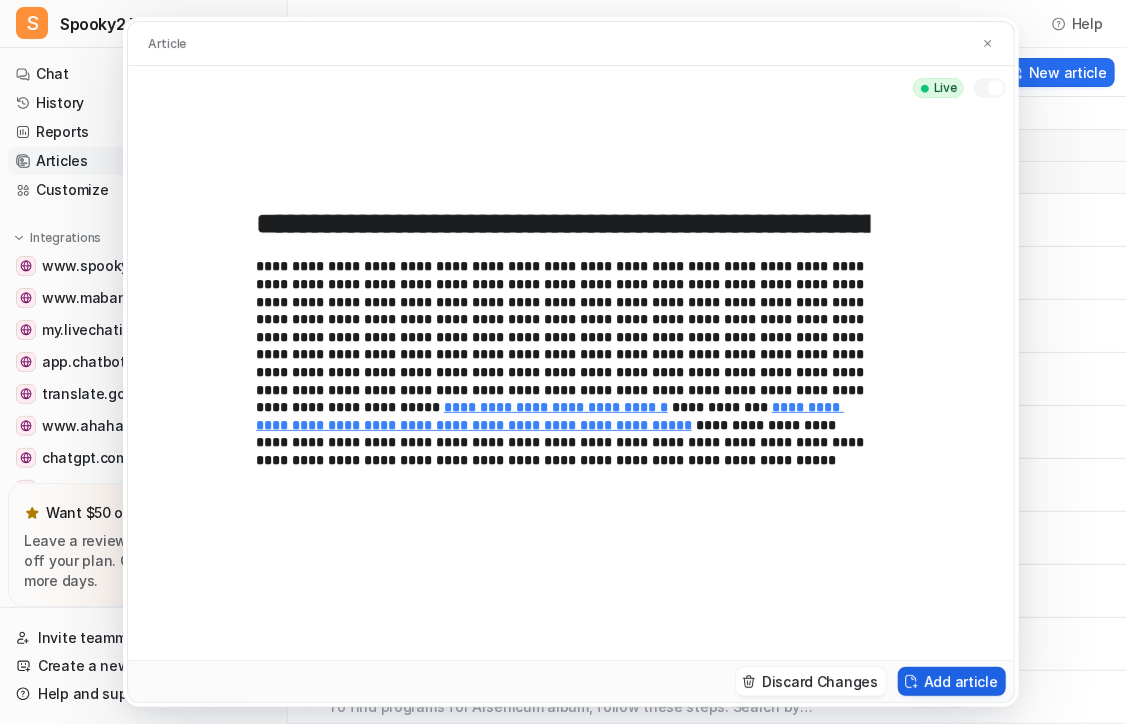 click on "Add article" at bounding box center (952, 681) 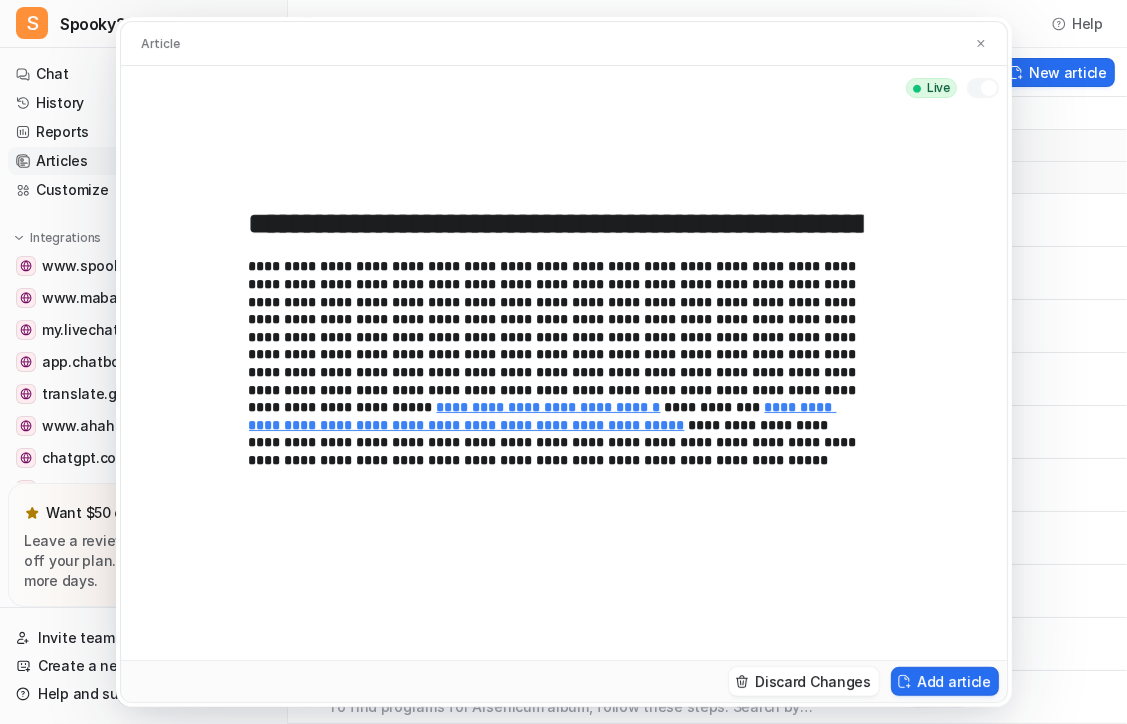 type 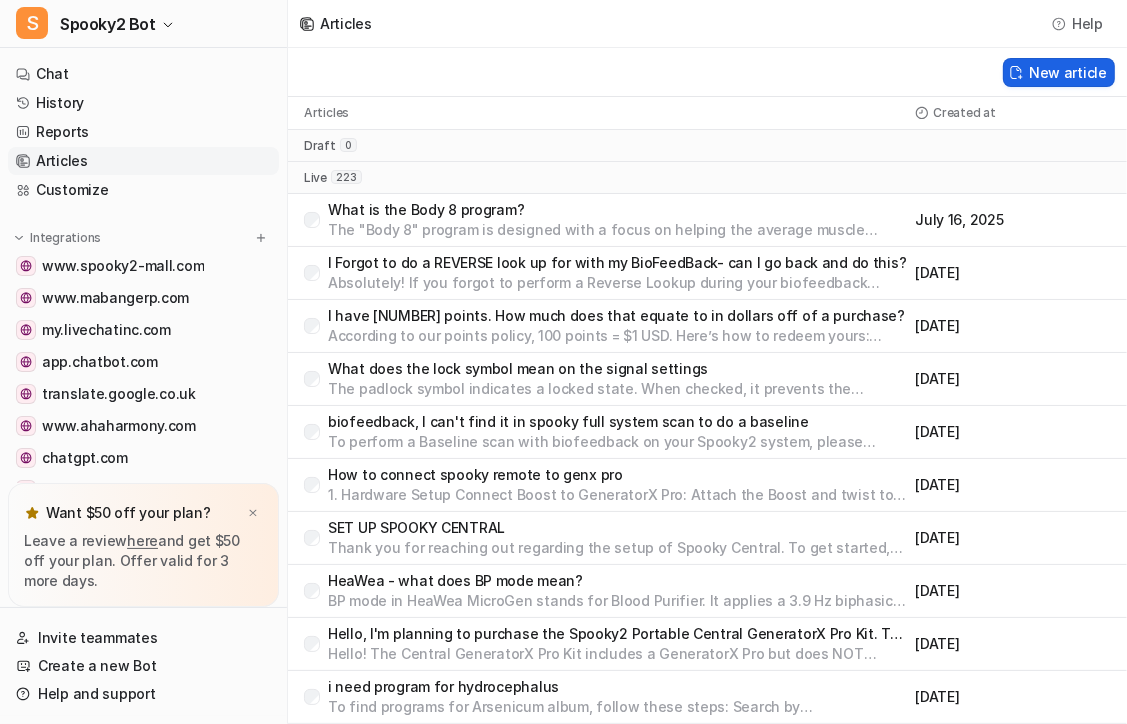 click on "New article" at bounding box center (1059, 72) 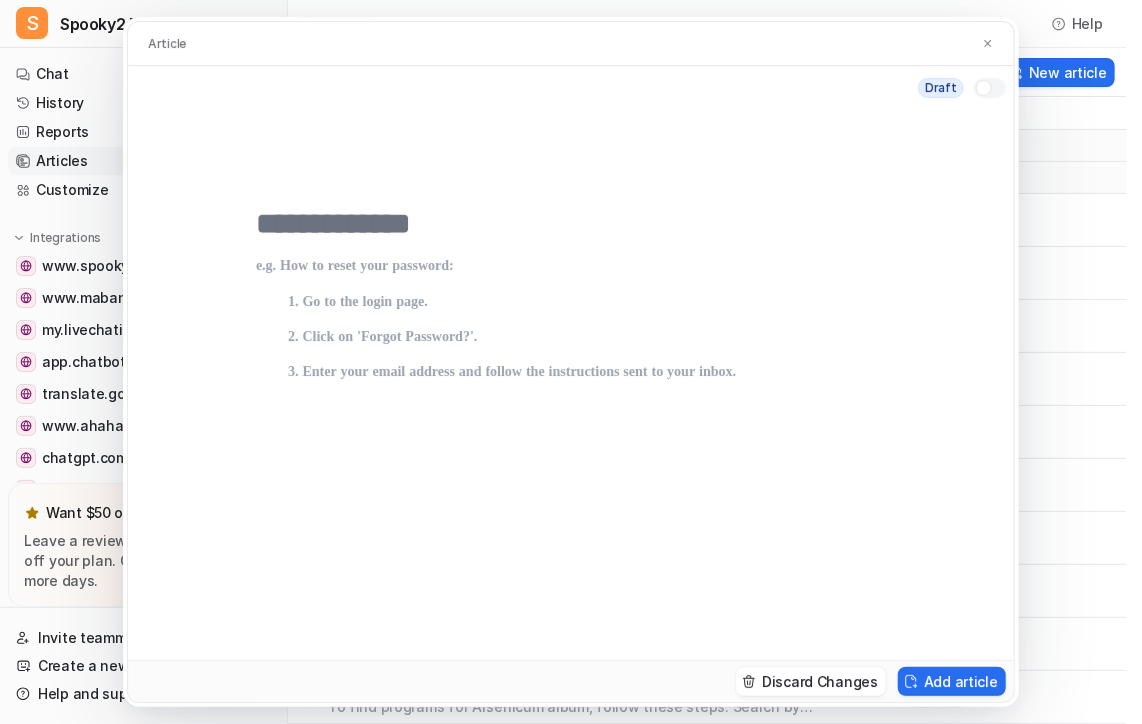 click at bounding box center (571, 224) 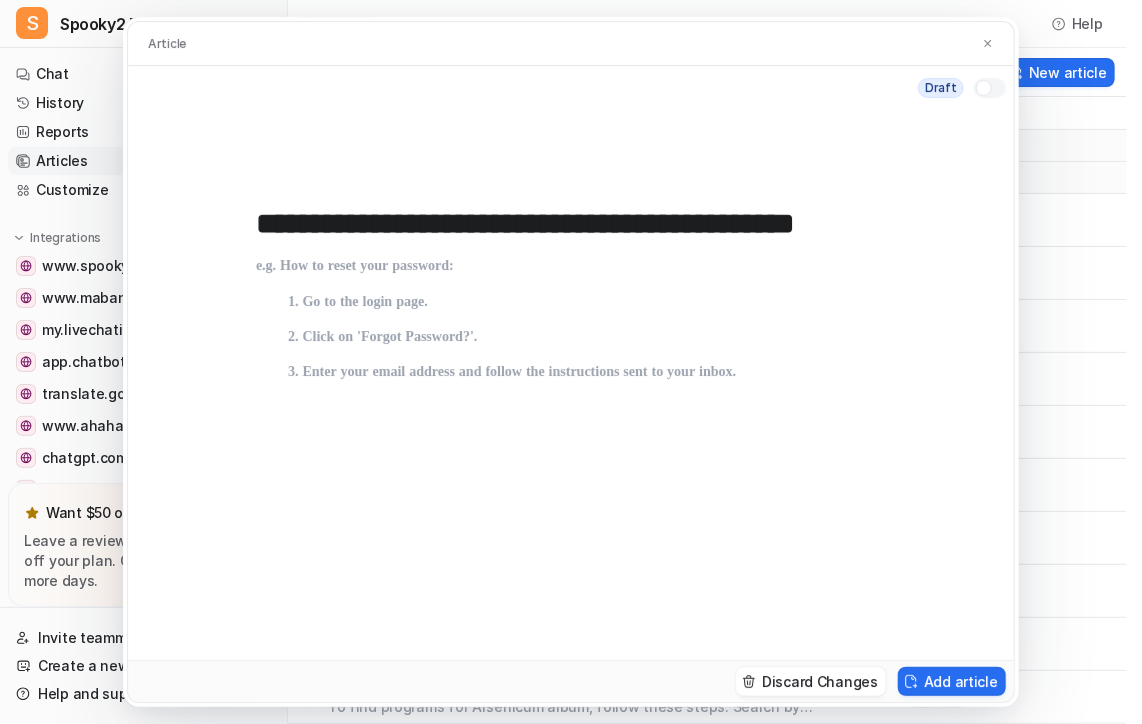 scroll, scrollTop: 0, scrollLeft: 93, axis: horizontal 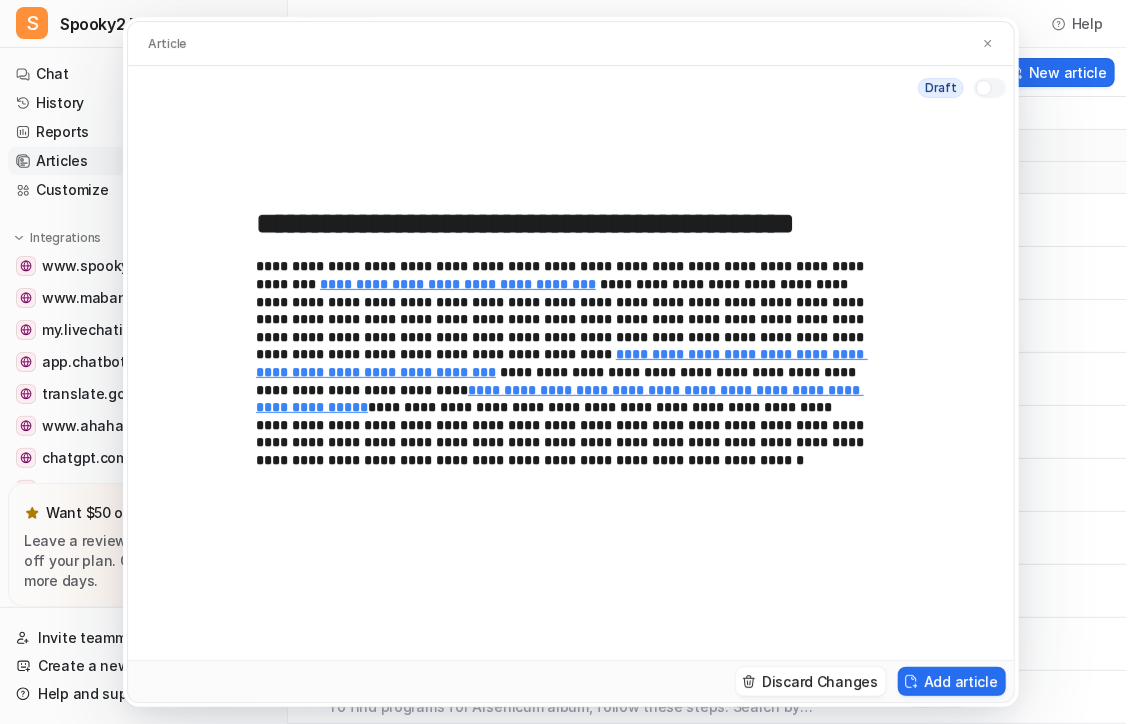 click at bounding box center [984, 88] 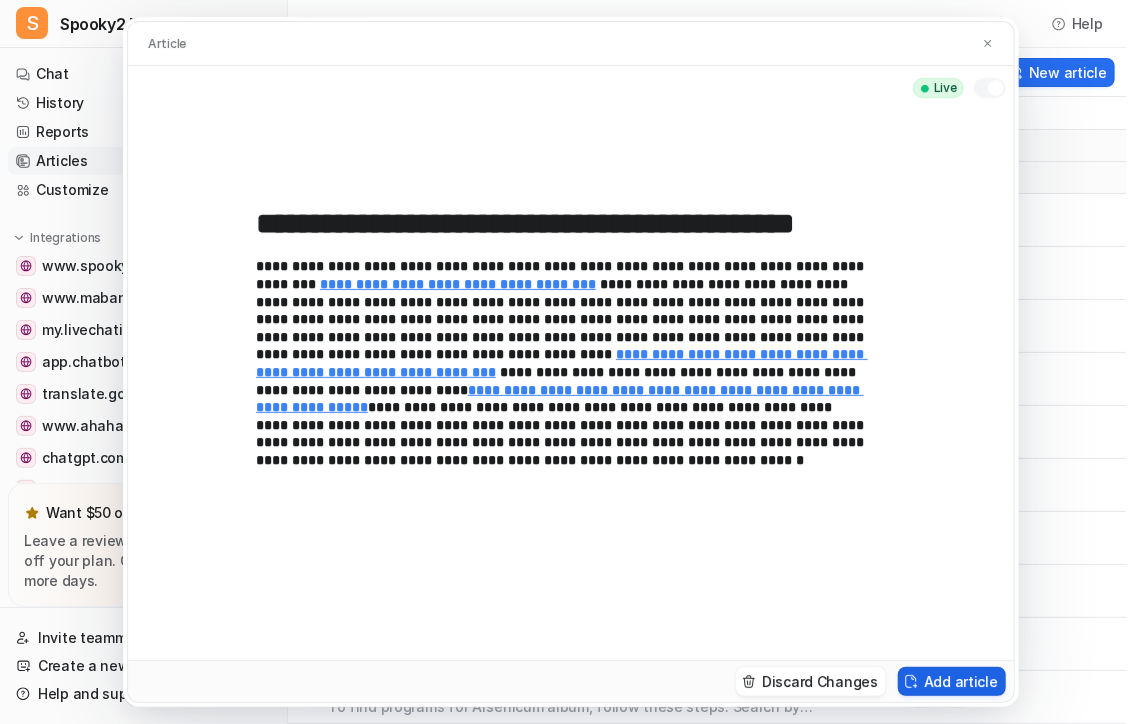click on "Add article" at bounding box center (952, 681) 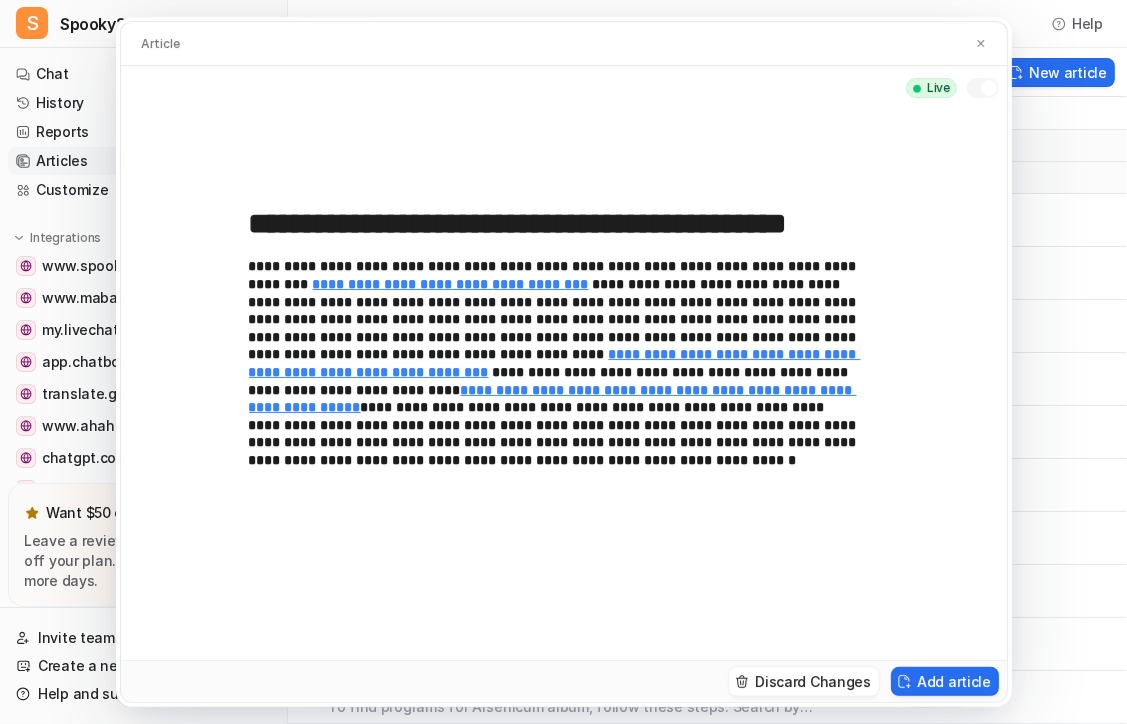type 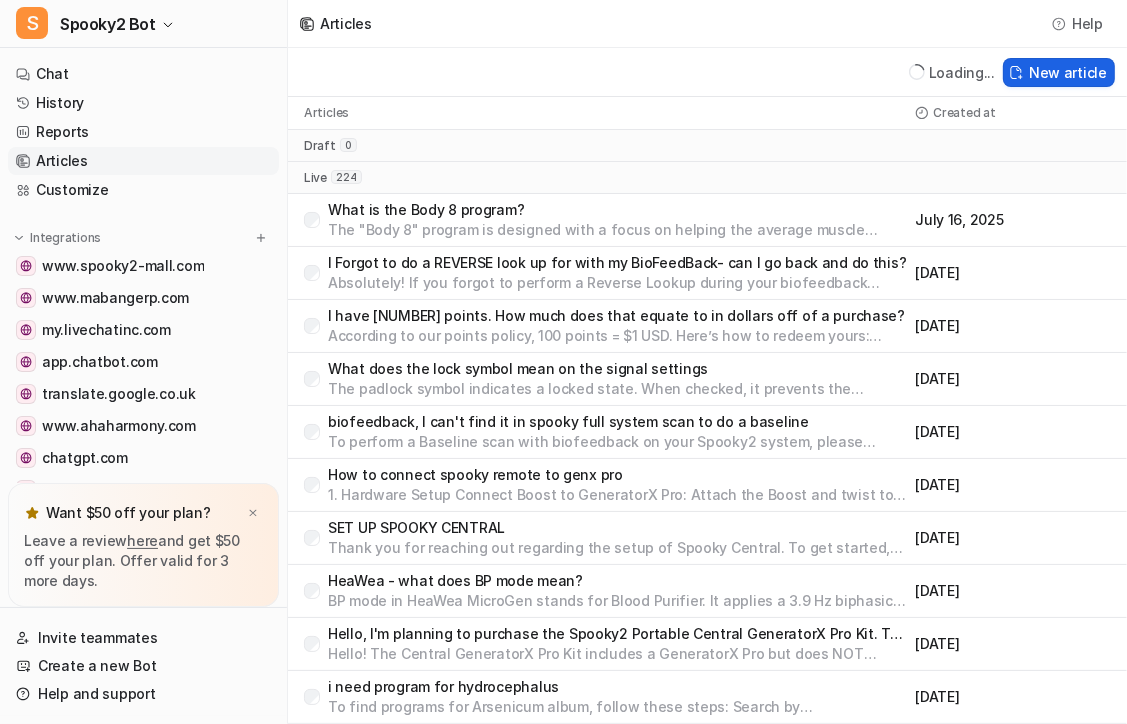 click on "New article" at bounding box center [1059, 72] 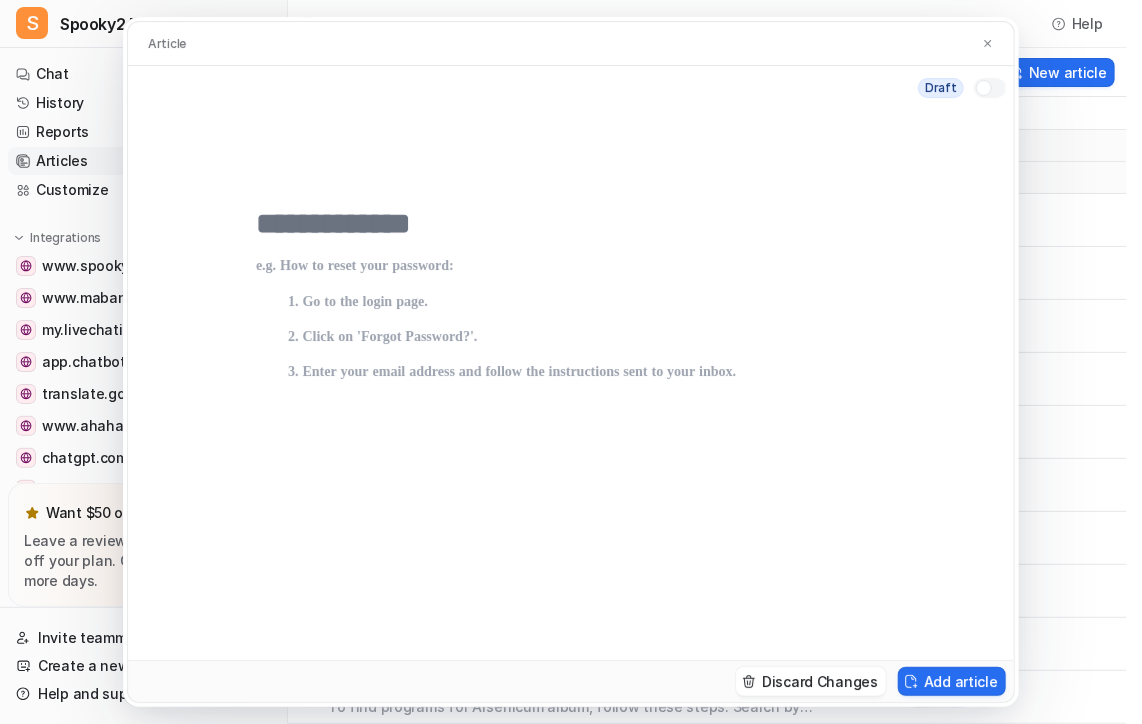 click at bounding box center (571, 385) 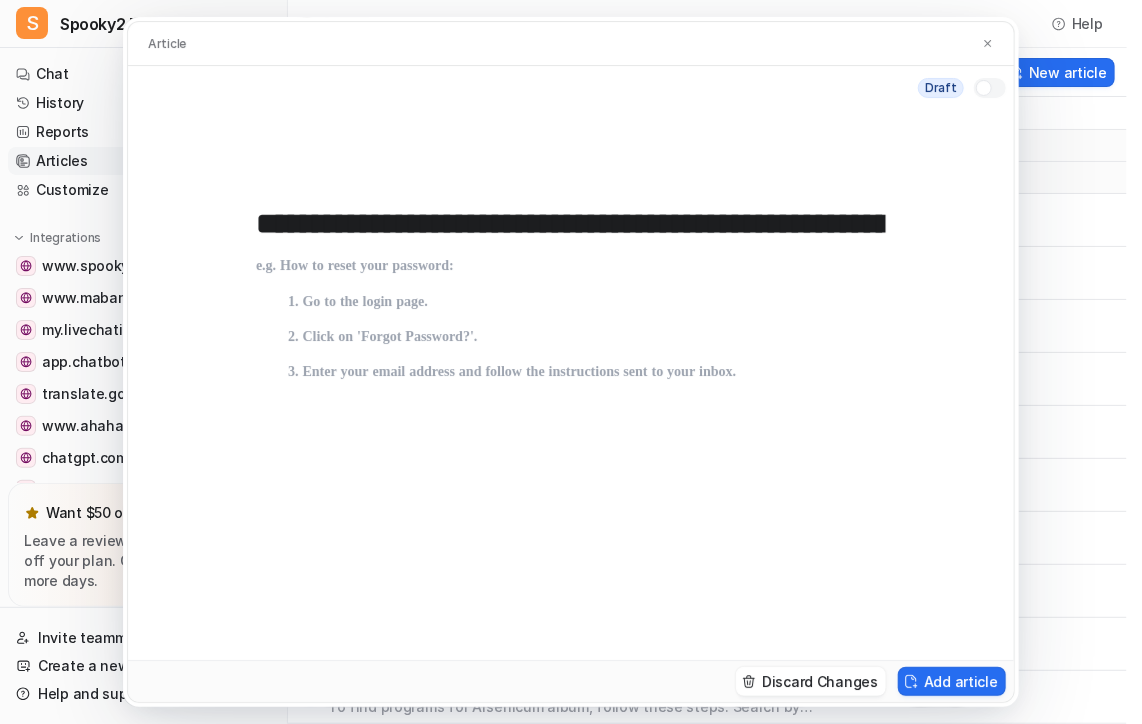 scroll, scrollTop: 0, scrollLeft: 218, axis: horizontal 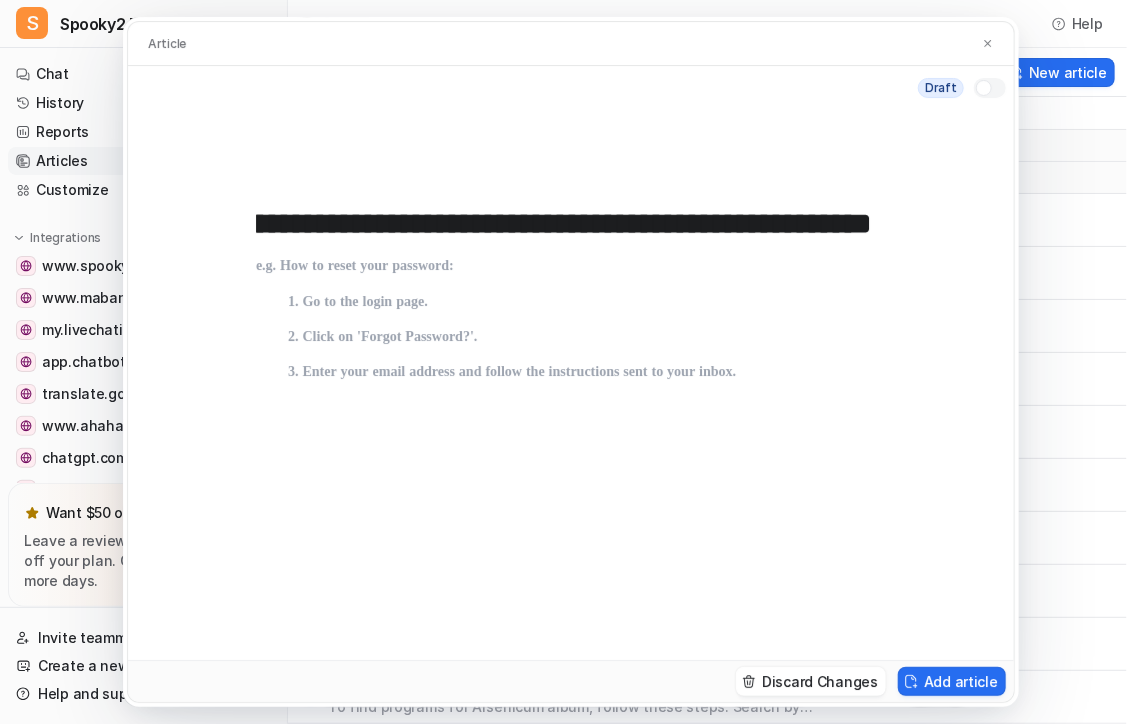 type on "**********" 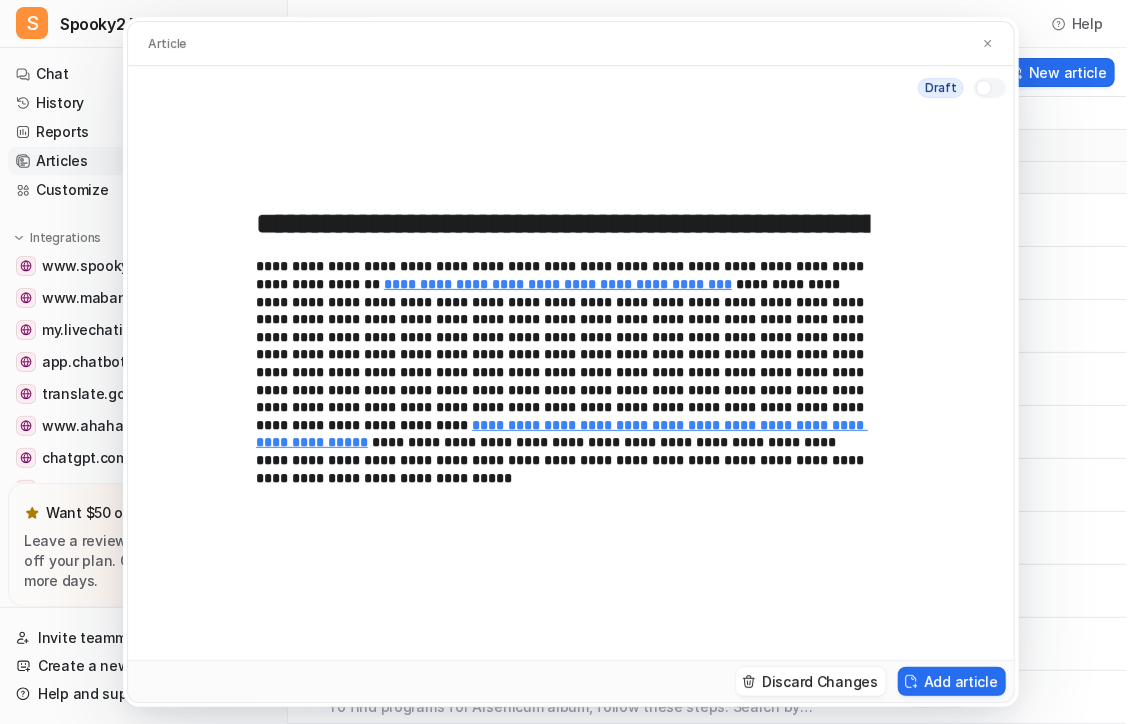 click at bounding box center [984, 88] 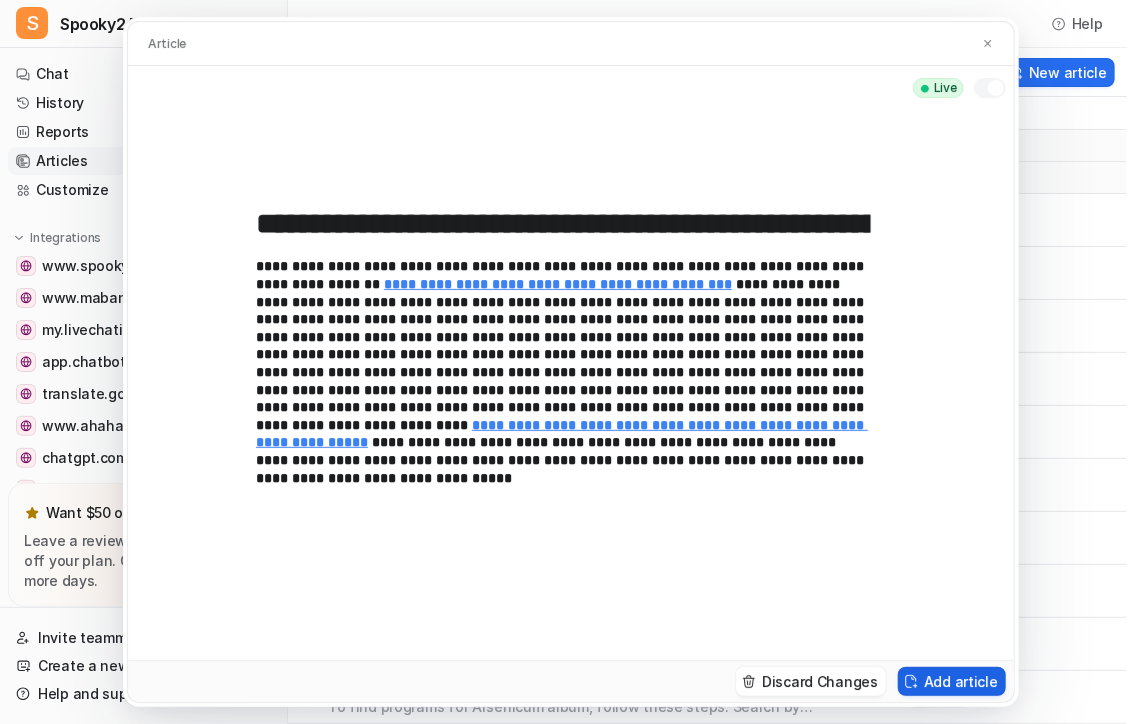 click on "Add article" at bounding box center [952, 681] 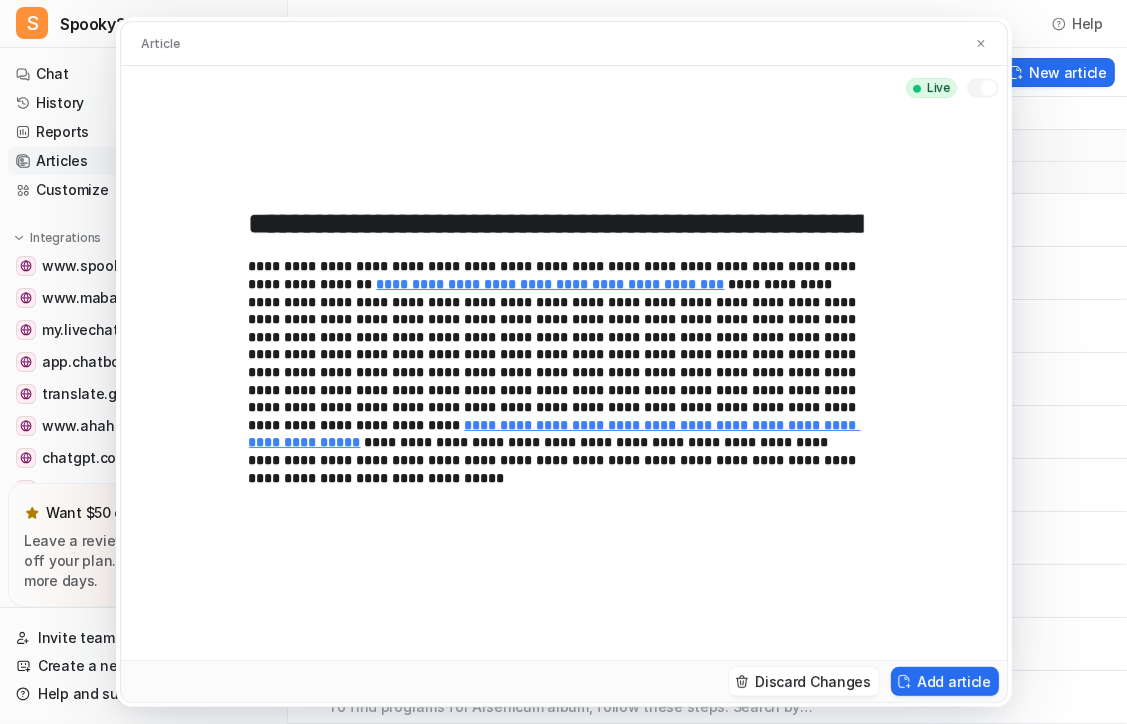 type 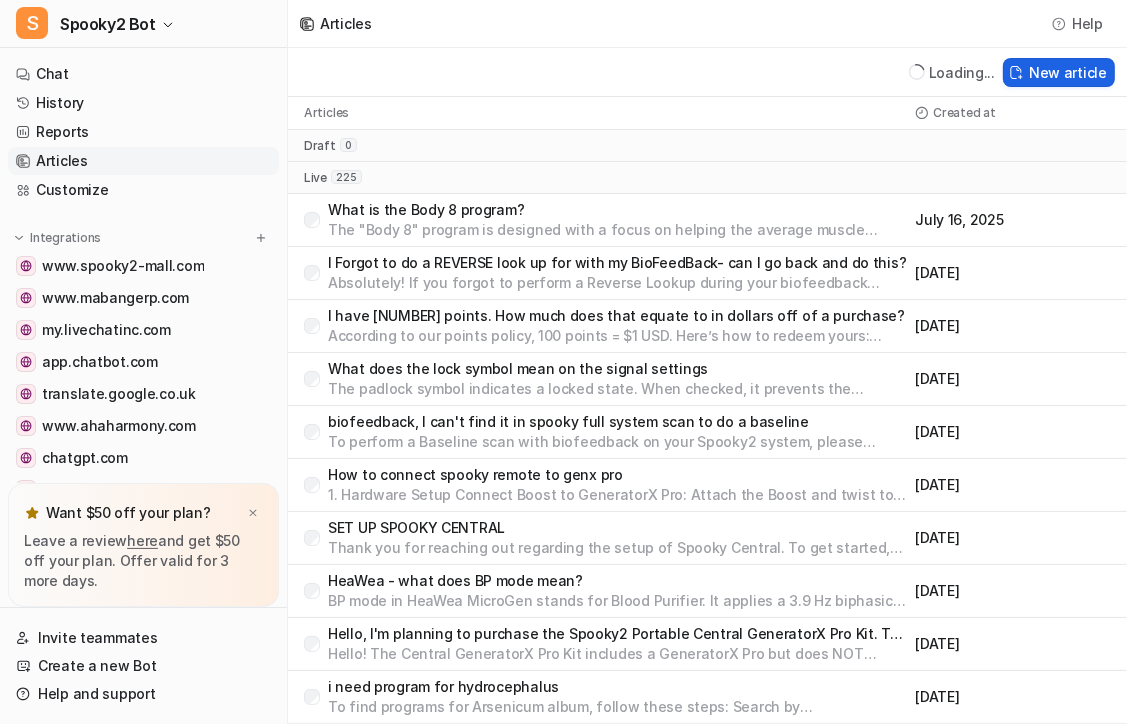 click on "New article" at bounding box center (1059, 72) 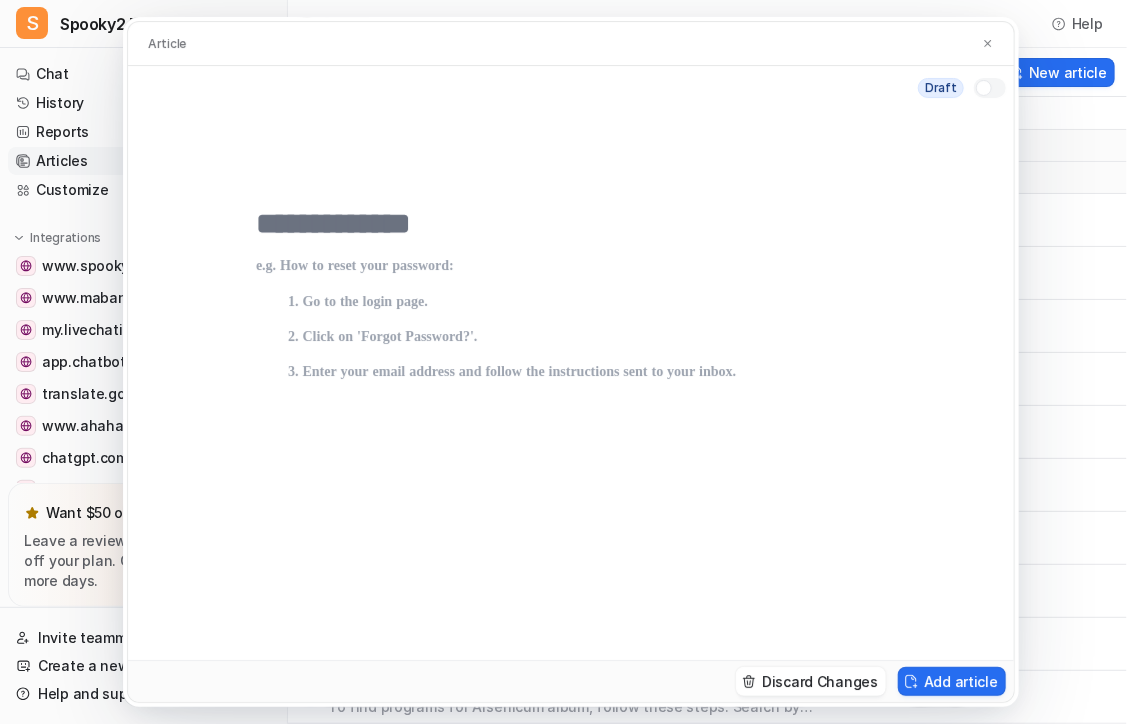 click at bounding box center (571, 224) 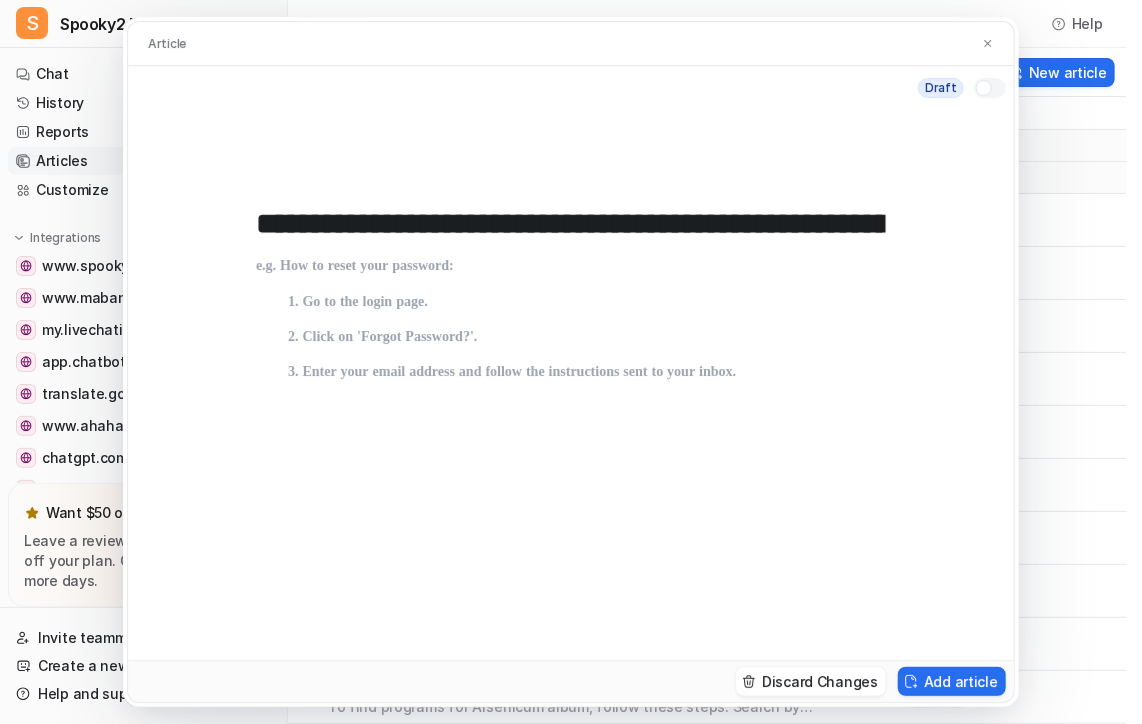 scroll, scrollTop: 0, scrollLeft: 315, axis: horizontal 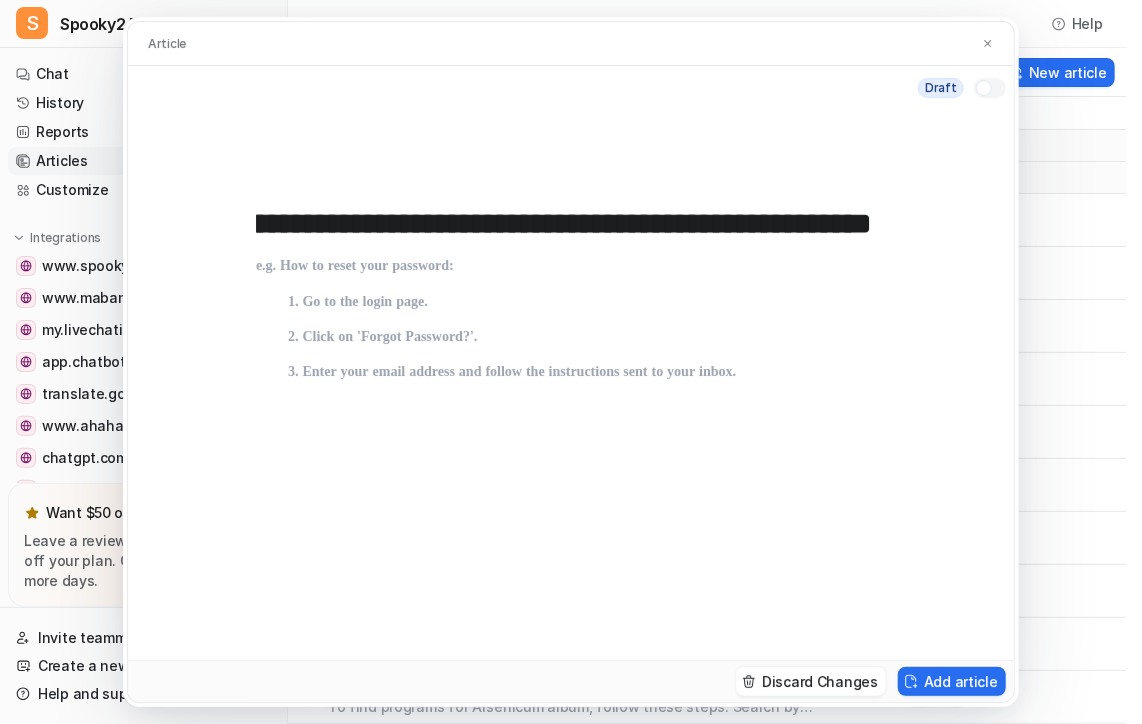 type on "**********" 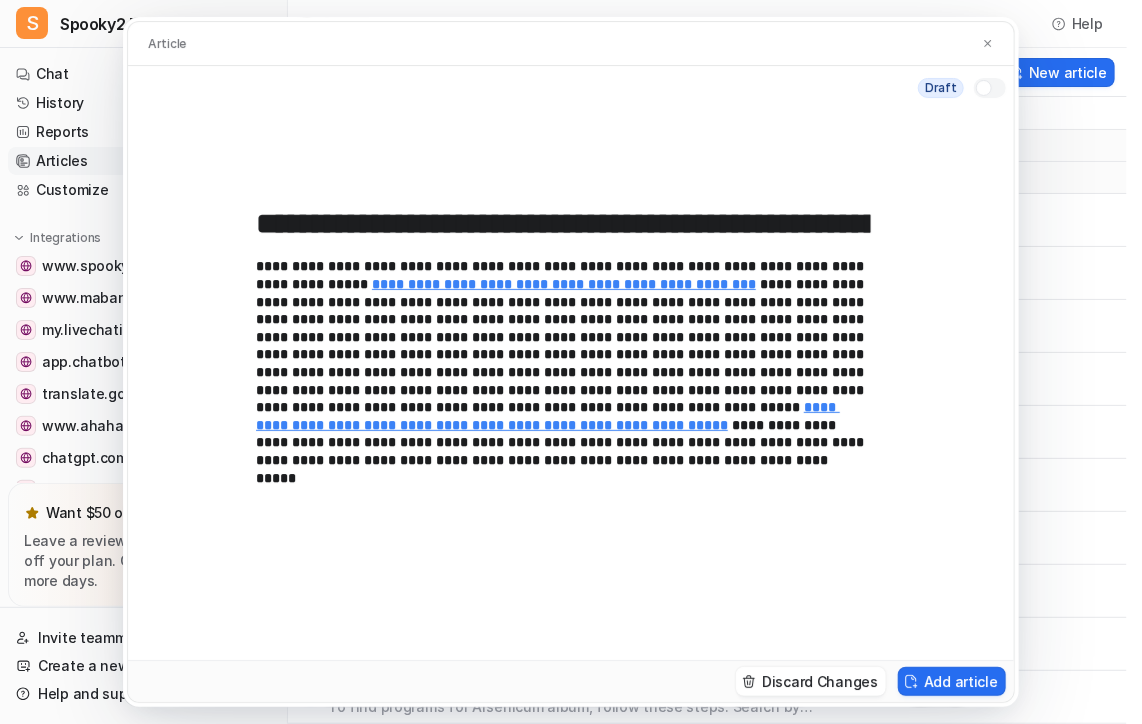 click at bounding box center [984, 88] 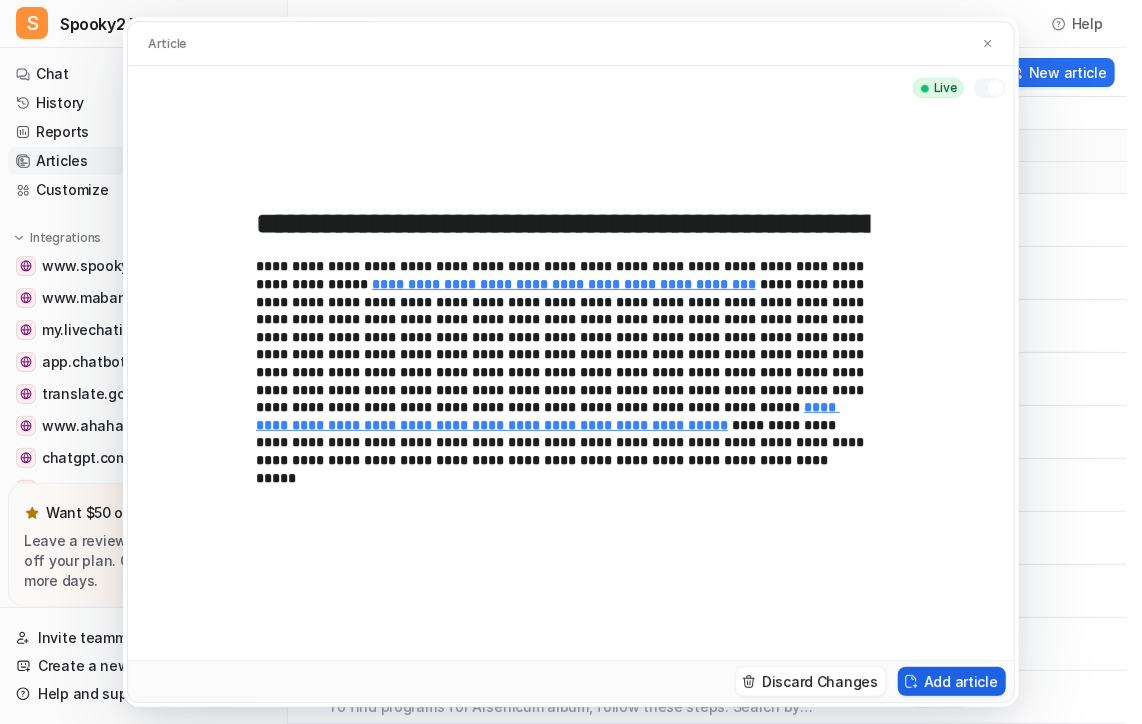 drag, startPoint x: 952, startPoint y: 687, endPoint x: 906, endPoint y: 654, distance: 56.61272 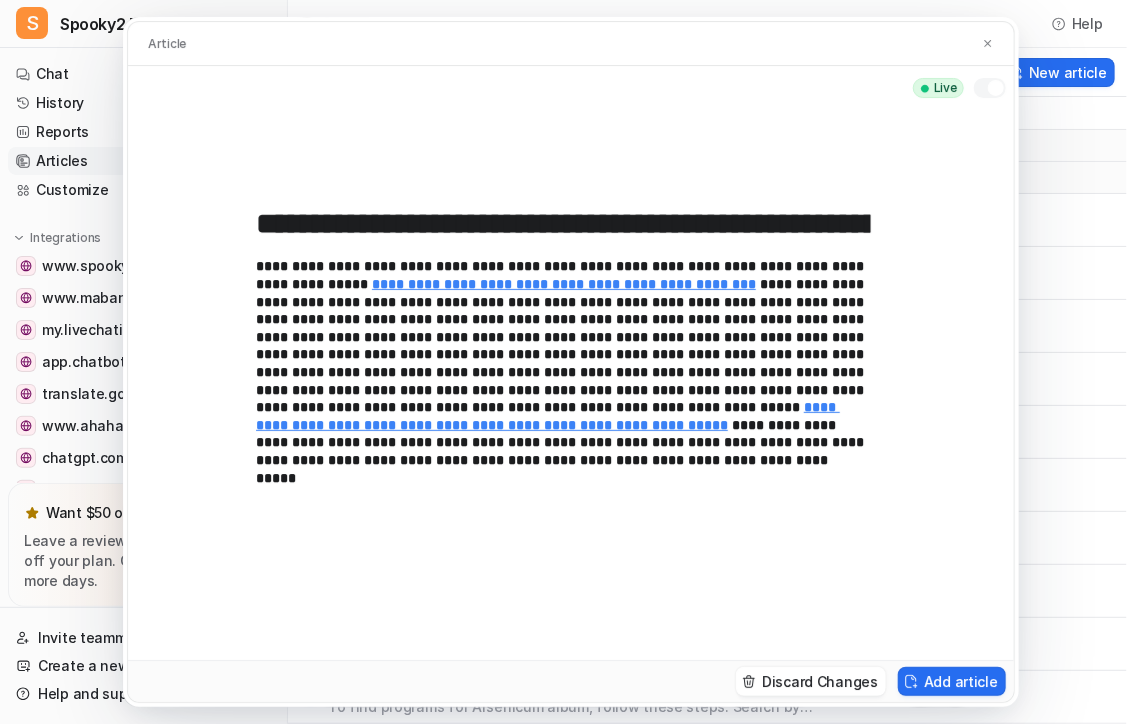 click on "Add article" at bounding box center [952, 681] 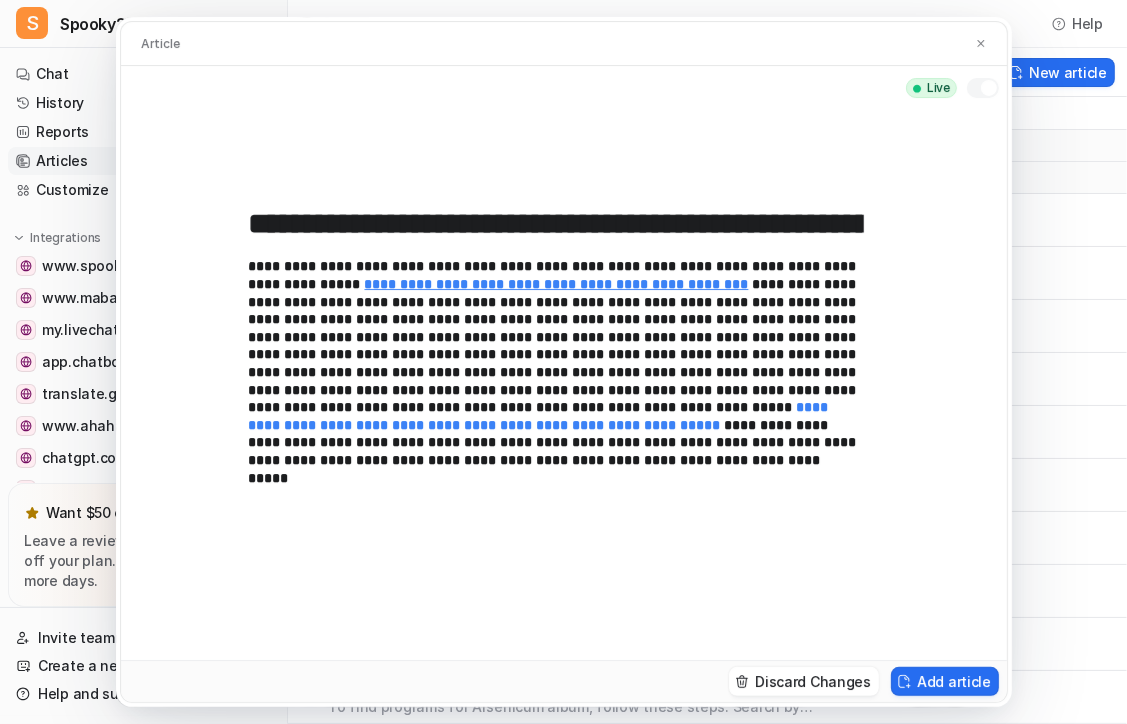 type 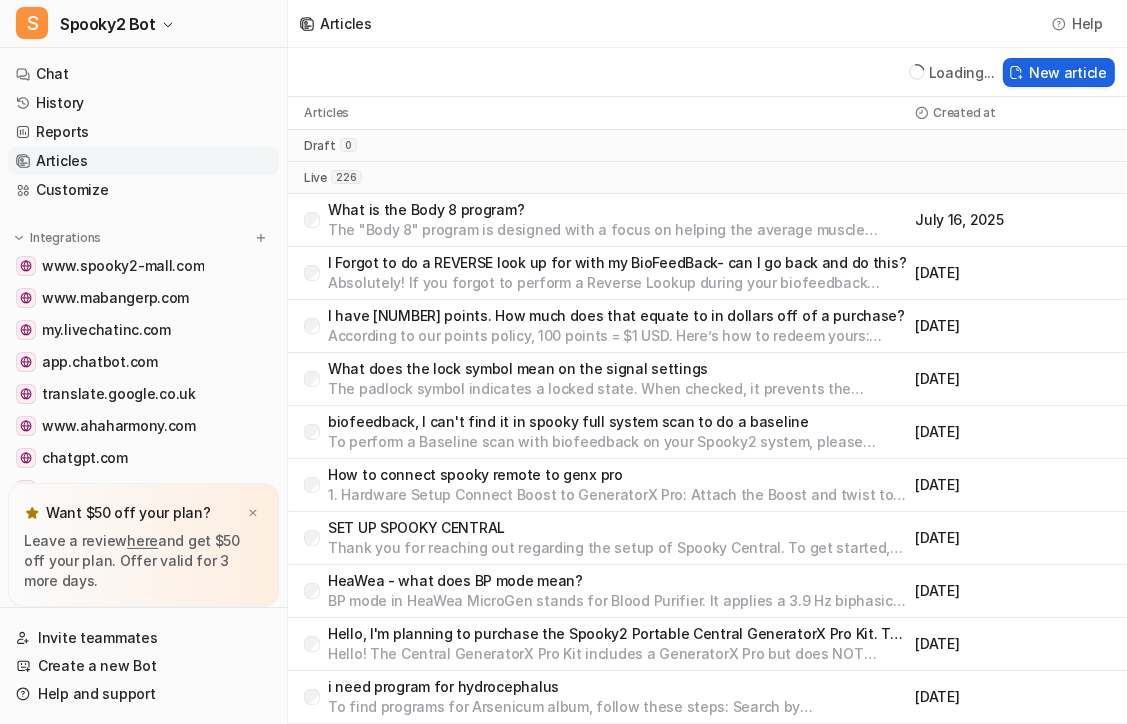 click on "New article" at bounding box center (1059, 72) 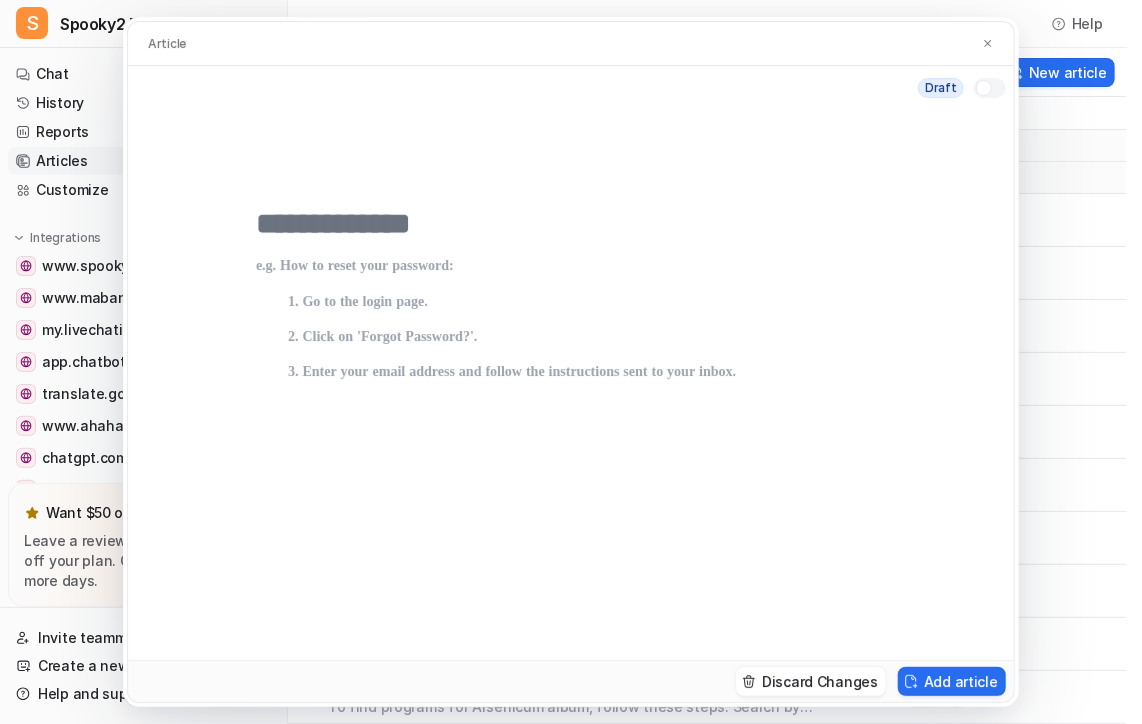 click at bounding box center [571, 224] 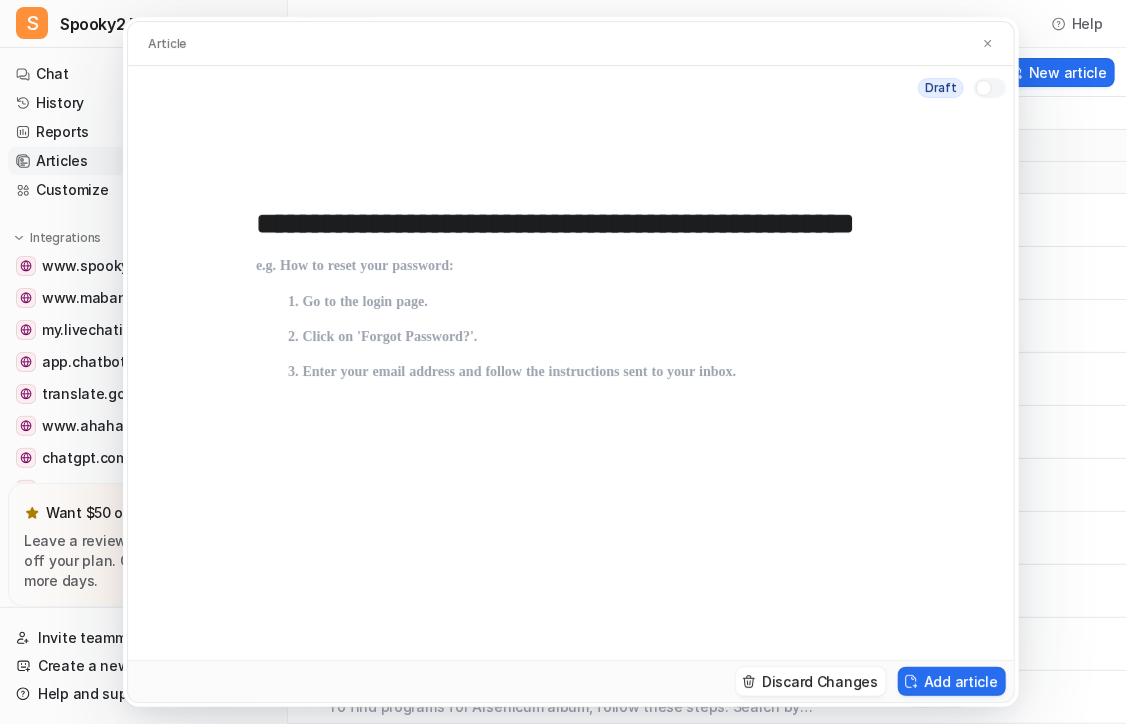 scroll, scrollTop: 0, scrollLeft: 164, axis: horizontal 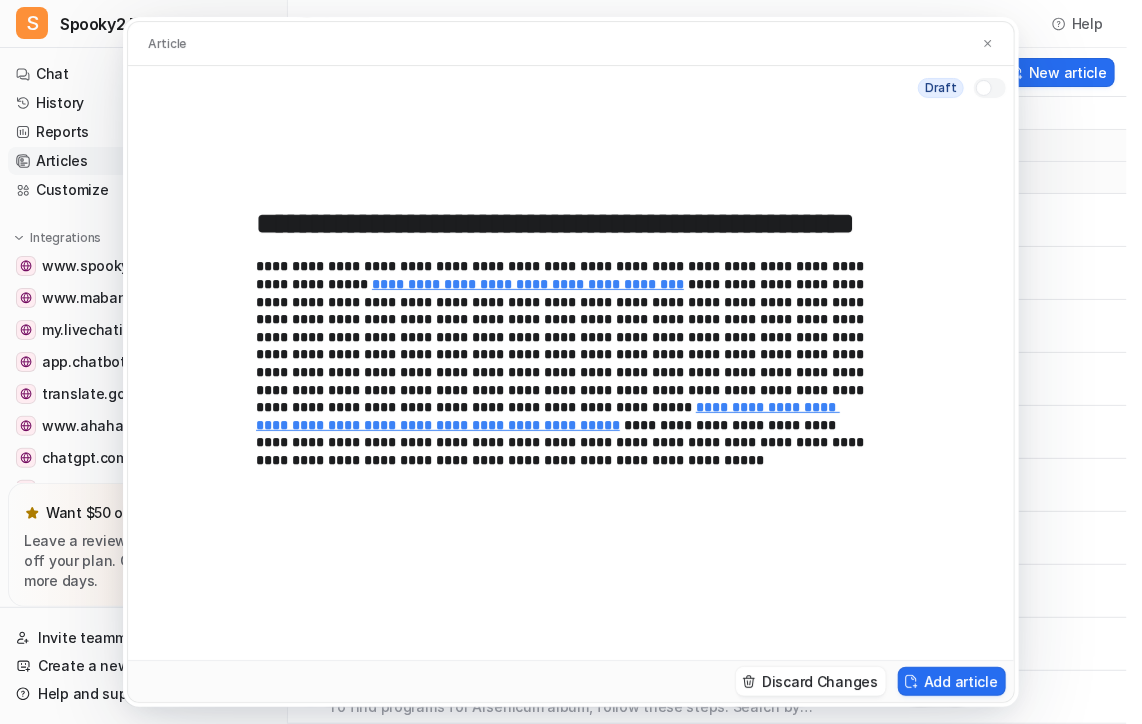 click at bounding box center (990, 88) 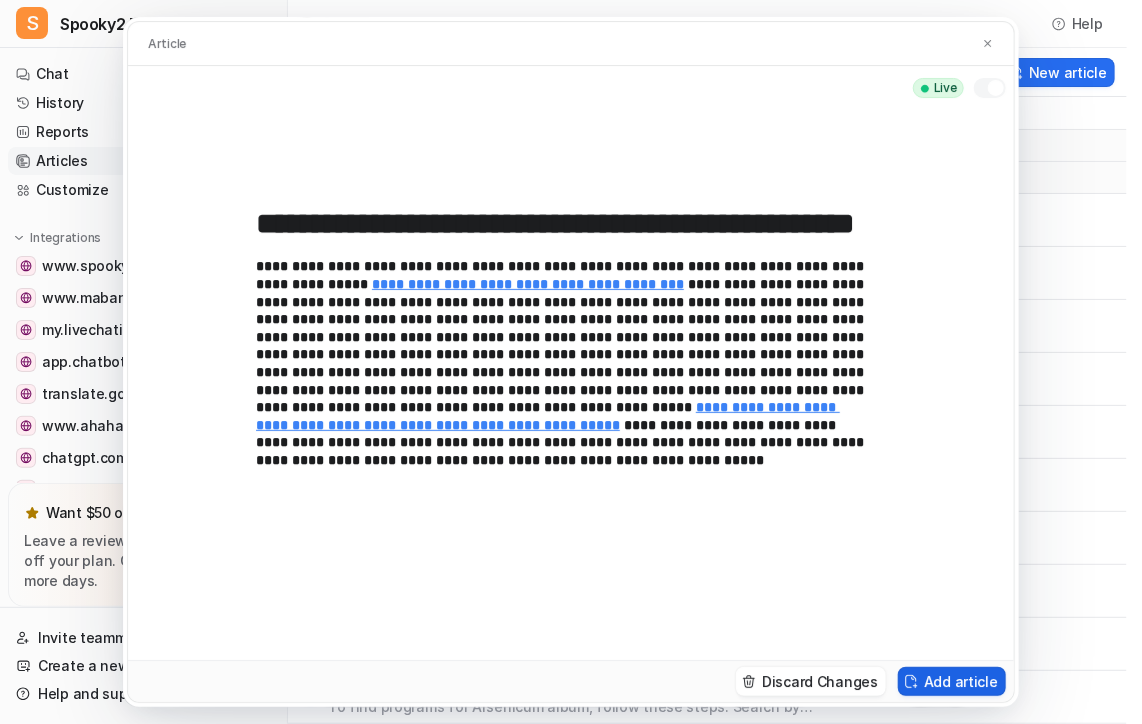 click on "Add article" at bounding box center [952, 681] 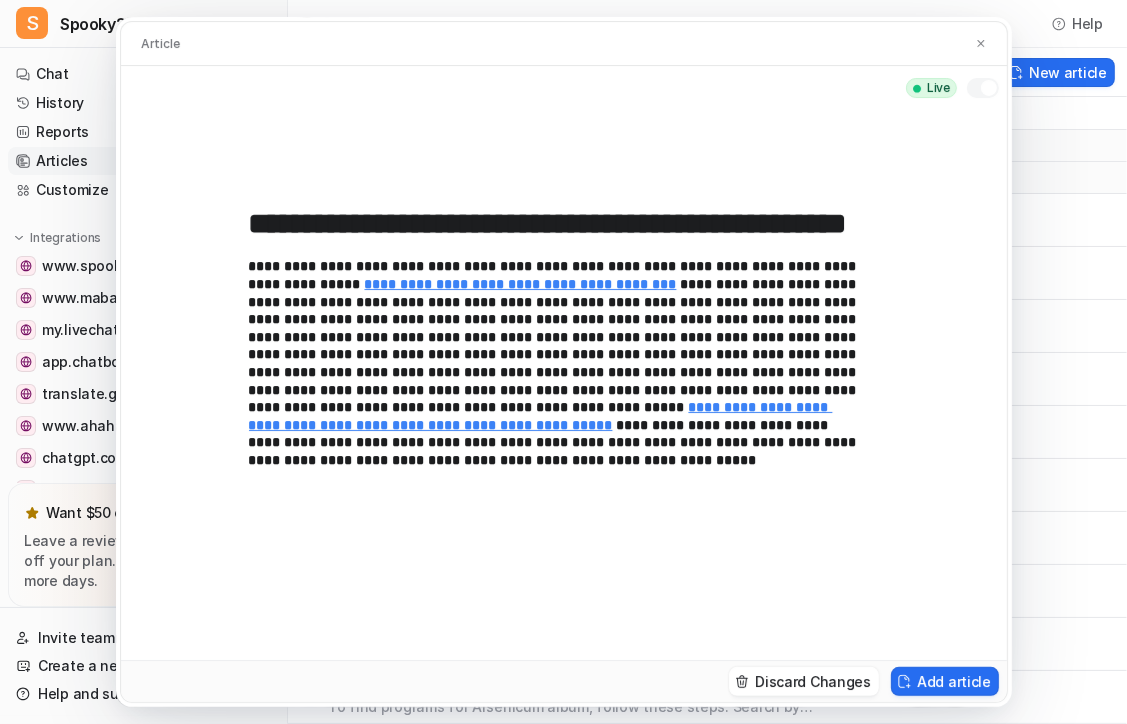 type 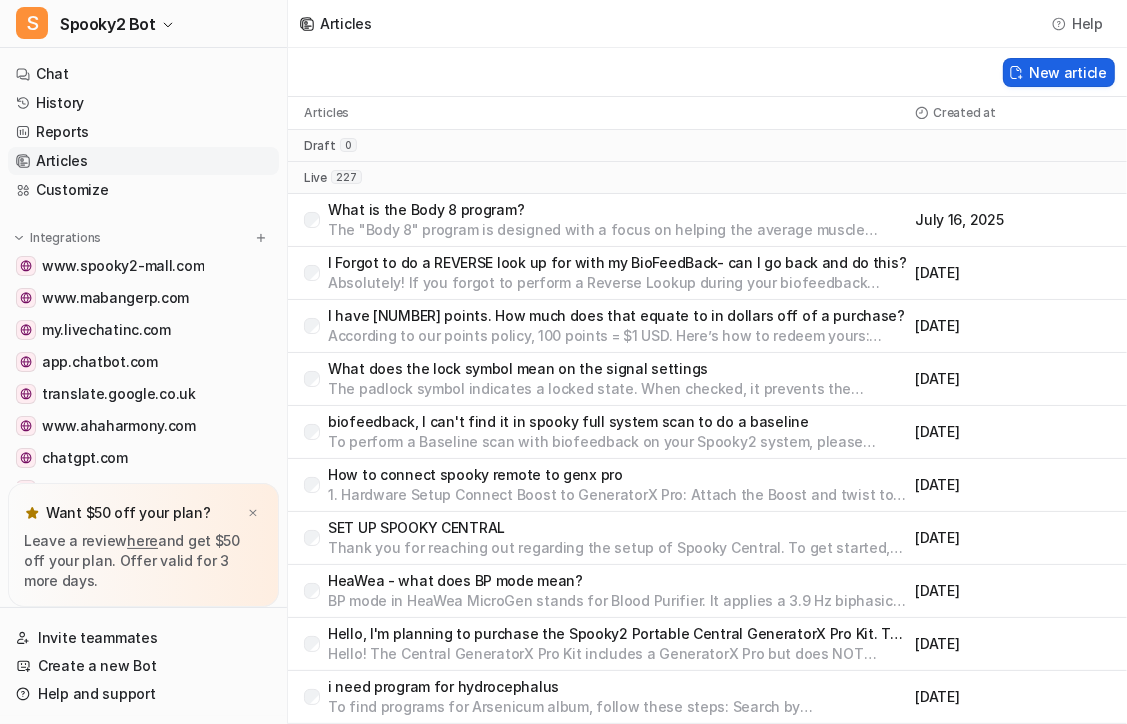 click on "New article" at bounding box center [1059, 72] 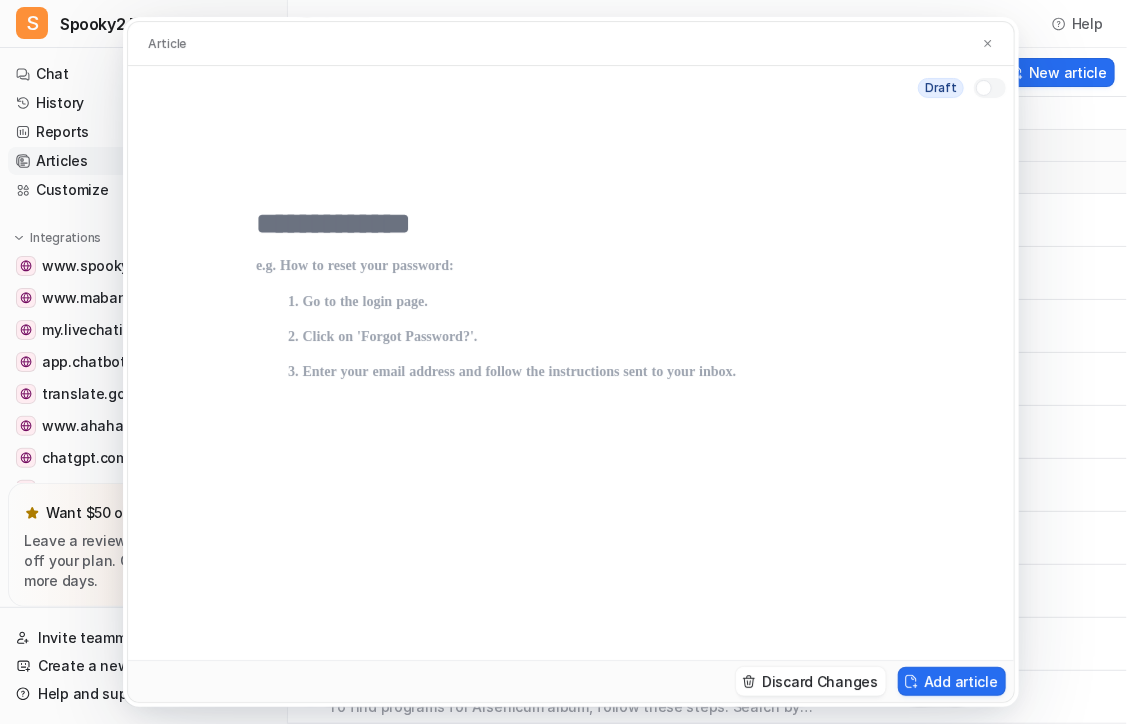 click at bounding box center (571, 434) 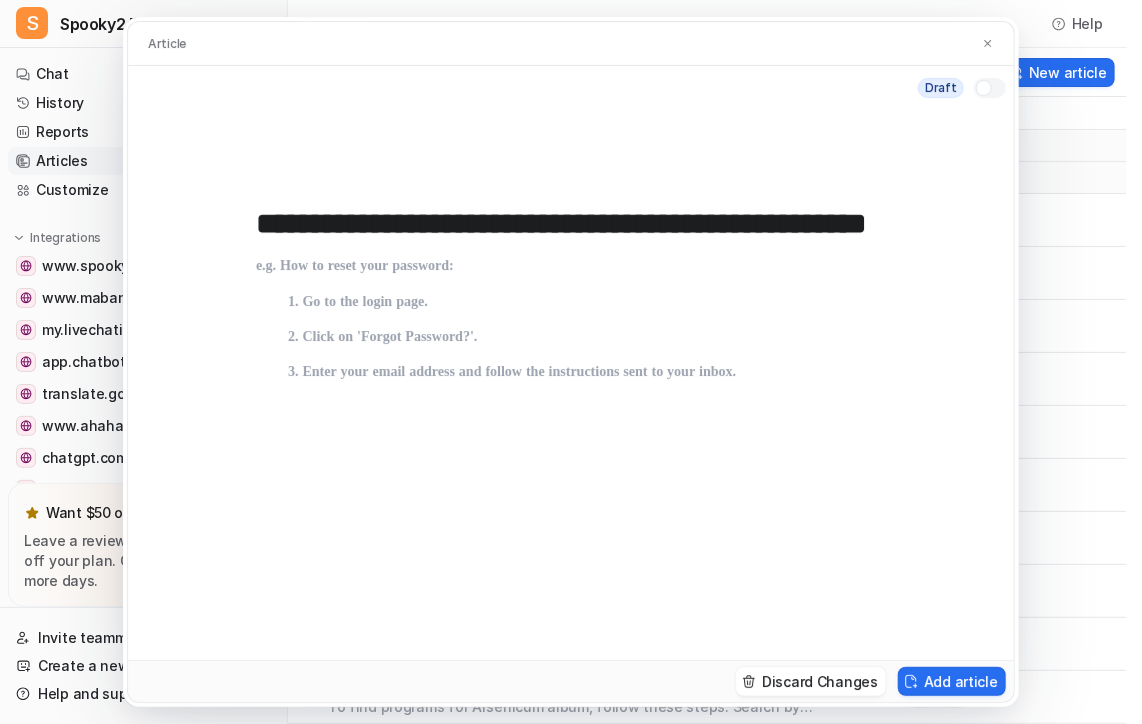 scroll, scrollTop: 0, scrollLeft: 183, axis: horizontal 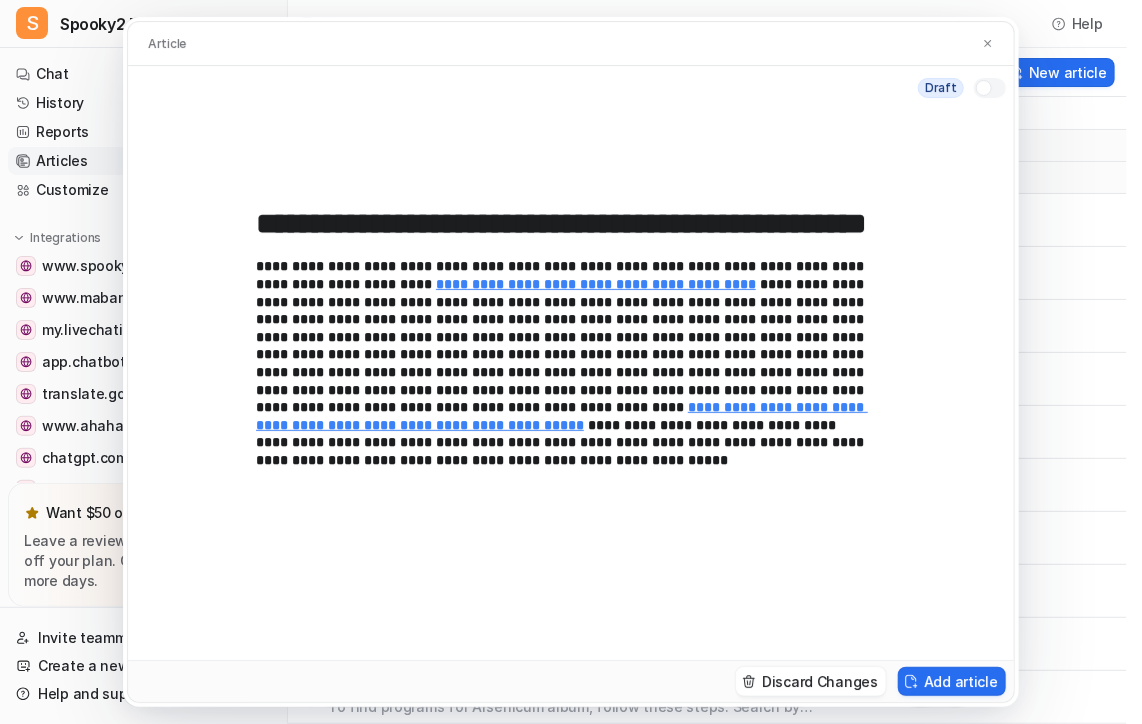 click at bounding box center (984, 88) 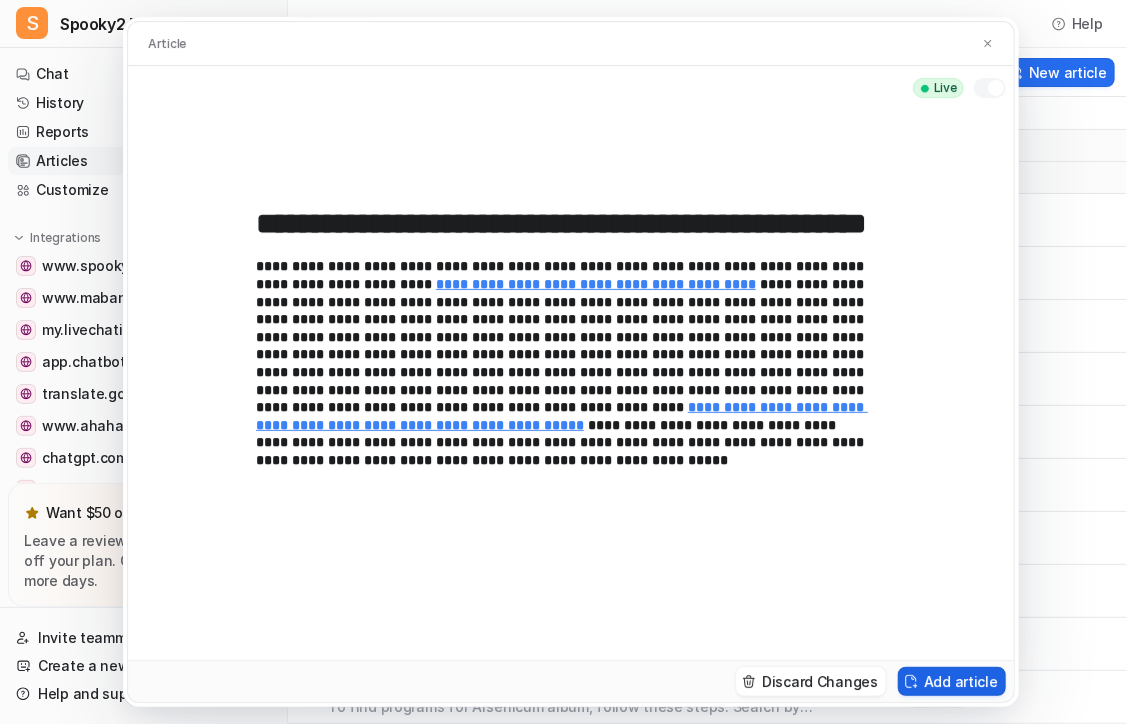 click on "Add article" at bounding box center (952, 681) 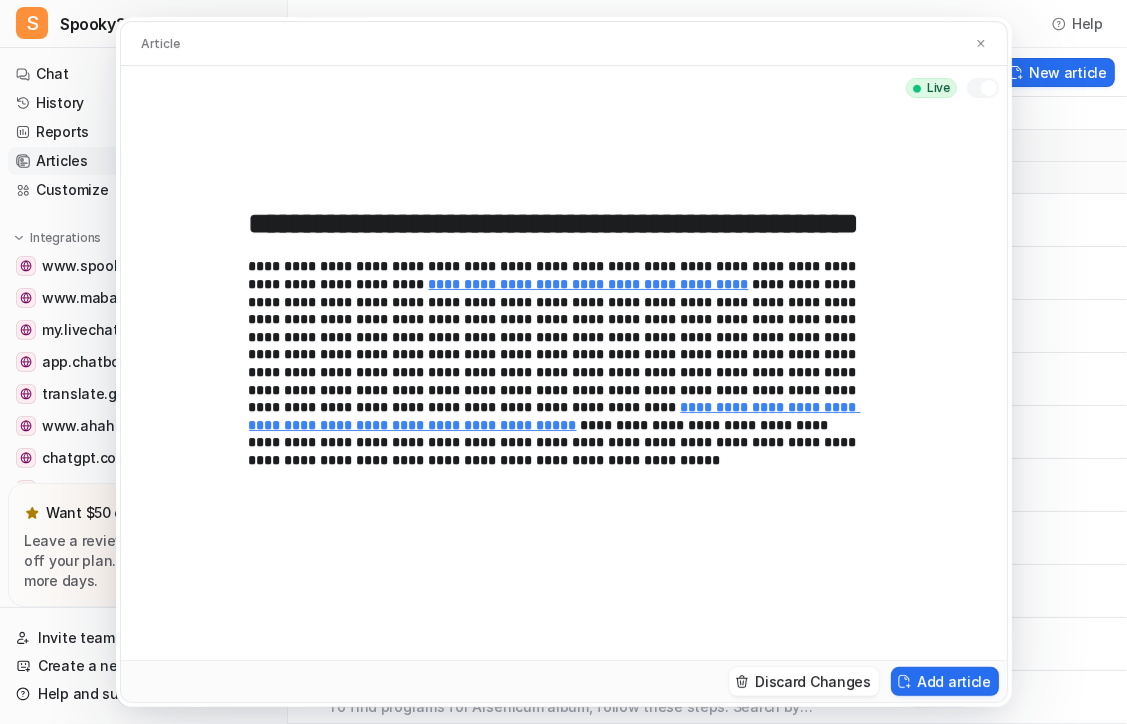 type 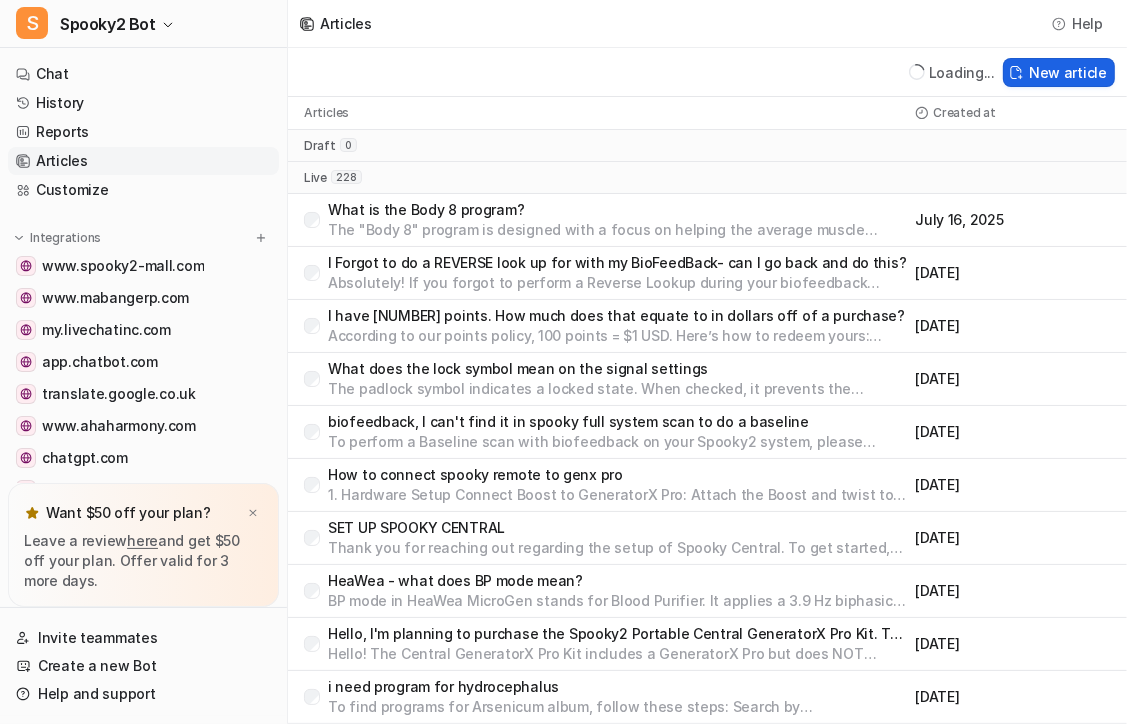 click on "New article" at bounding box center [1059, 72] 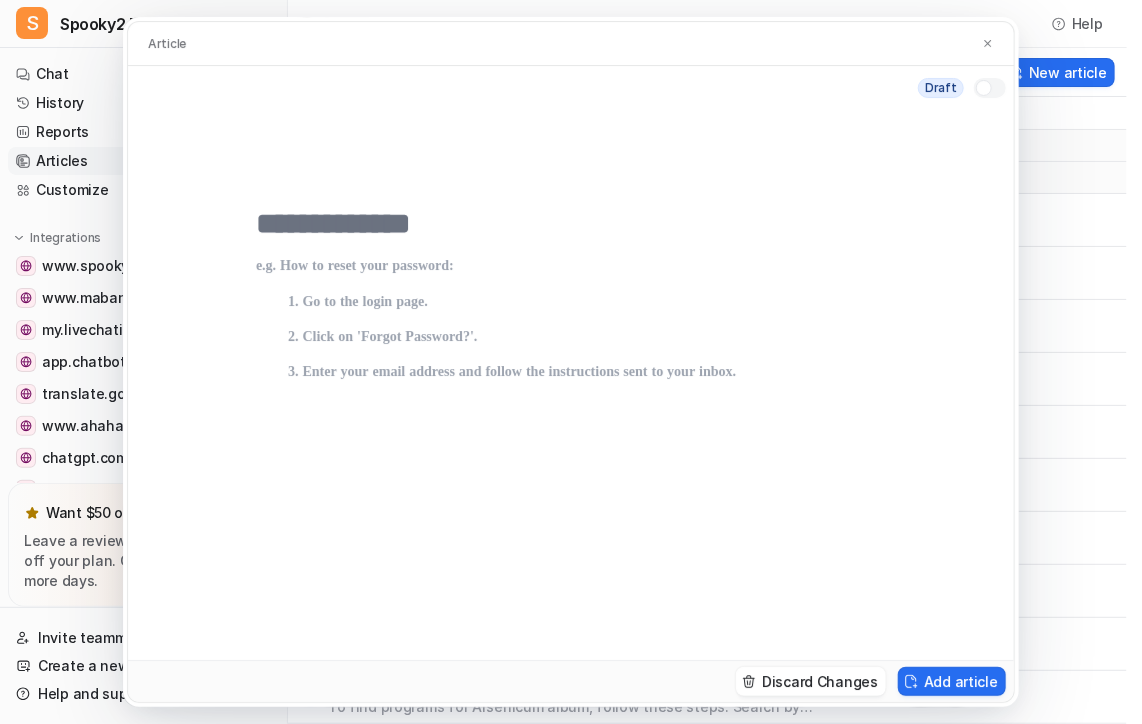 click at bounding box center (571, 224) 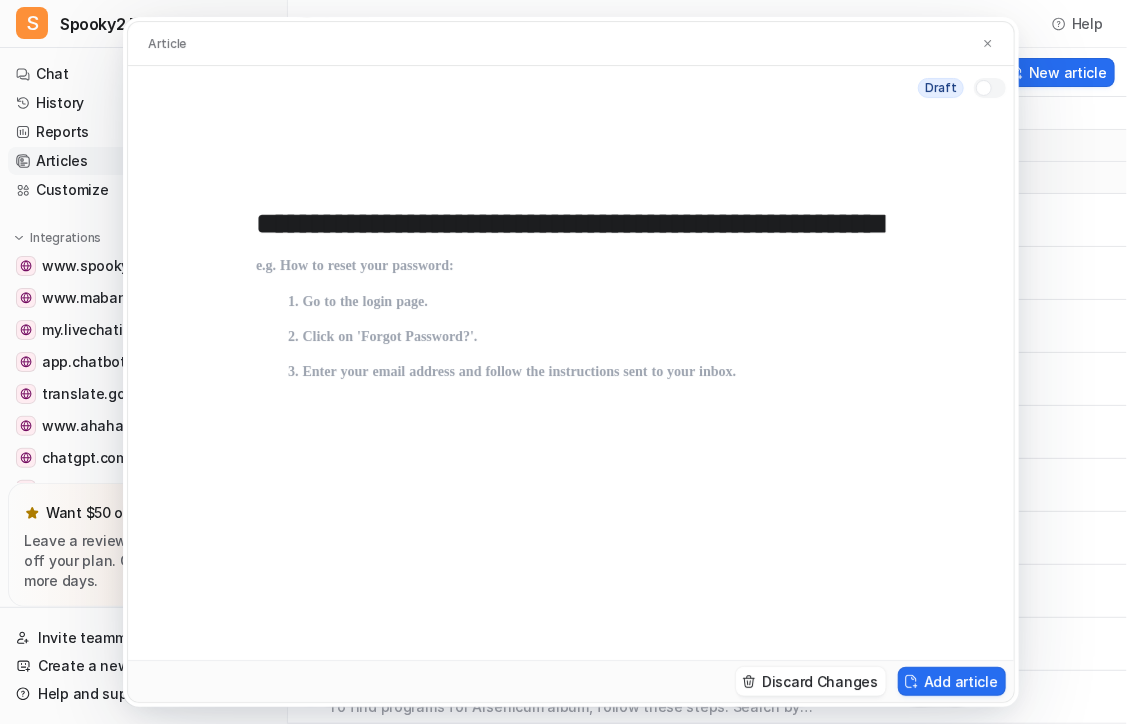 scroll, scrollTop: 0, scrollLeft: 203, axis: horizontal 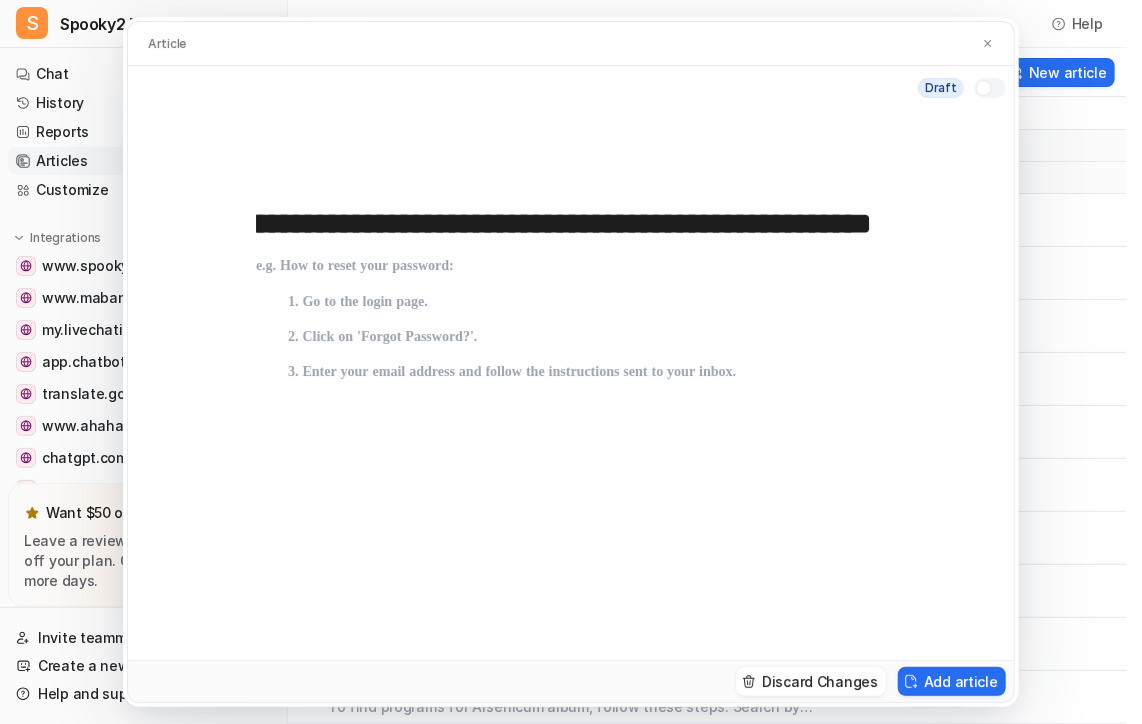 type on "**********" 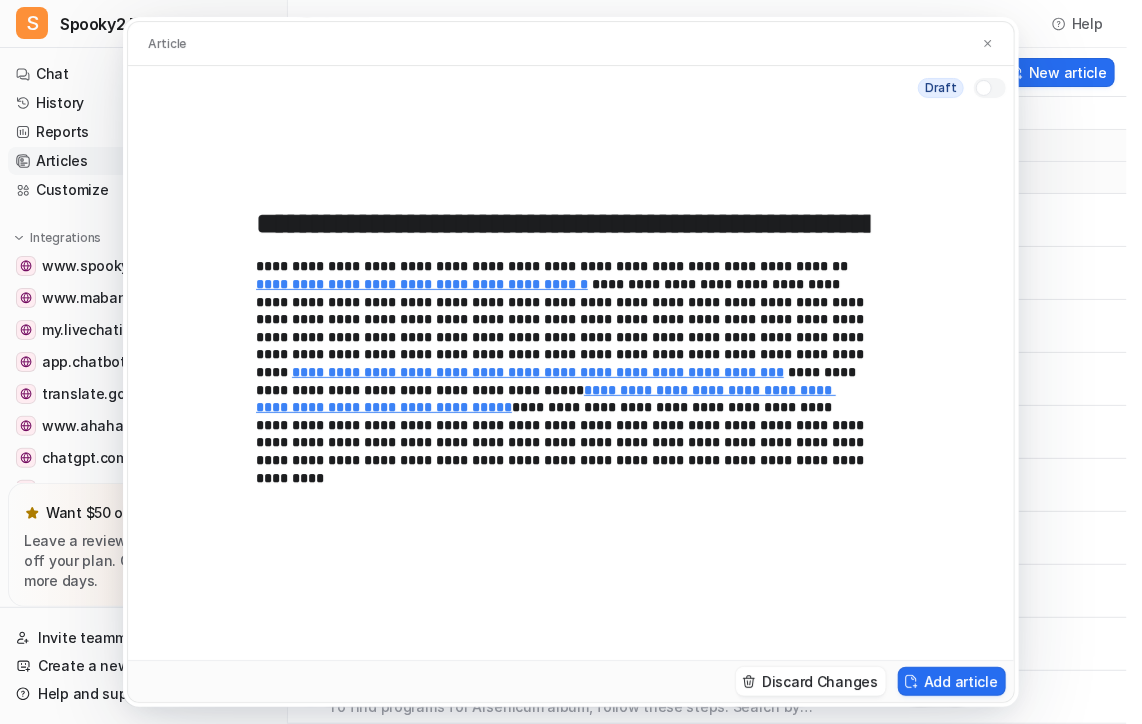 click at bounding box center [990, 88] 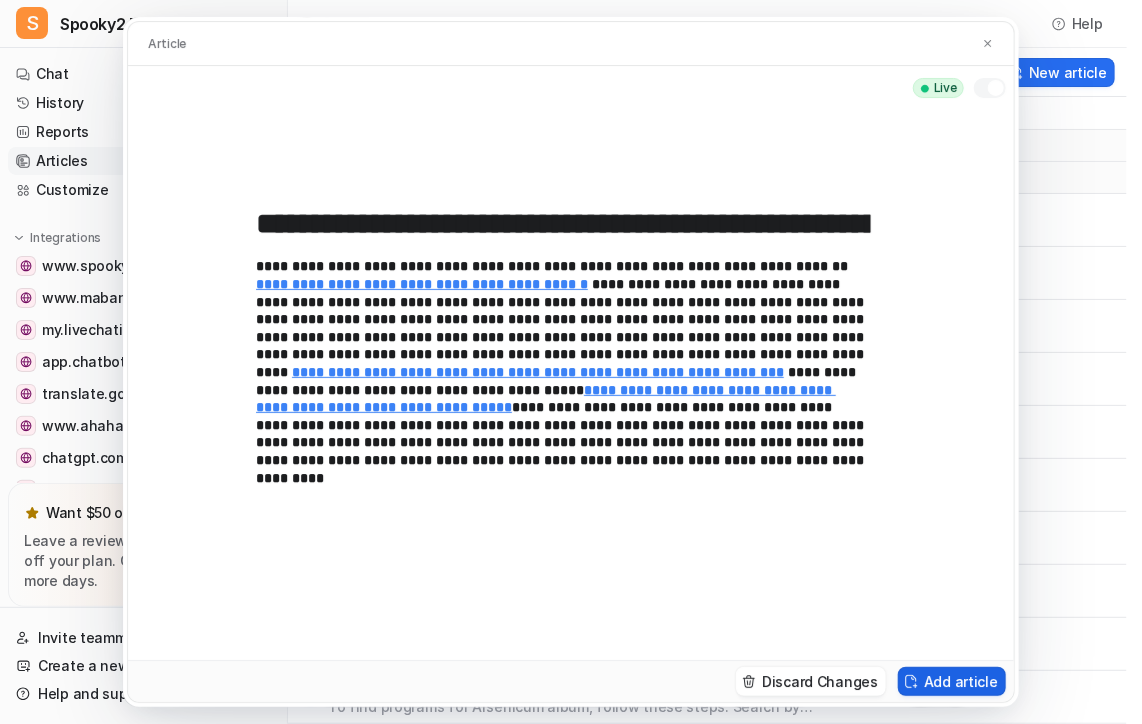 click on "Add article" at bounding box center (952, 681) 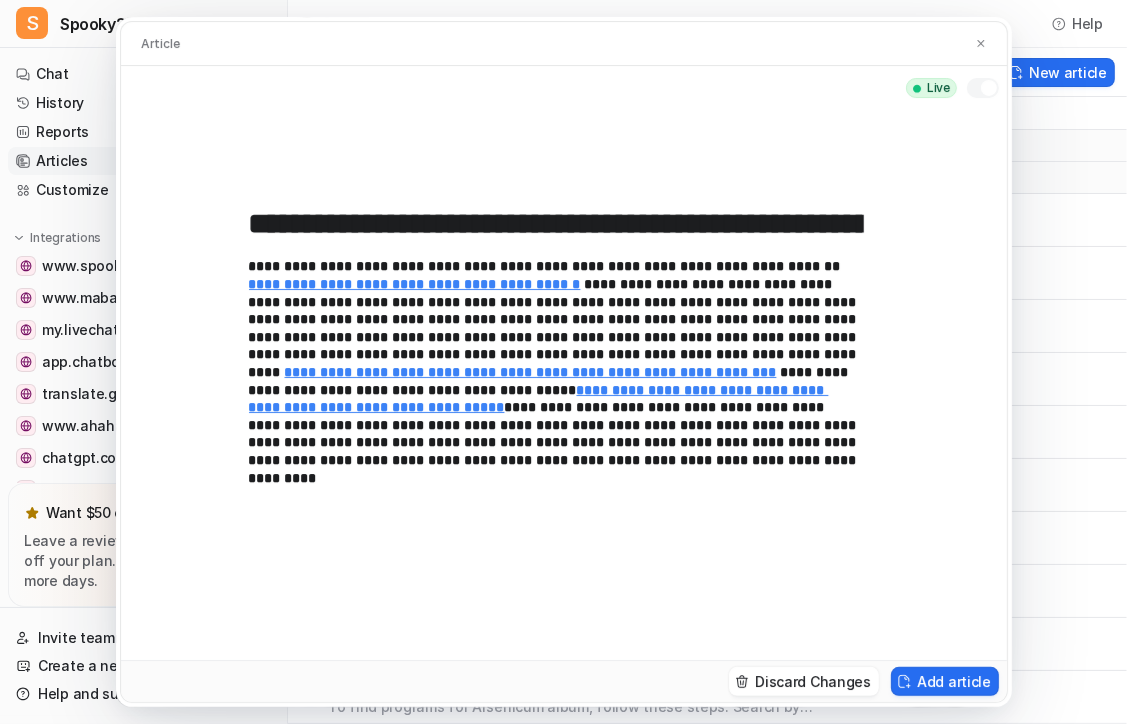 type 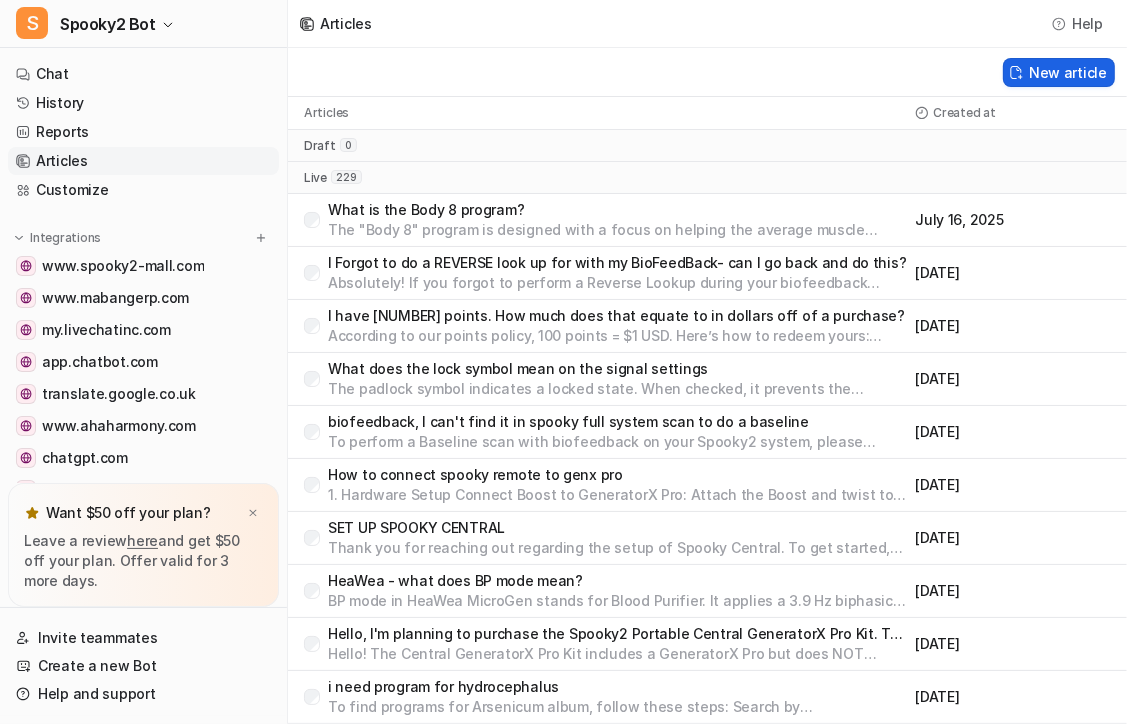 click on "New article" at bounding box center [1059, 72] 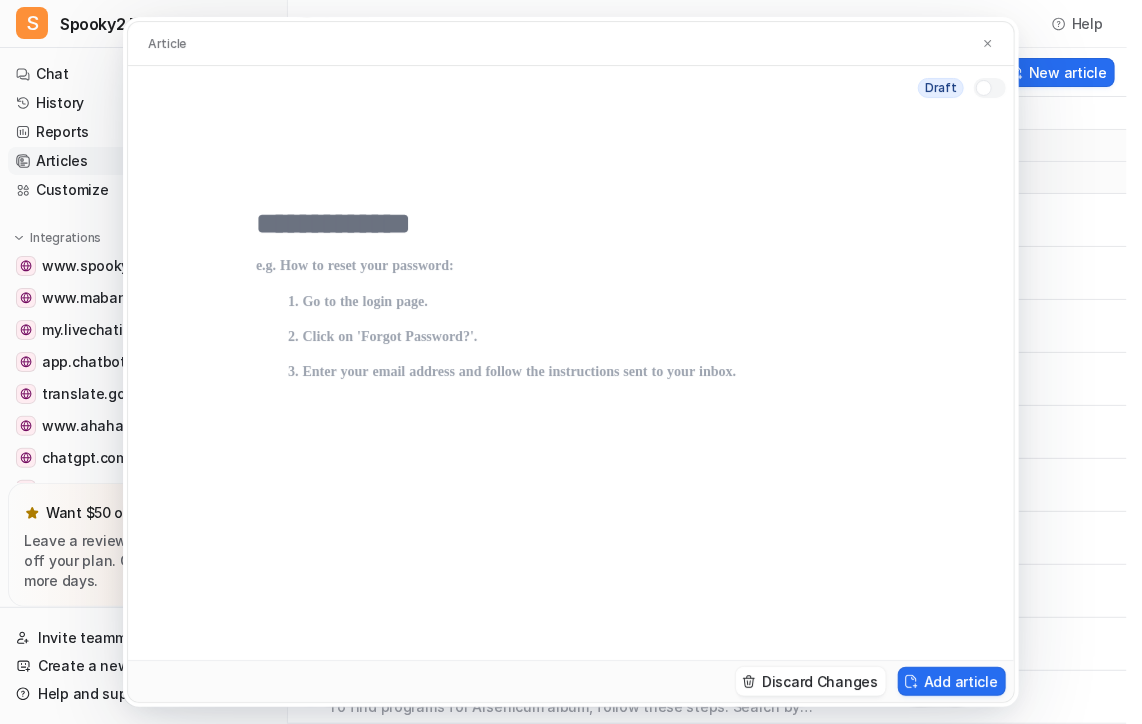 click at bounding box center (571, 224) 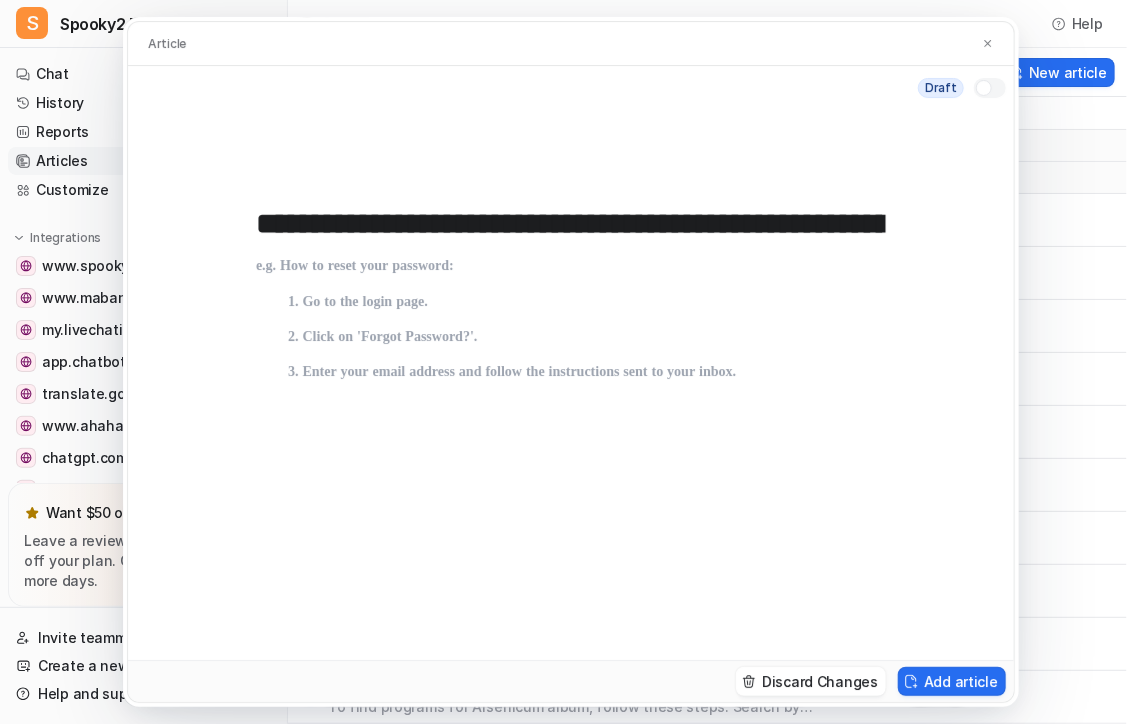 scroll, scrollTop: 0, scrollLeft: 284, axis: horizontal 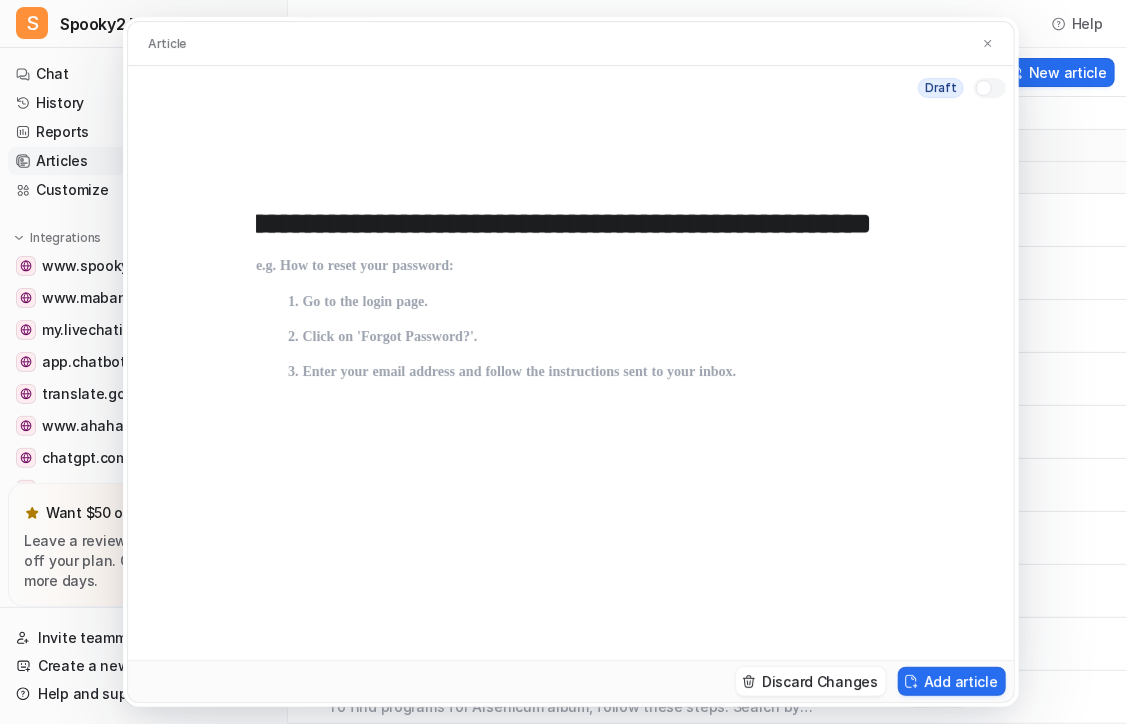 type on "**********" 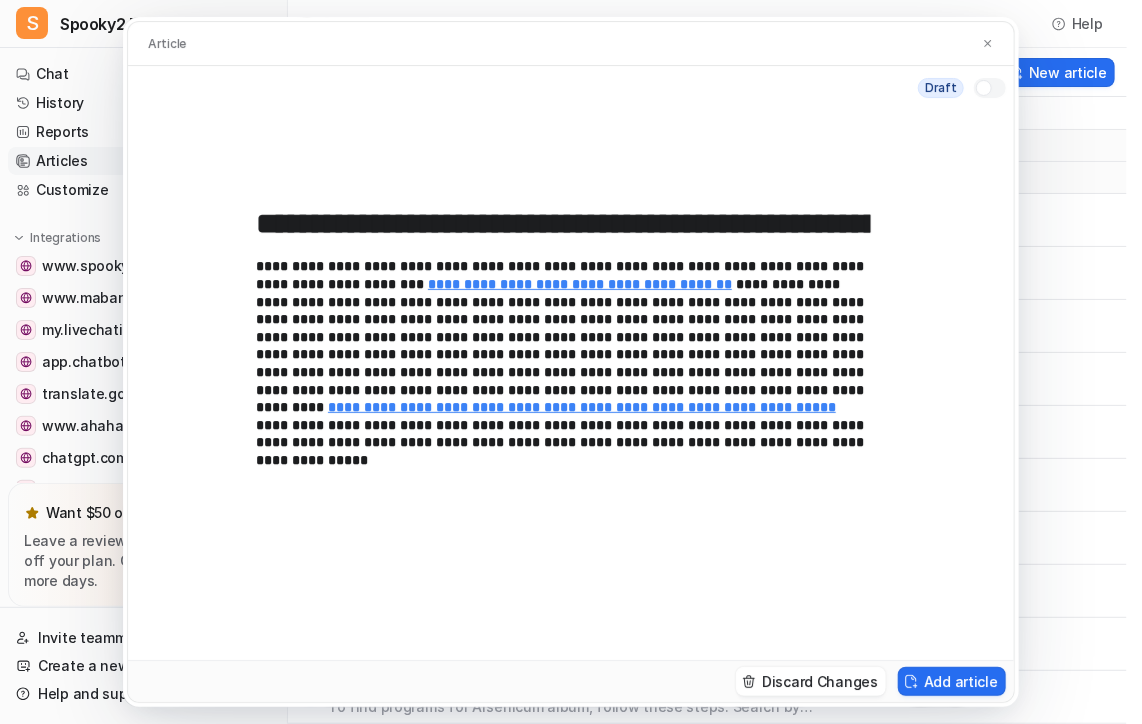 click at bounding box center [990, 88] 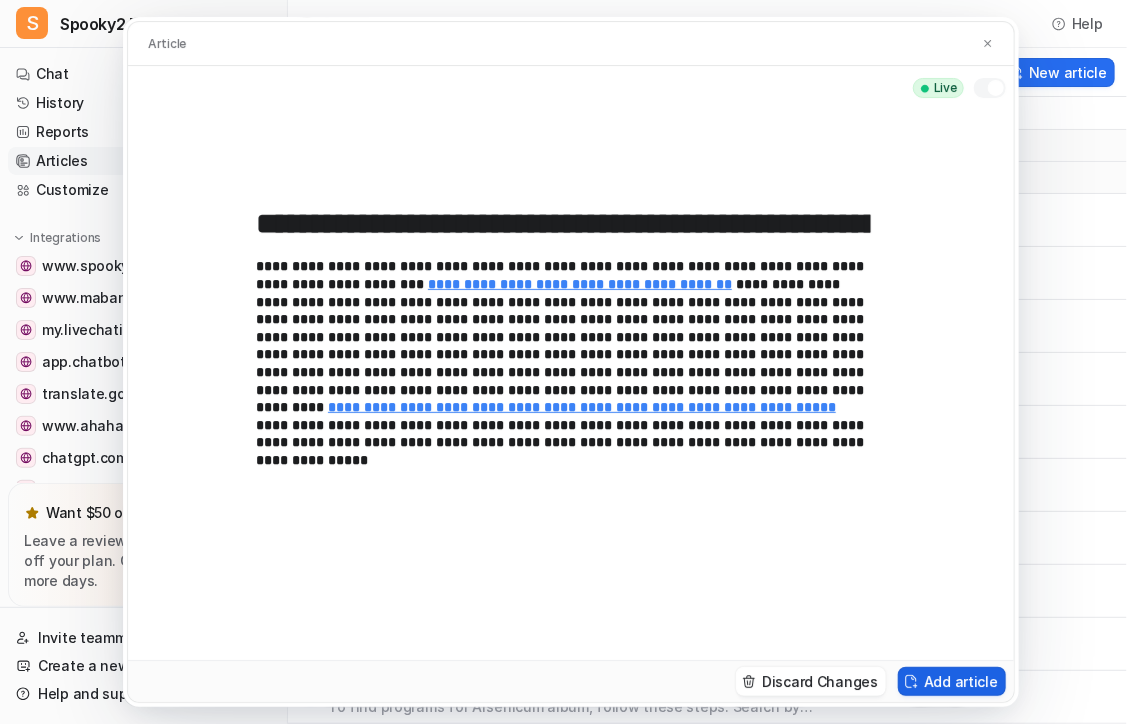 click on "Add article" at bounding box center (952, 681) 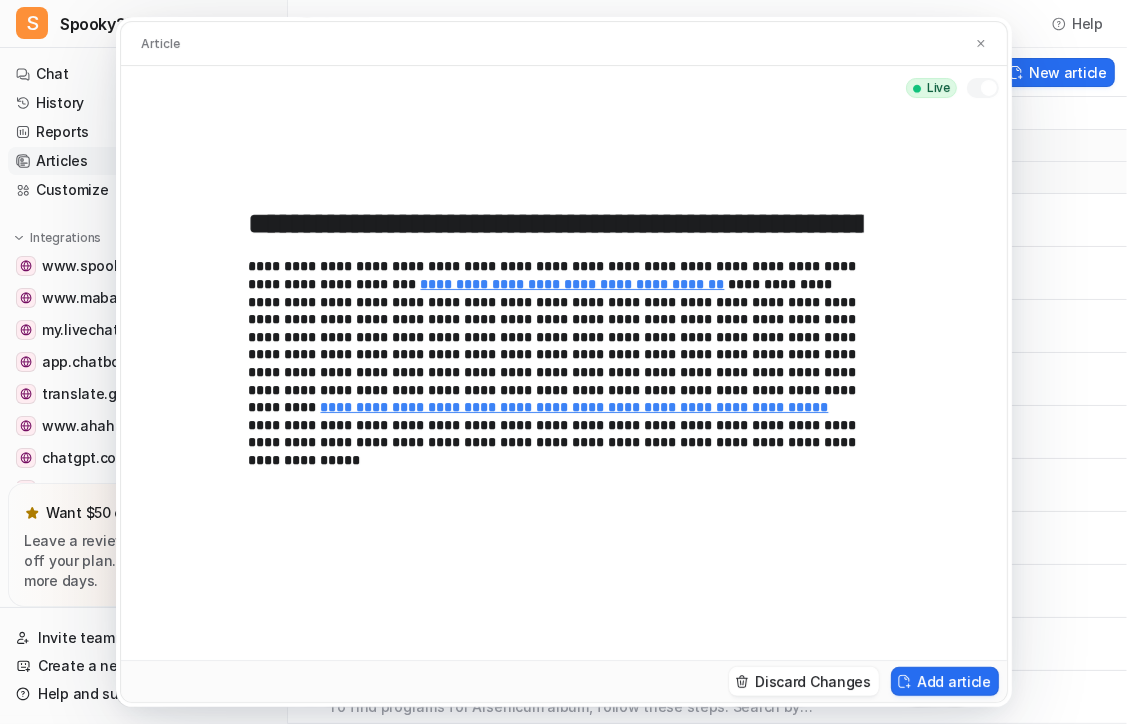 type 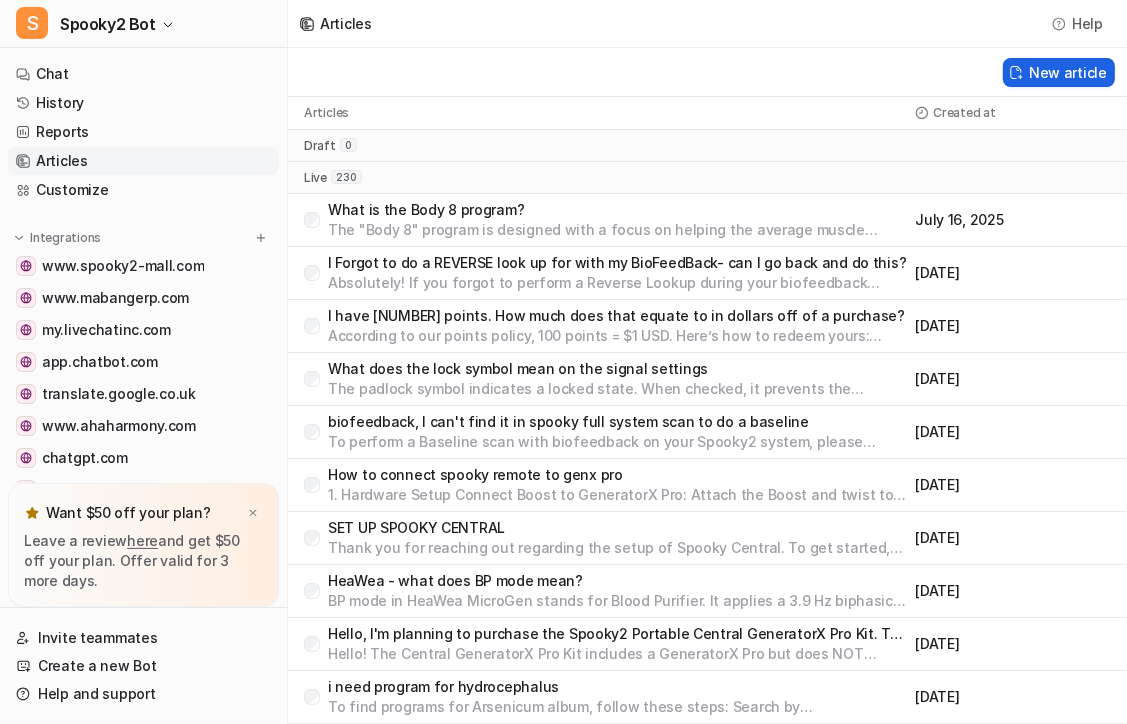 click on "New article" at bounding box center [1059, 72] 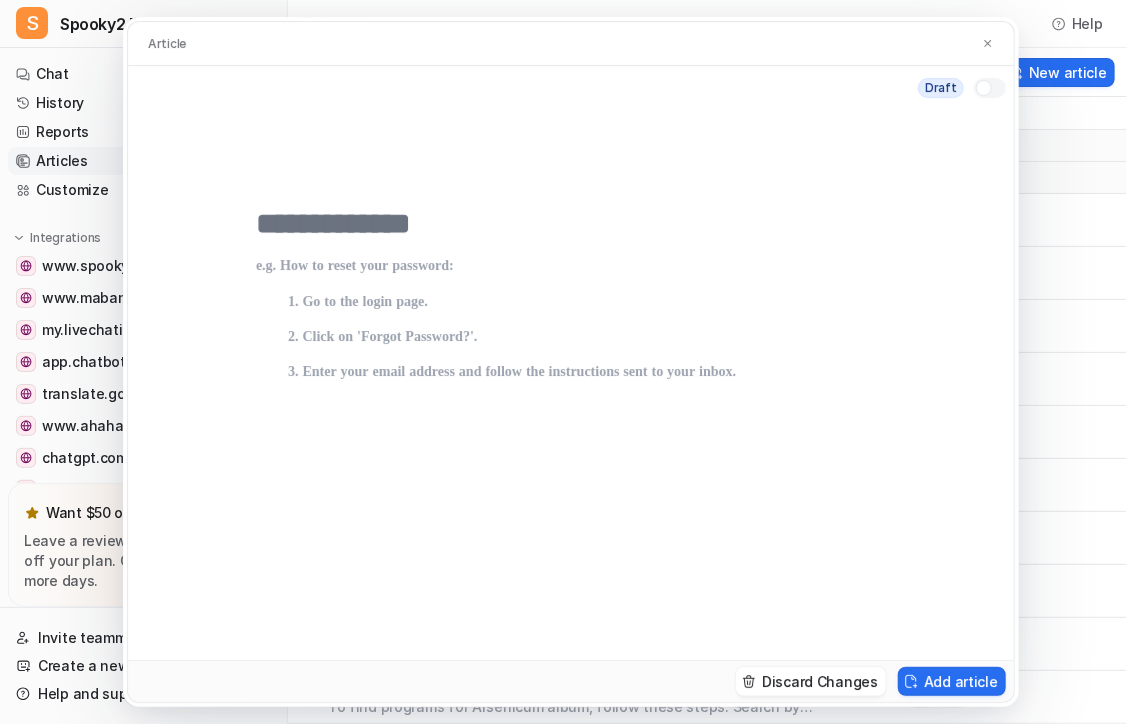 click at bounding box center [571, 224] 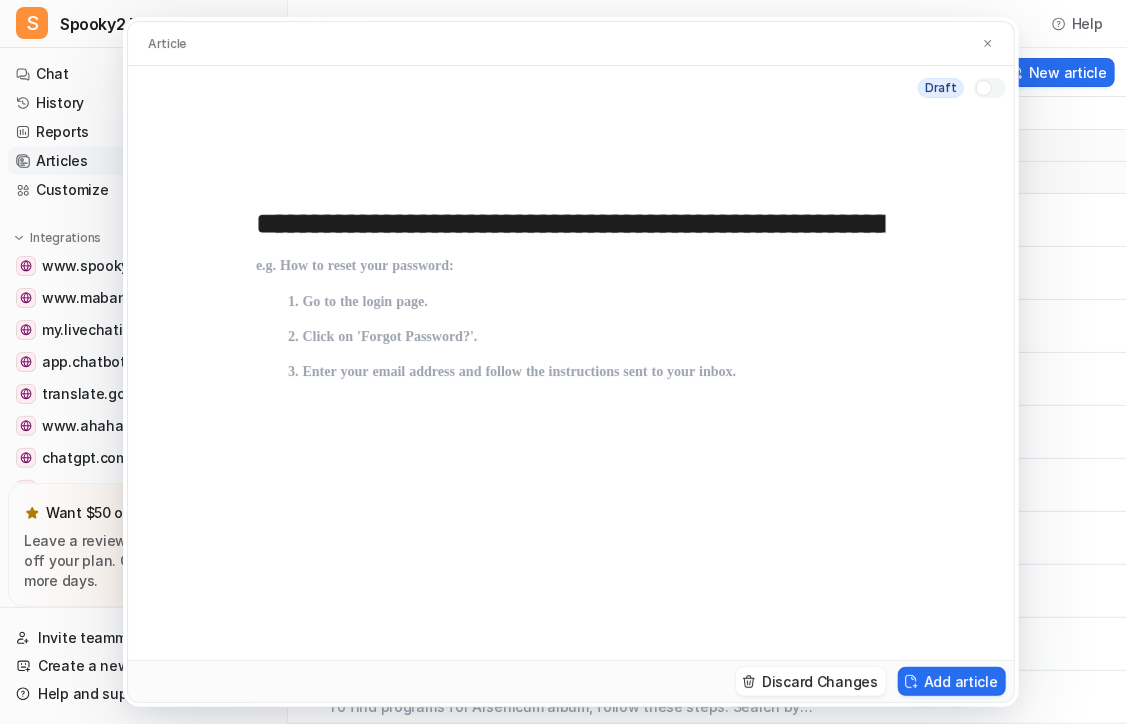 scroll, scrollTop: 0, scrollLeft: 395, axis: horizontal 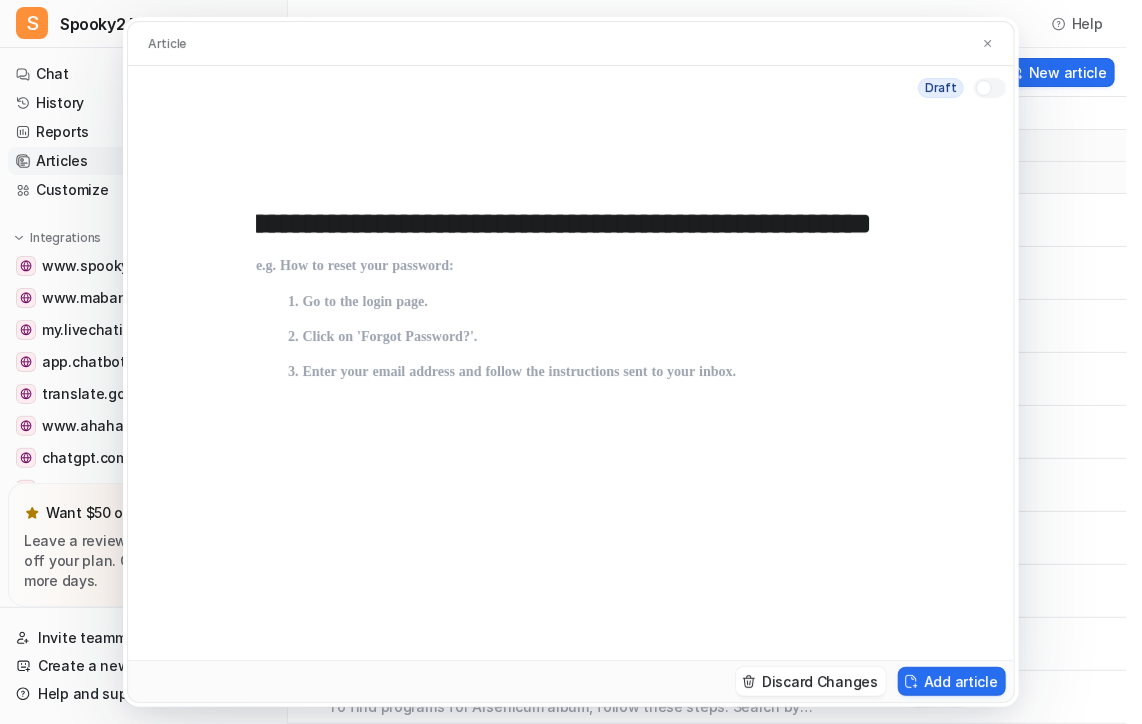 type on "**********" 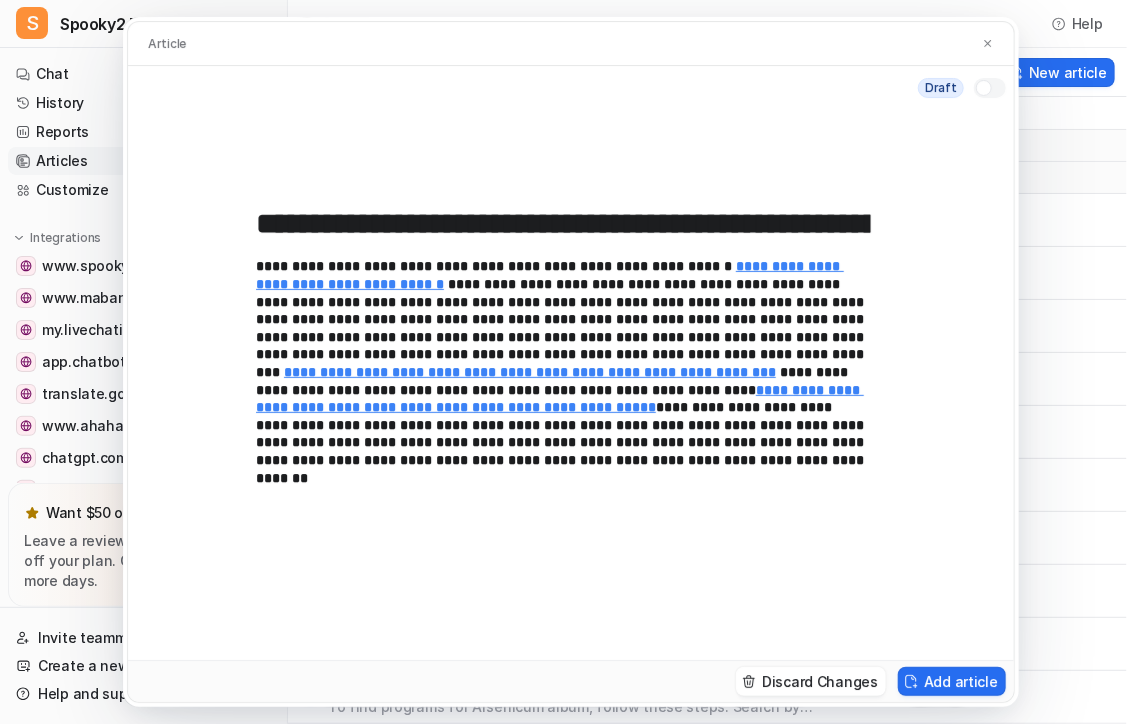 click at bounding box center [990, 88] 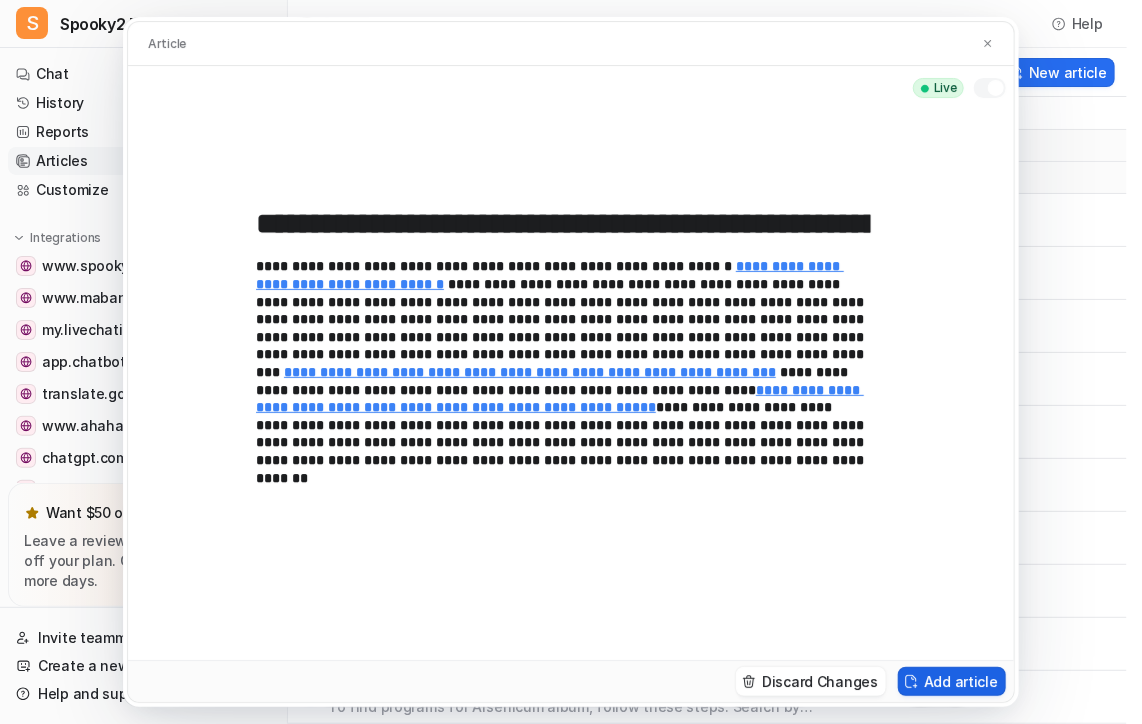 click on "Add article" at bounding box center (952, 681) 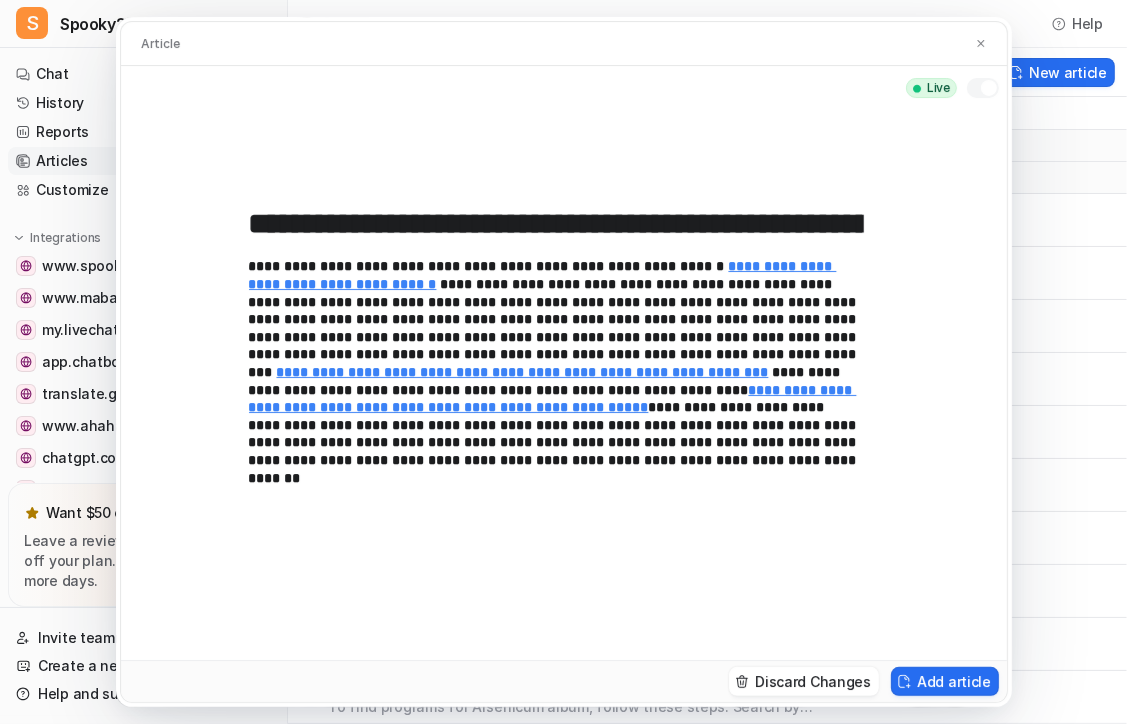 type 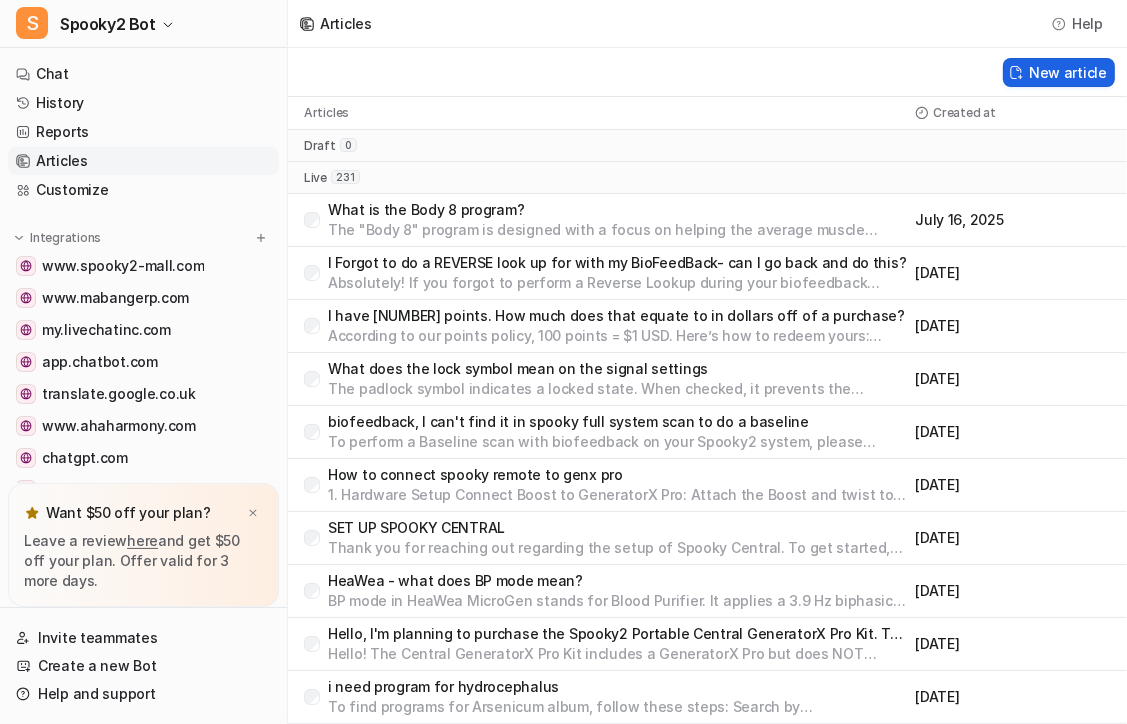 click on "New article" at bounding box center [1059, 72] 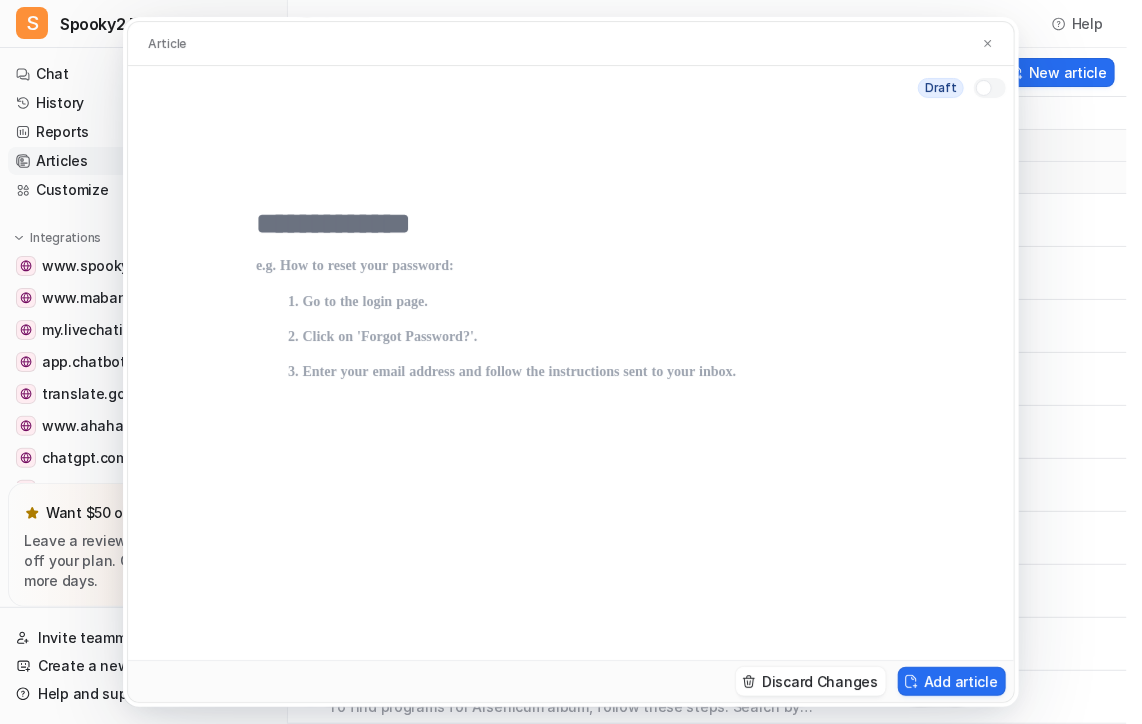 click at bounding box center [571, 224] 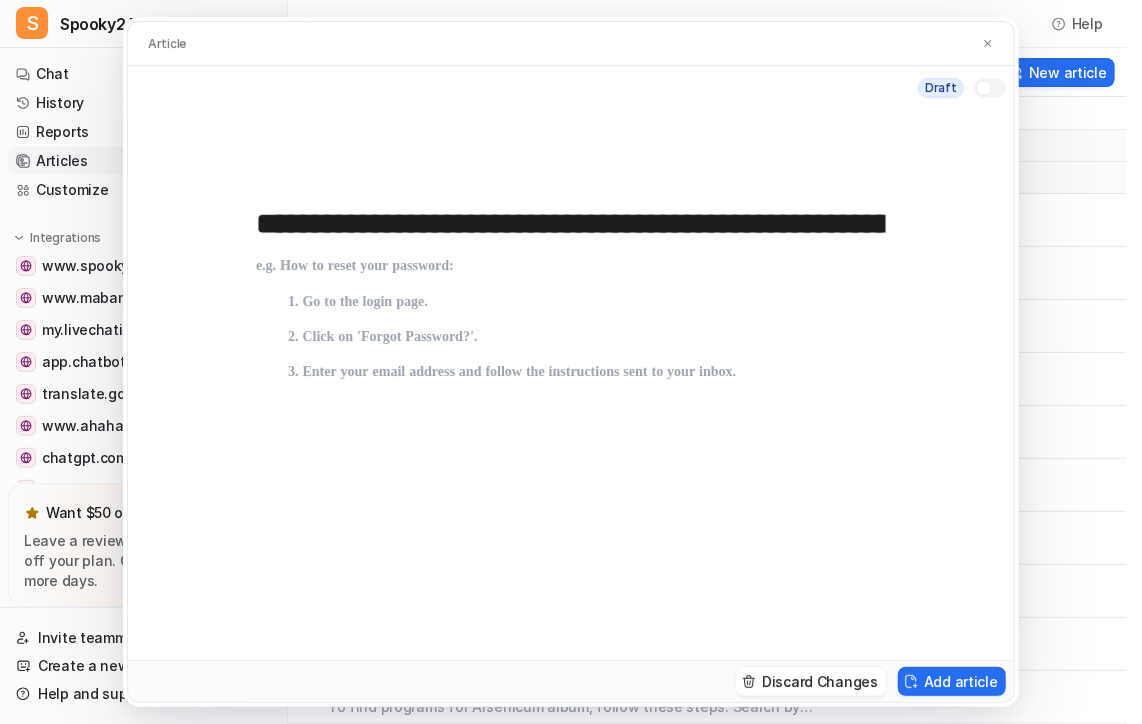 scroll, scrollTop: 0, scrollLeft: 356, axis: horizontal 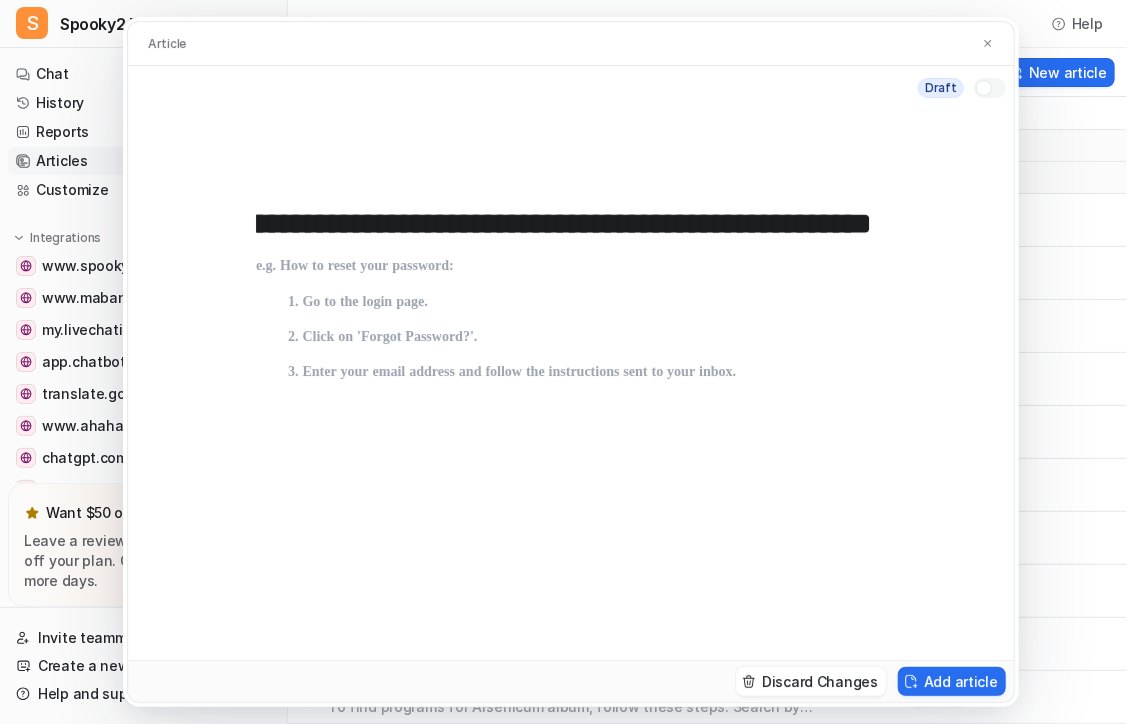 type on "**********" 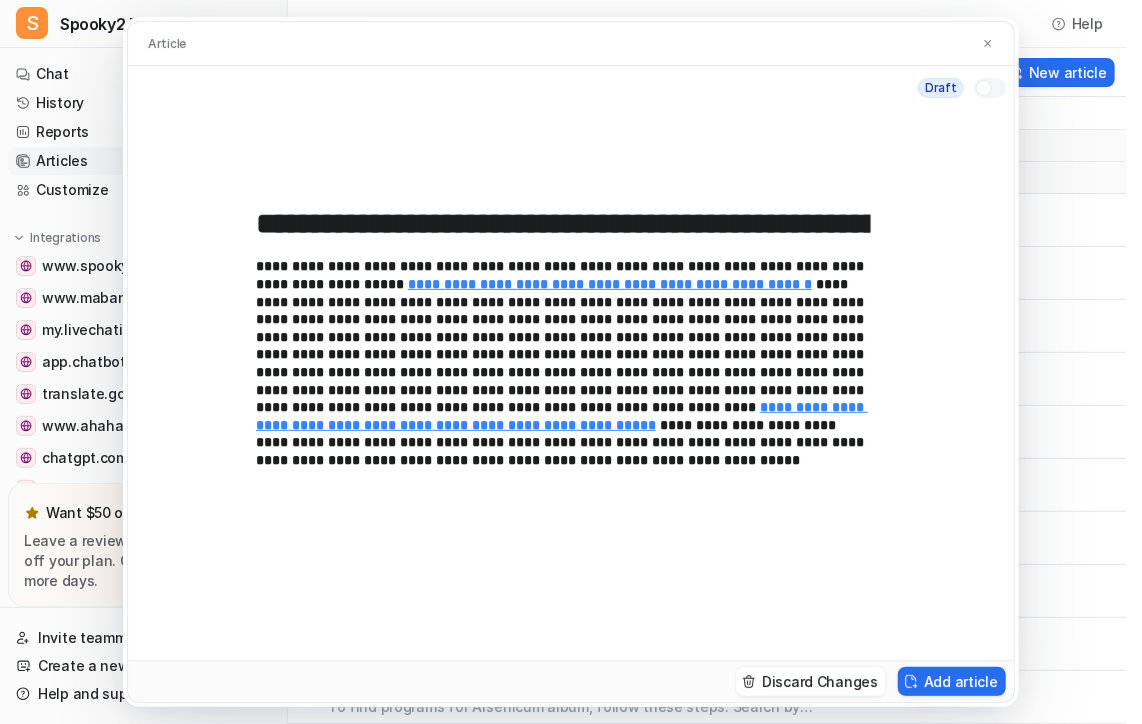 click at bounding box center (990, 88) 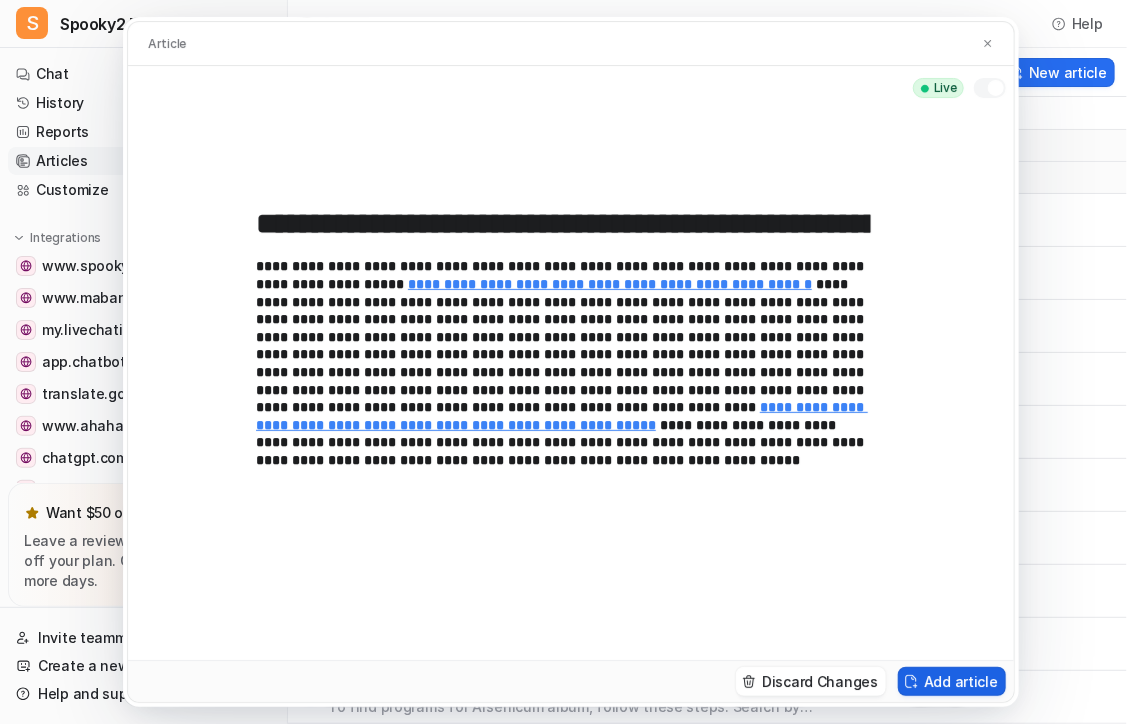 click on "Add article" at bounding box center [952, 681] 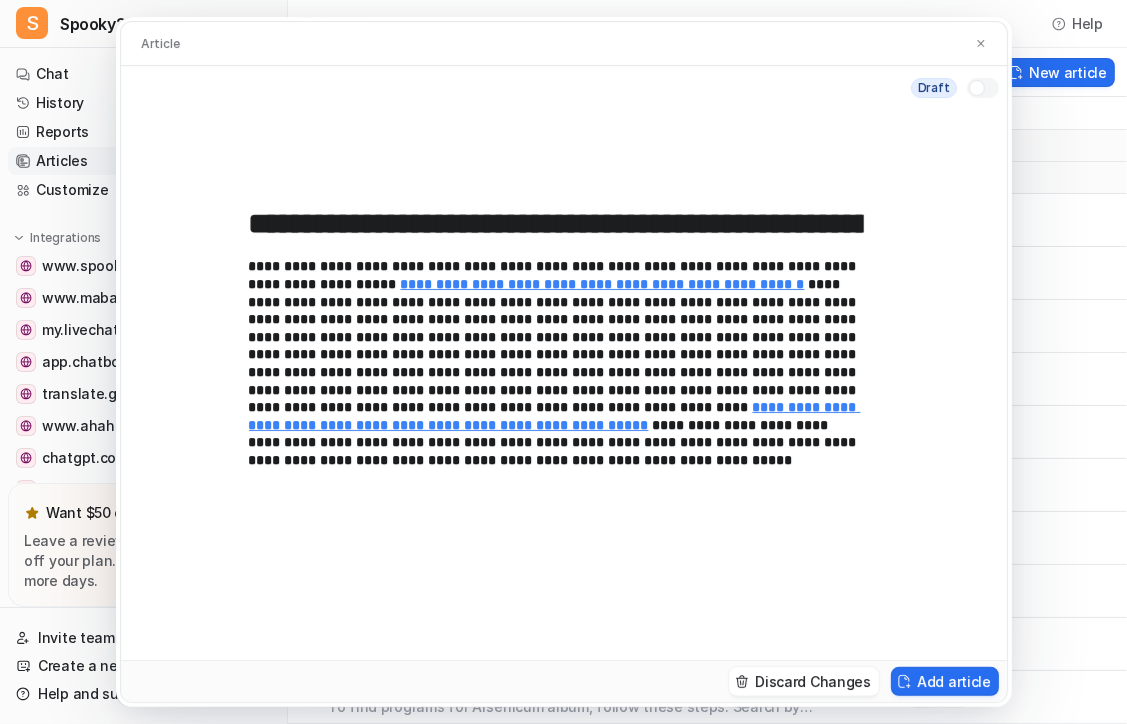 type 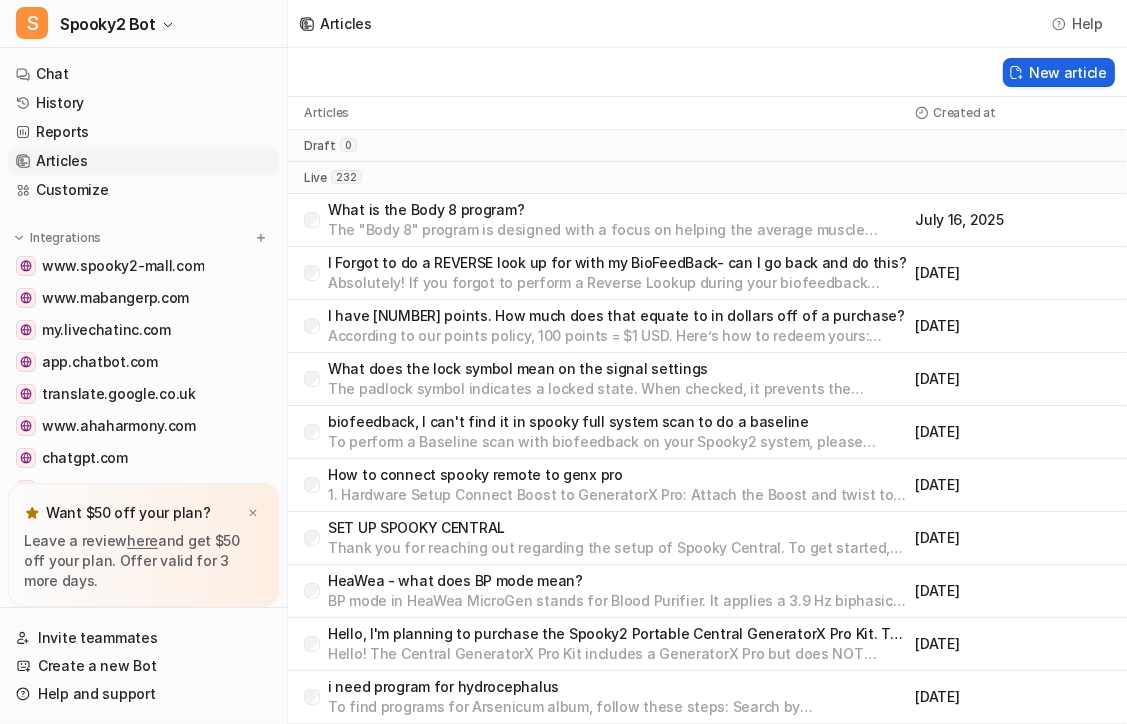 click on "New article" at bounding box center [1059, 72] 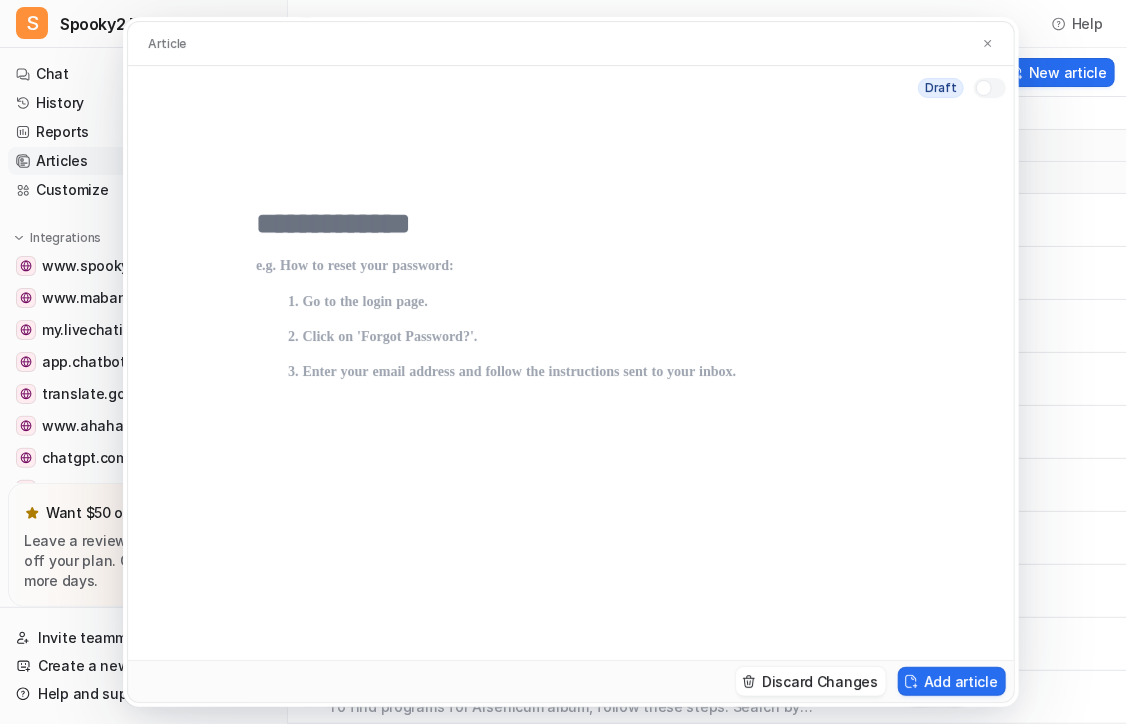 click at bounding box center (571, 224) 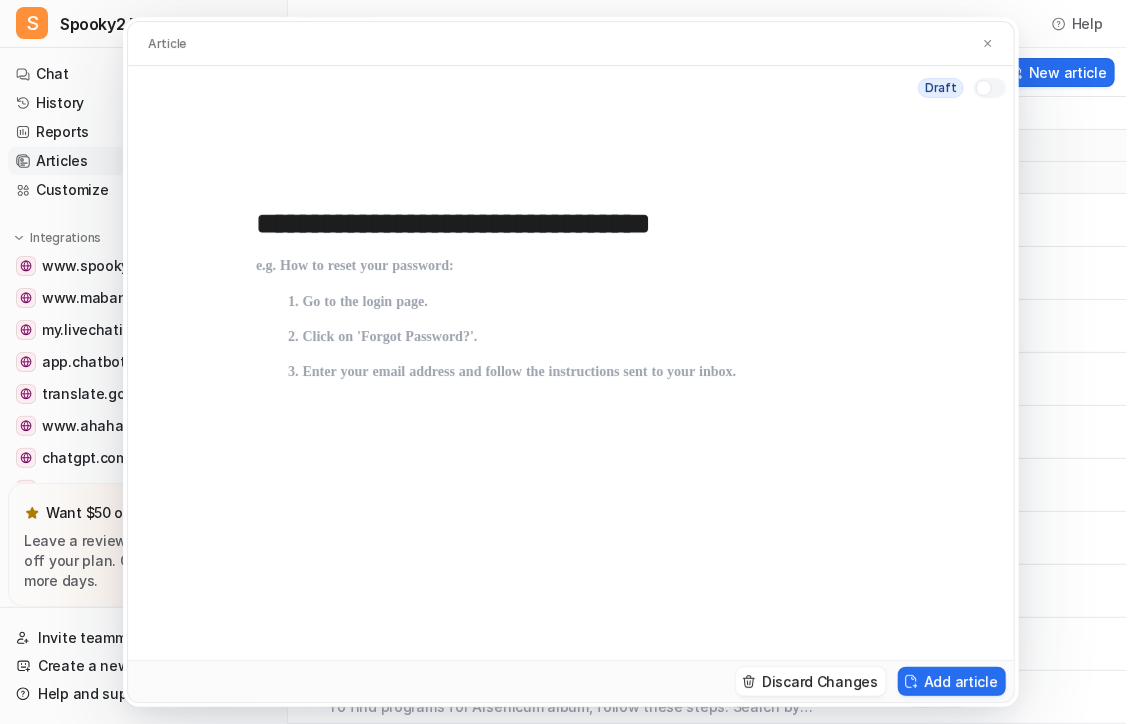 type on "**********" 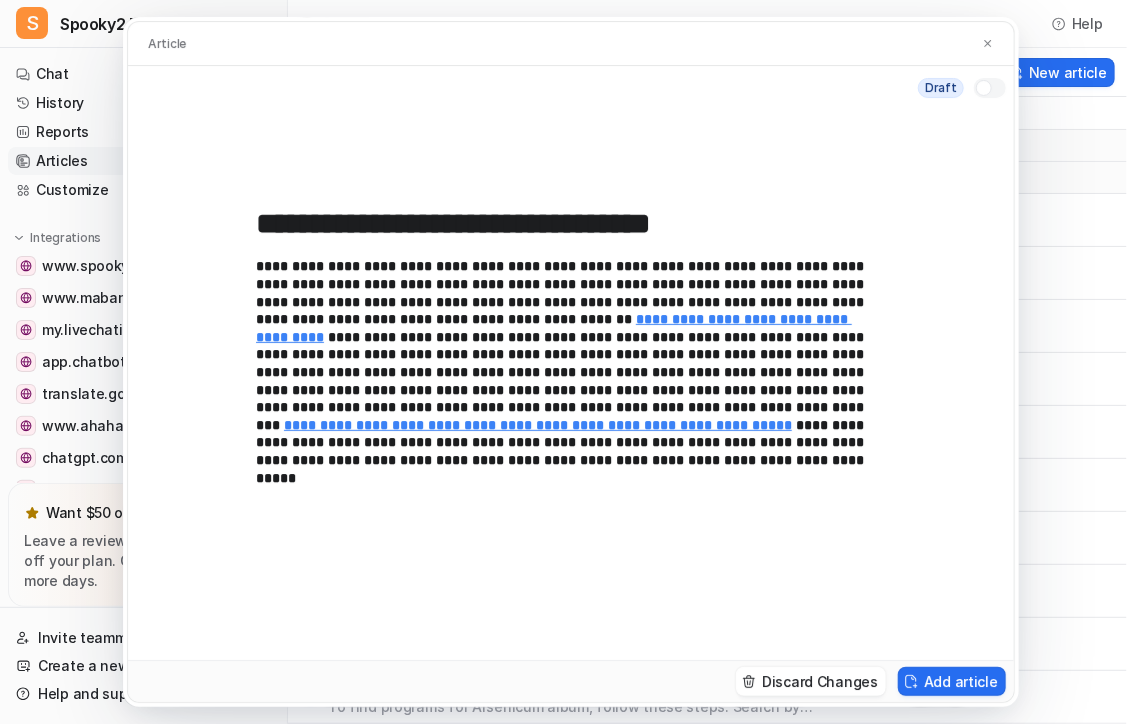 click at bounding box center (984, 88) 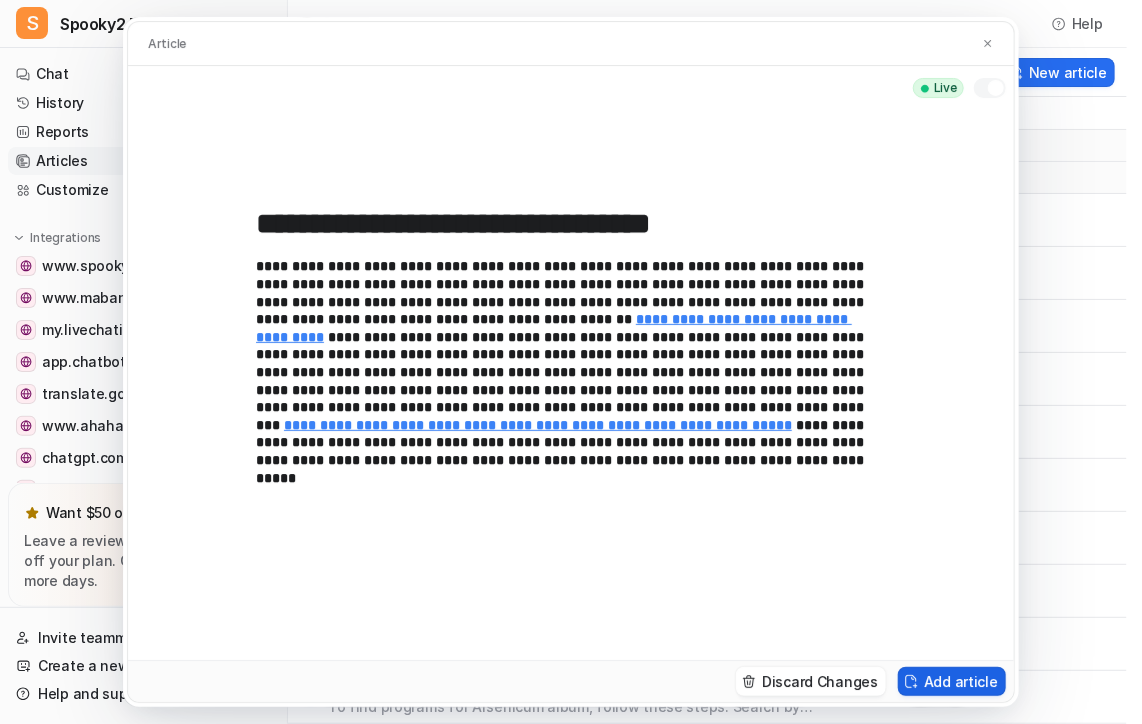 click on "Add article" at bounding box center (952, 681) 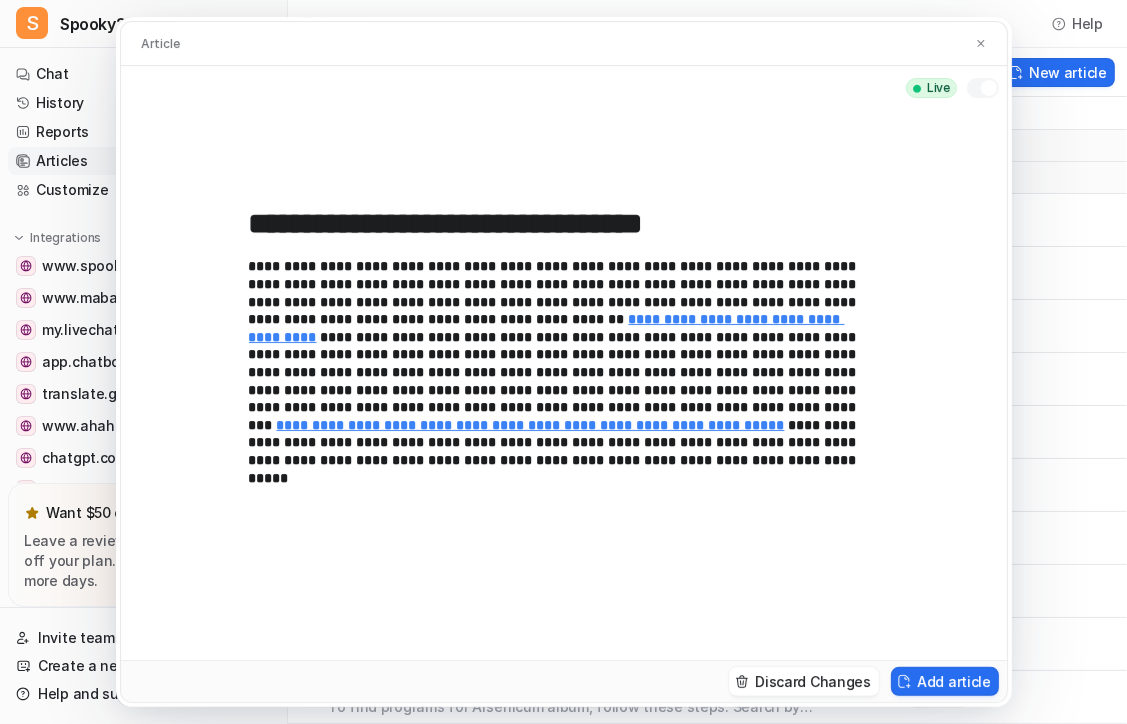 type 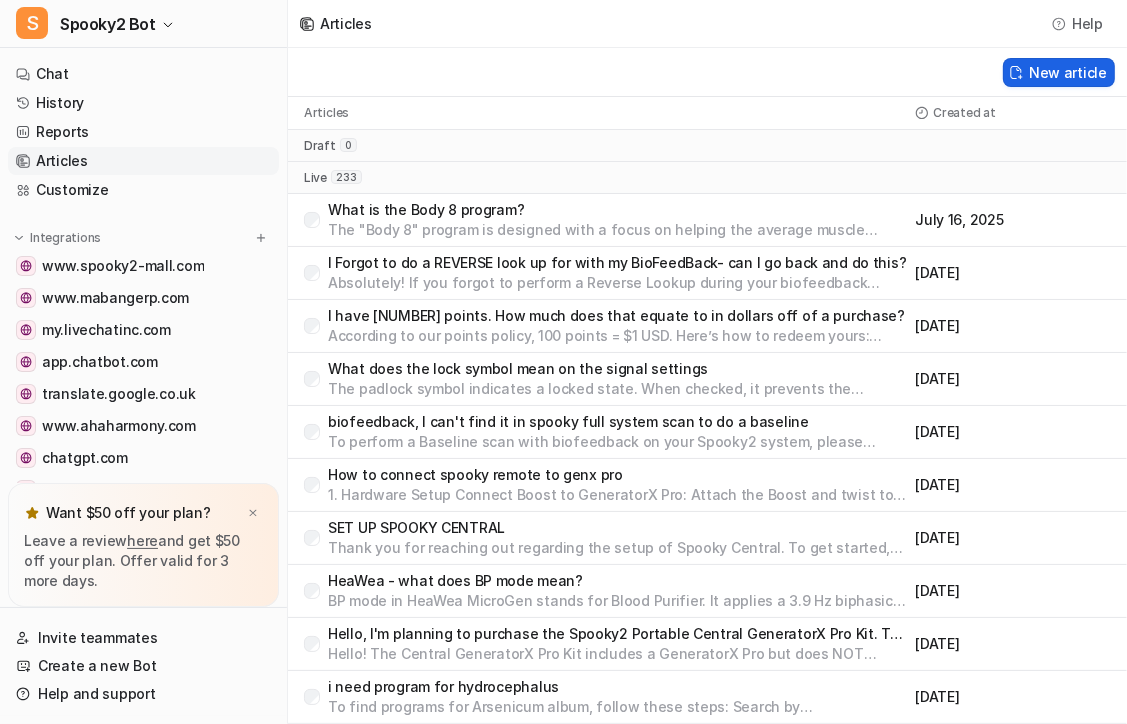 click on "New article" at bounding box center [1059, 72] 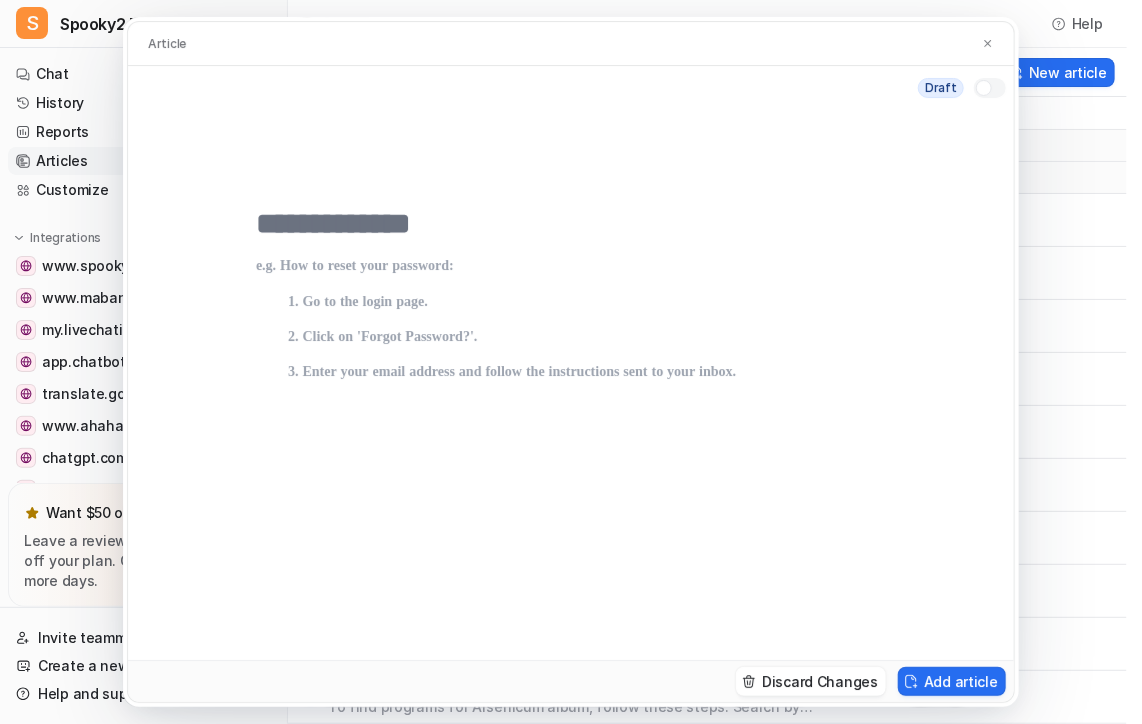 click at bounding box center [571, 224] 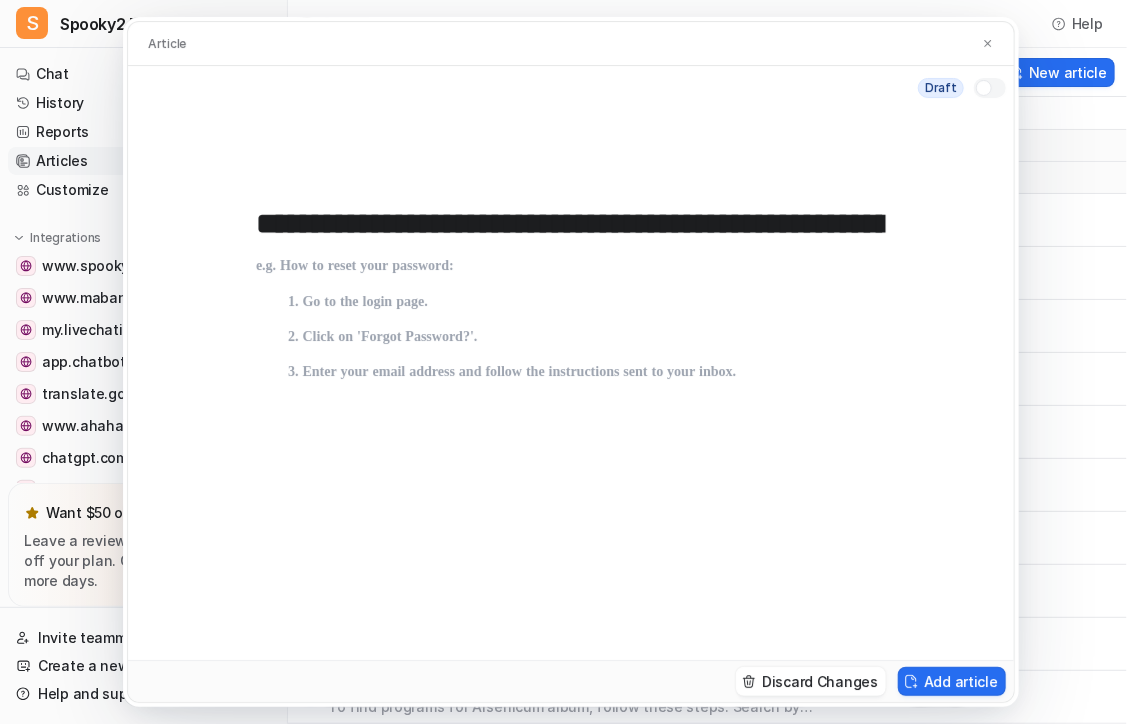 scroll, scrollTop: 0, scrollLeft: 818, axis: horizontal 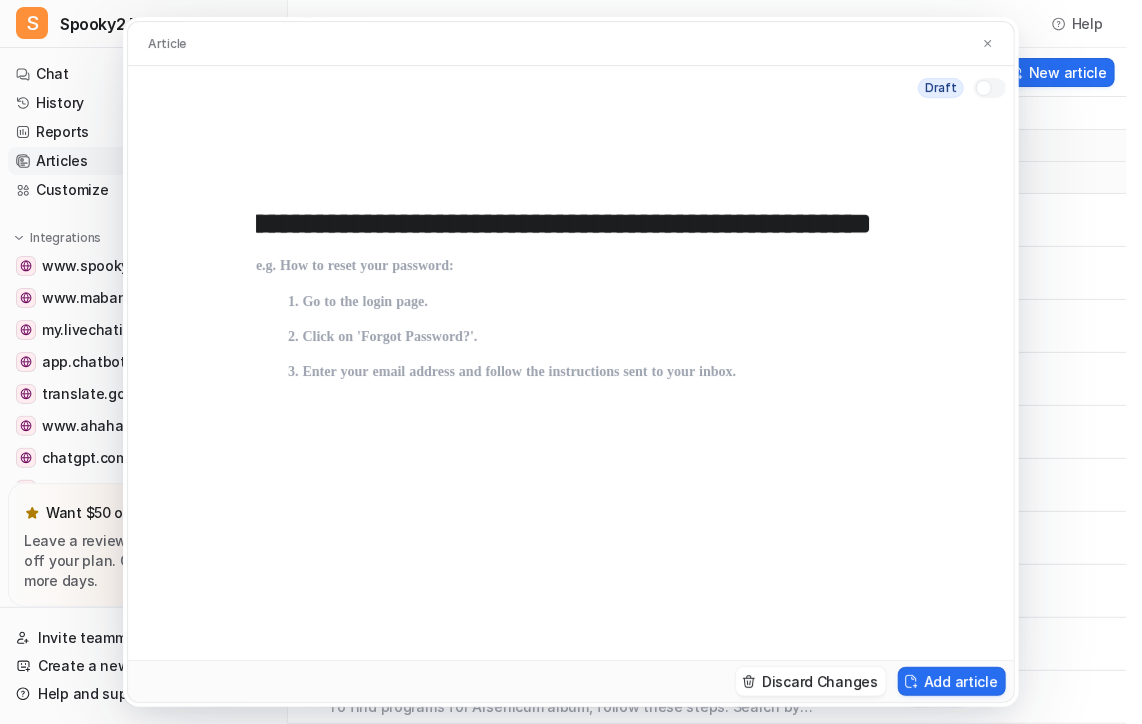 type on "**********" 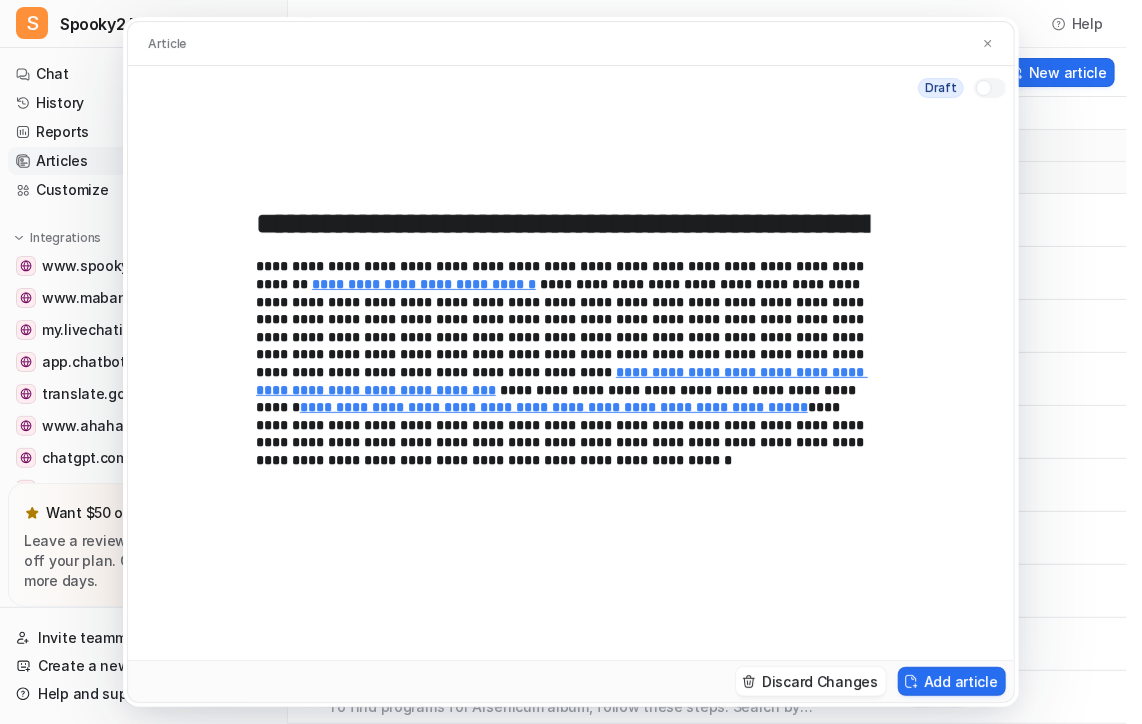 click at bounding box center [990, 88] 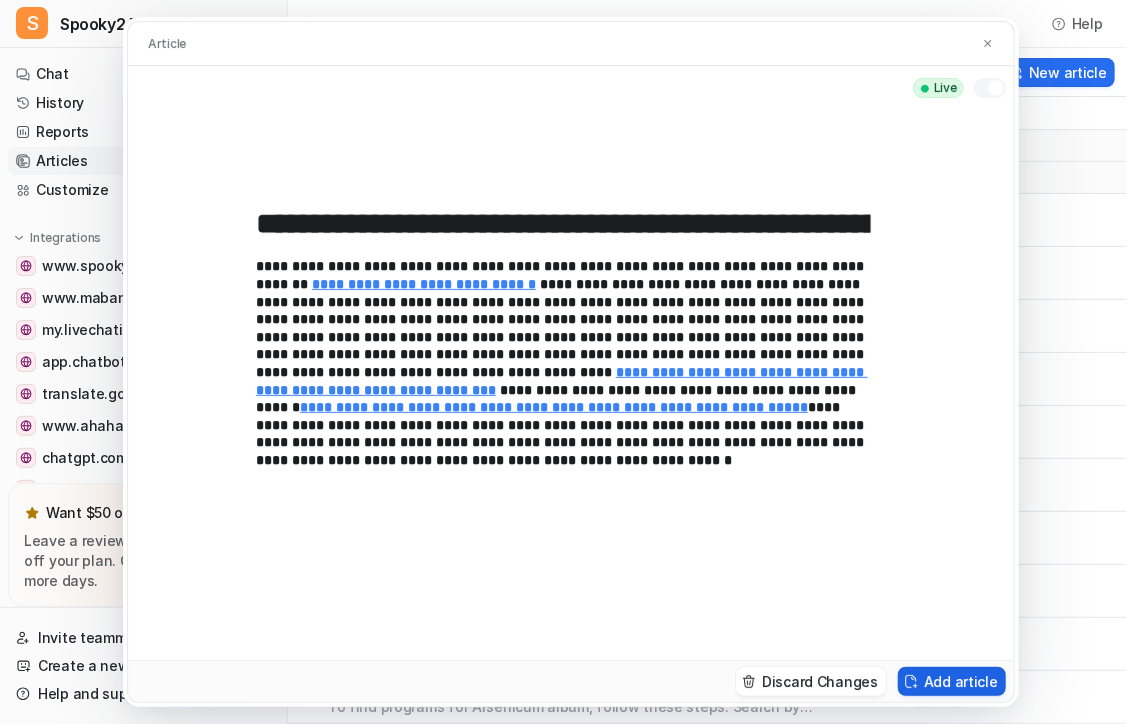 click on "Add article" at bounding box center [952, 681] 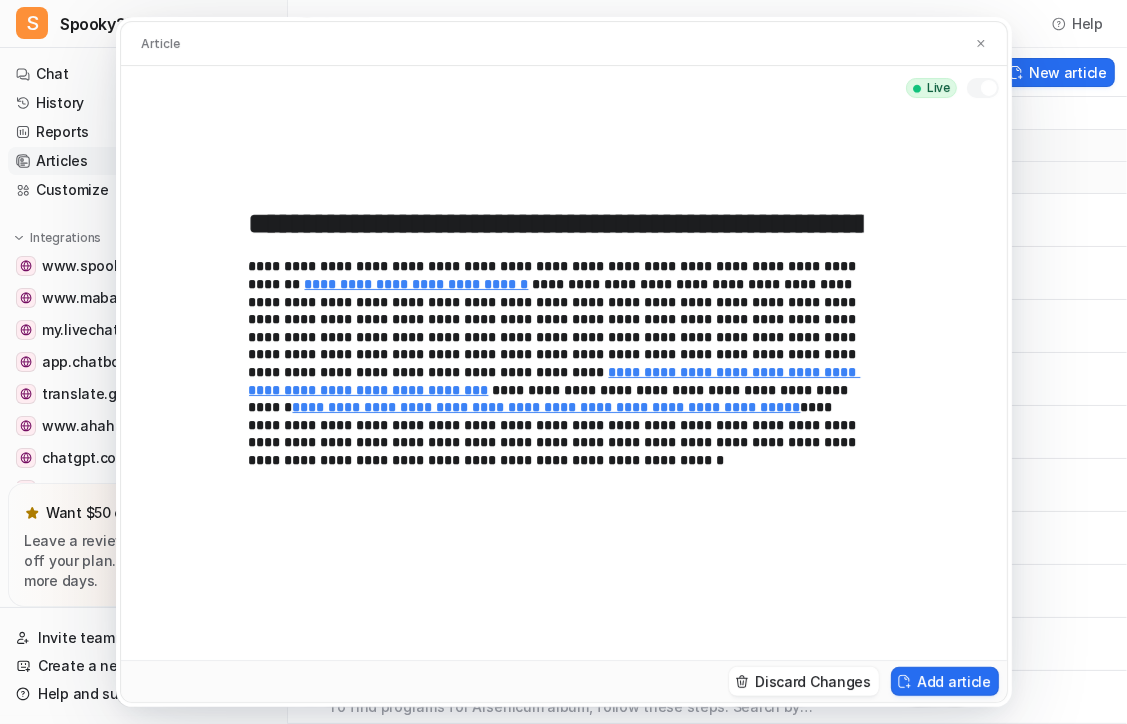 type 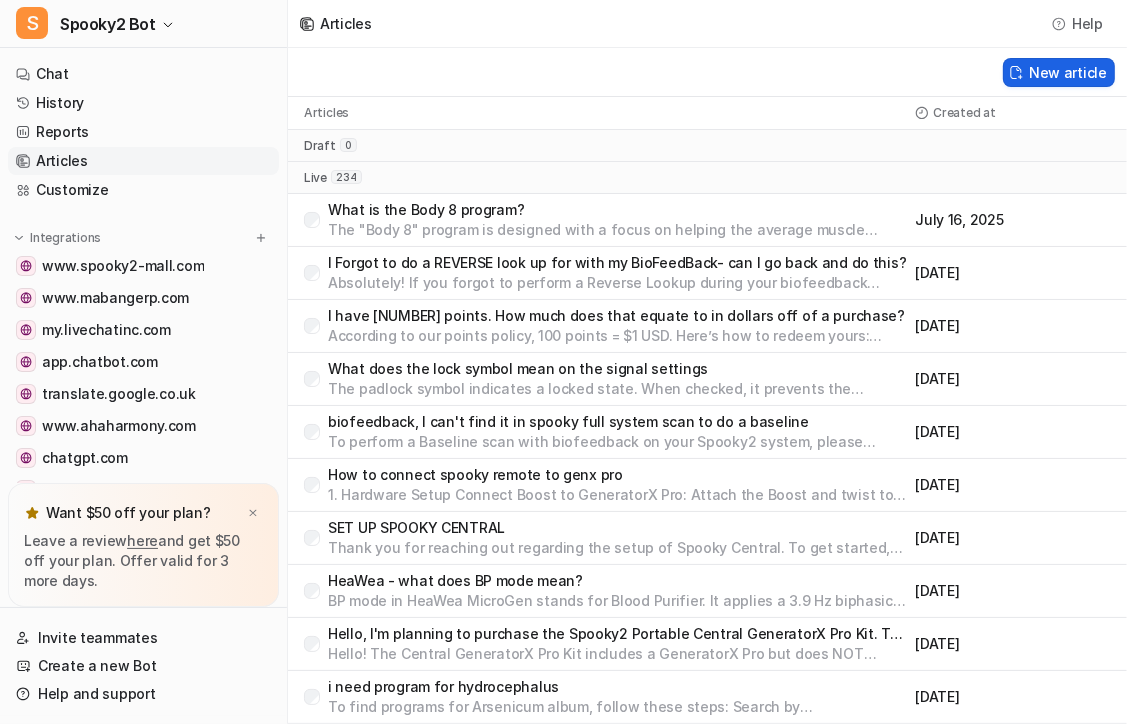 click on "New article" at bounding box center (1059, 72) 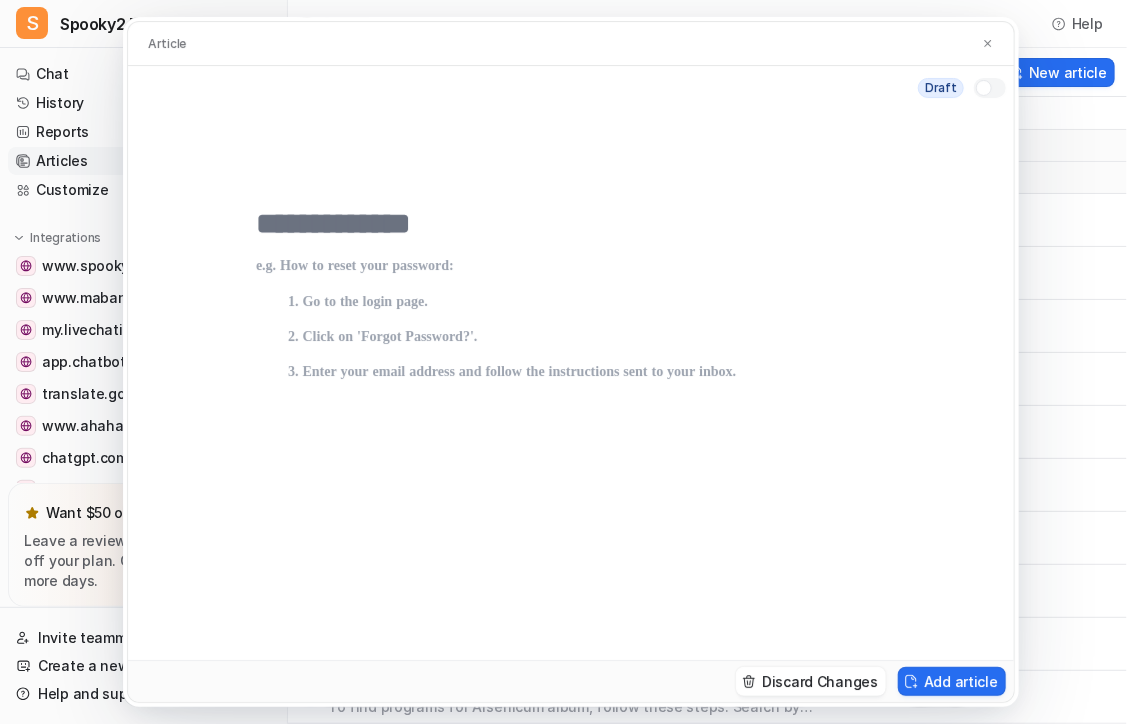 click at bounding box center (571, 224) 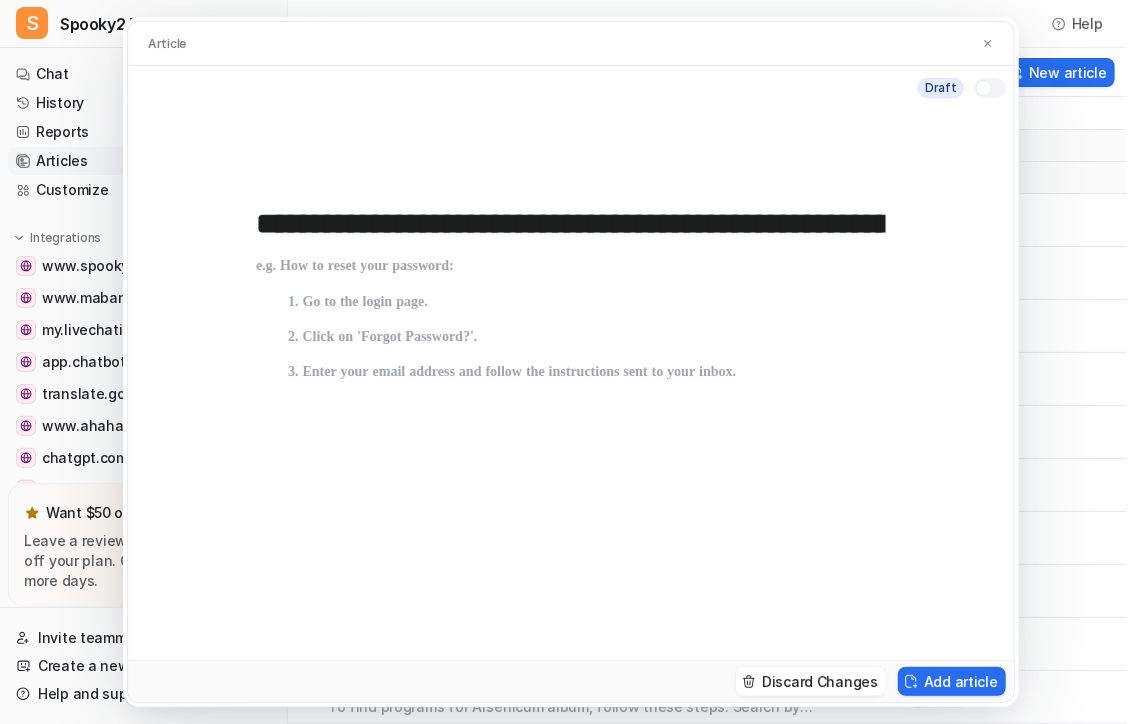 scroll, scrollTop: 0, scrollLeft: 590, axis: horizontal 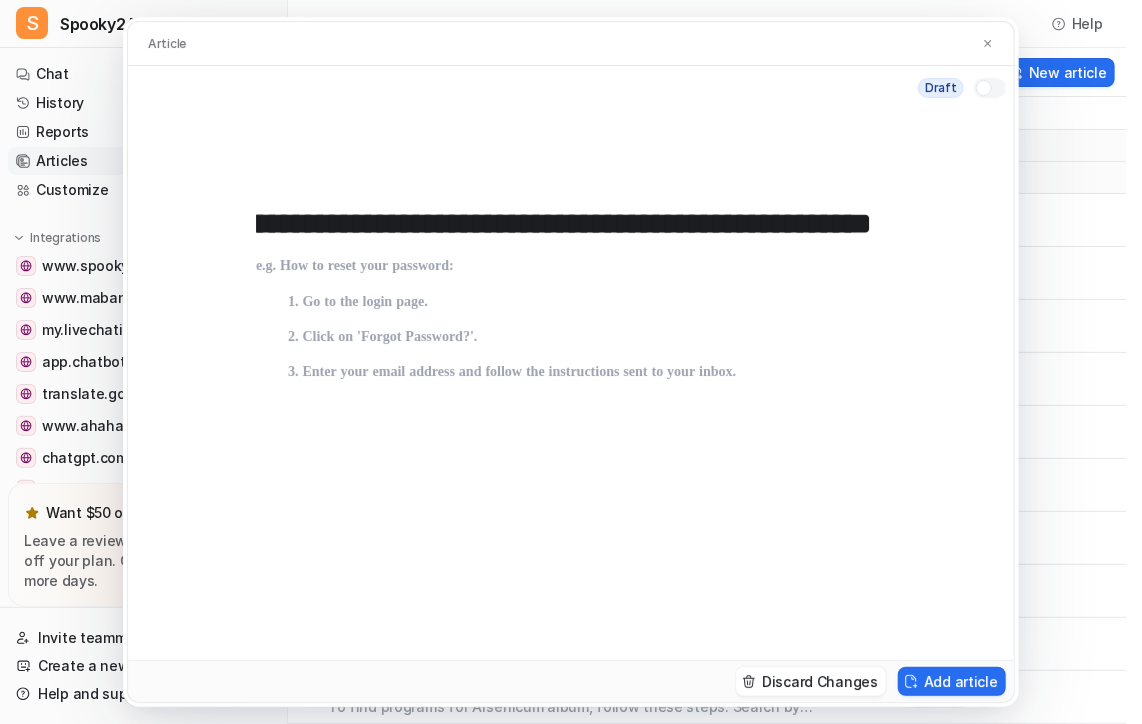 type on "**********" 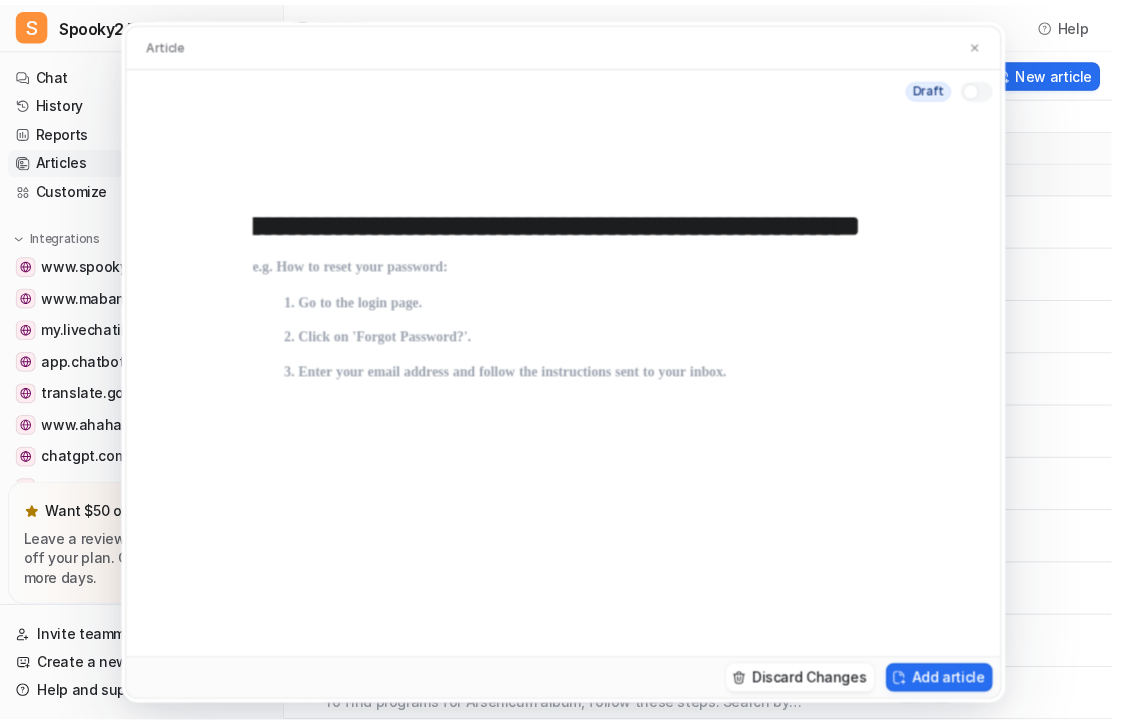 scroll, scrollTop: 0, scrollLeft: 0, axis: both 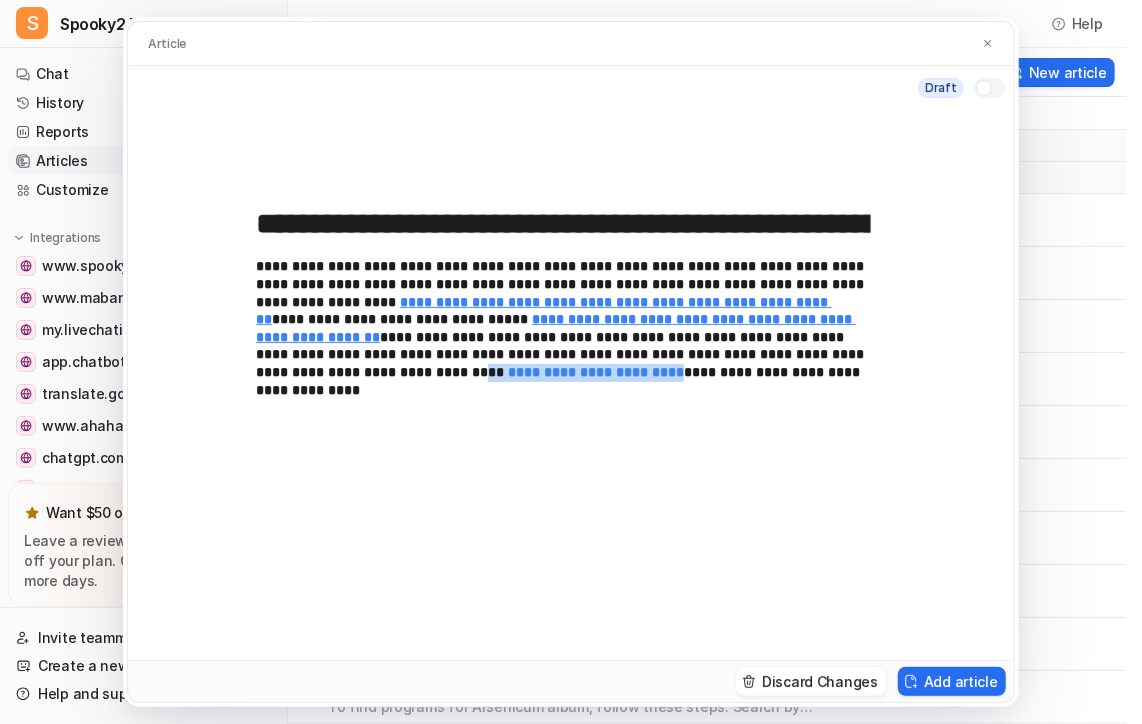 drag, startPoint x: 774, startPoint y: 354, endPoint x: 438, endPoint y: 376, distance: 336.71948 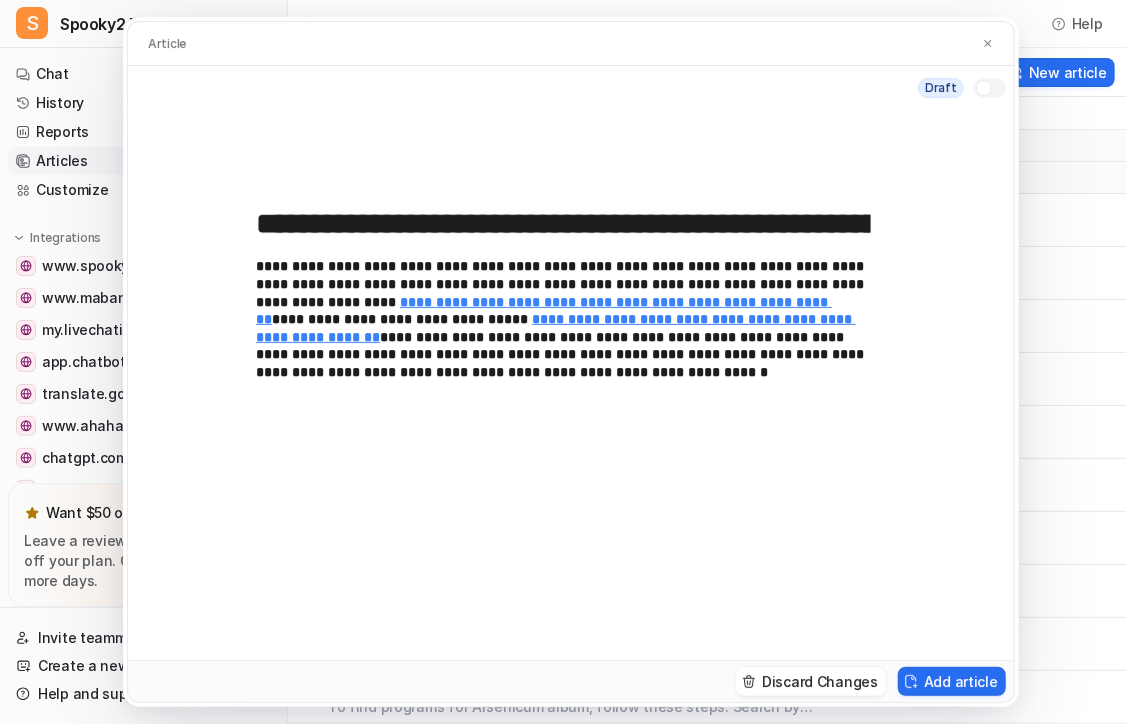 type 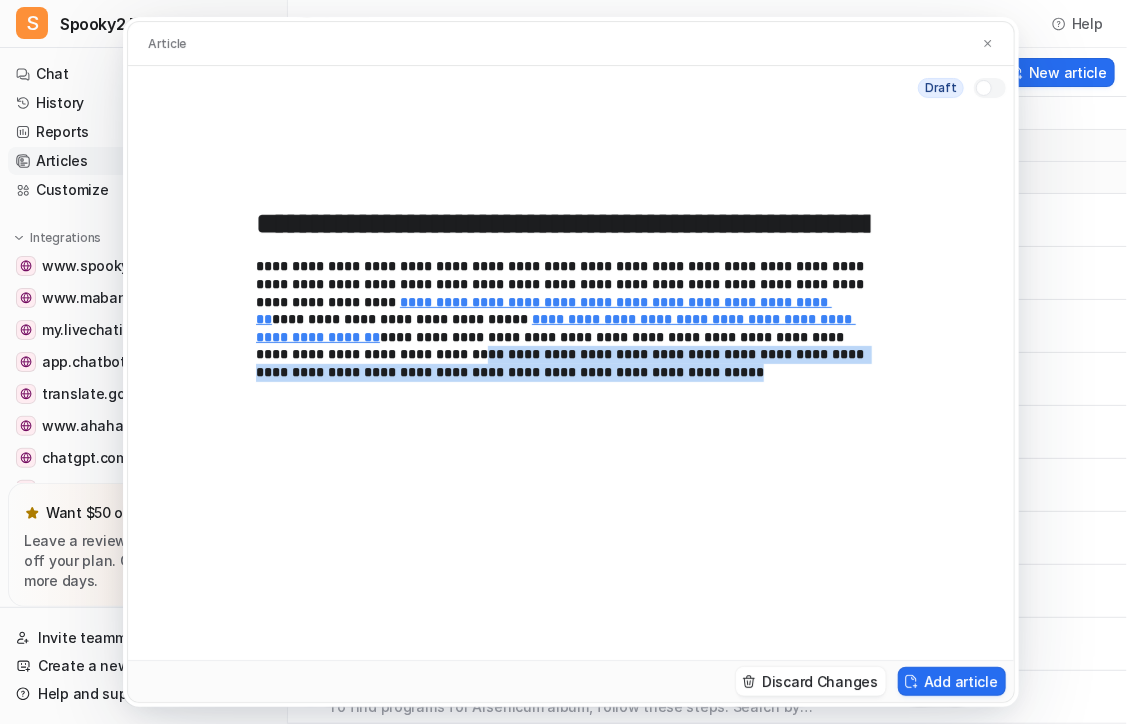 drag, startPoint x: 810, startPoint y: 338, endPoint x: 826, endPoint y: 375, distance: 40.311287 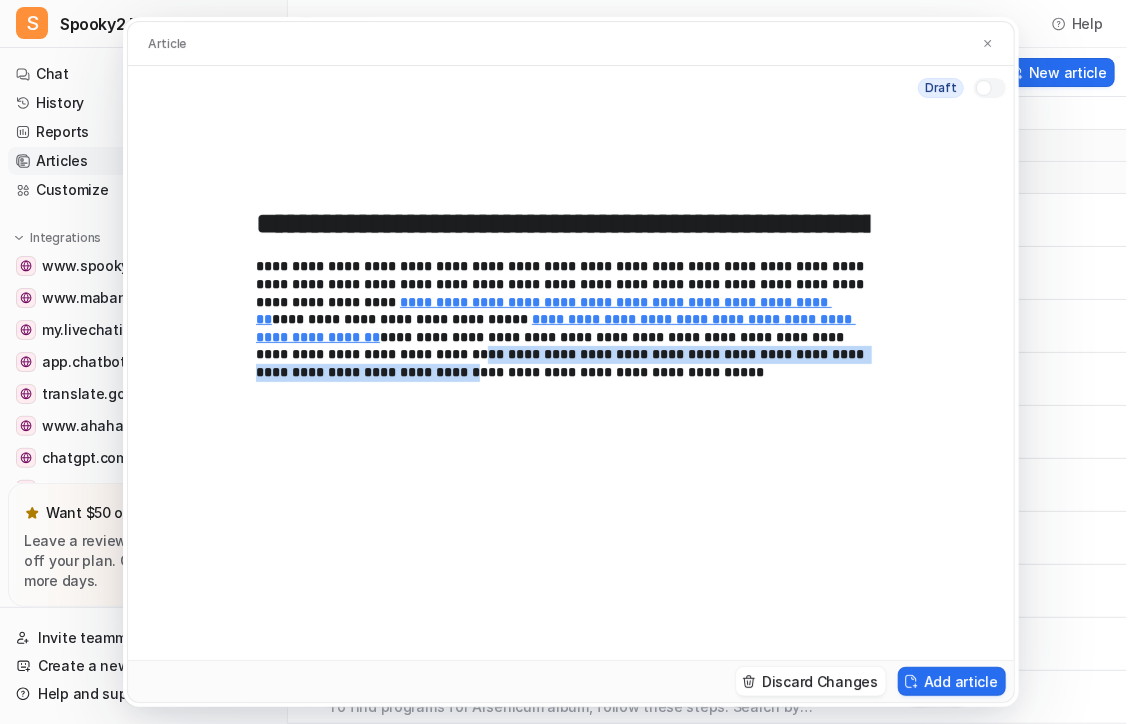 drag, startPoint x: 808, startPoint y: 332, endPoint x: 770, endPoint y: 351, distance: 42.48529 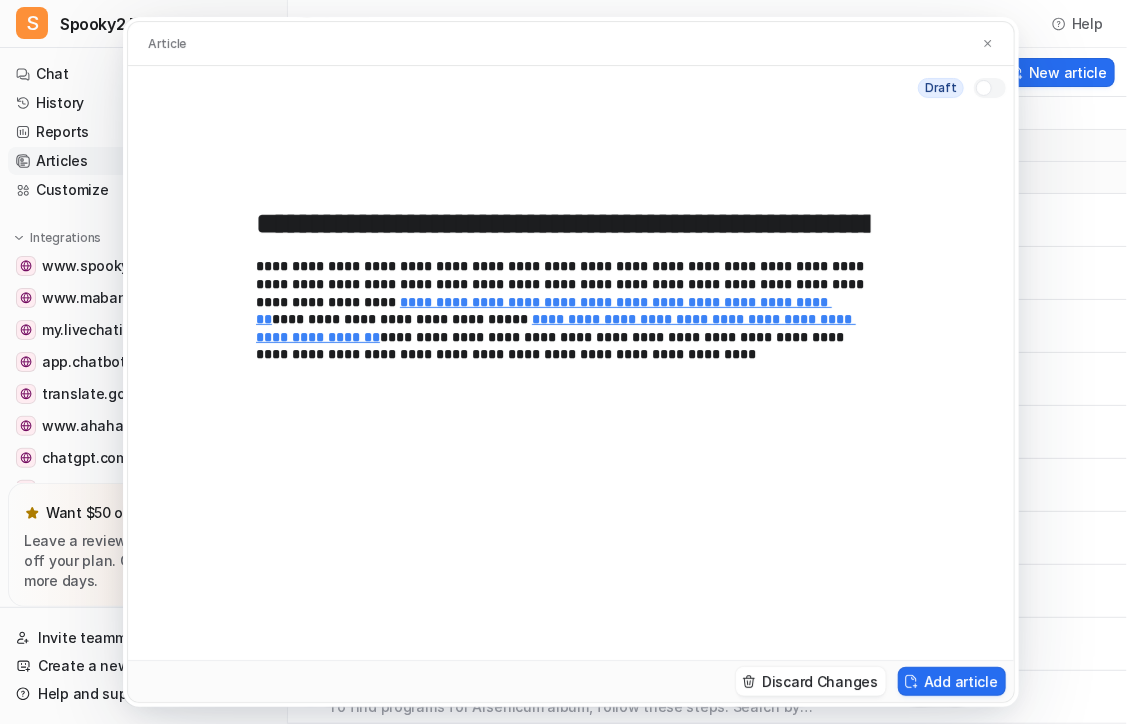click at bounding box center (984, 88) 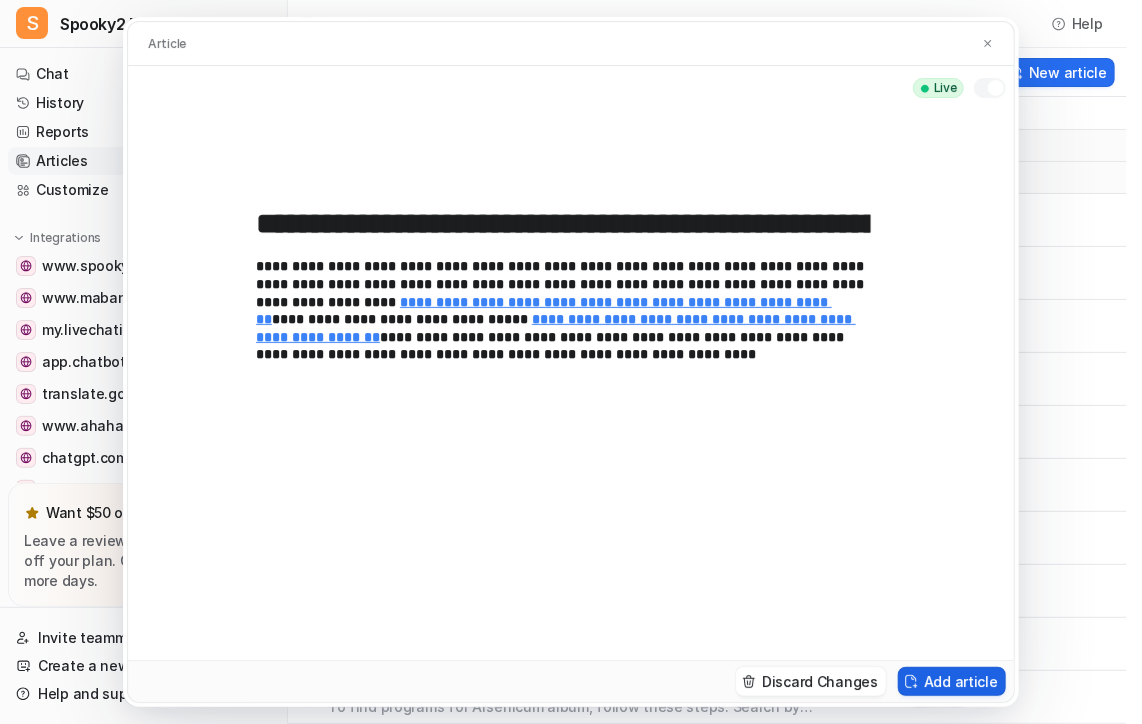 click on "Add article" at bounding box center (952, 681) 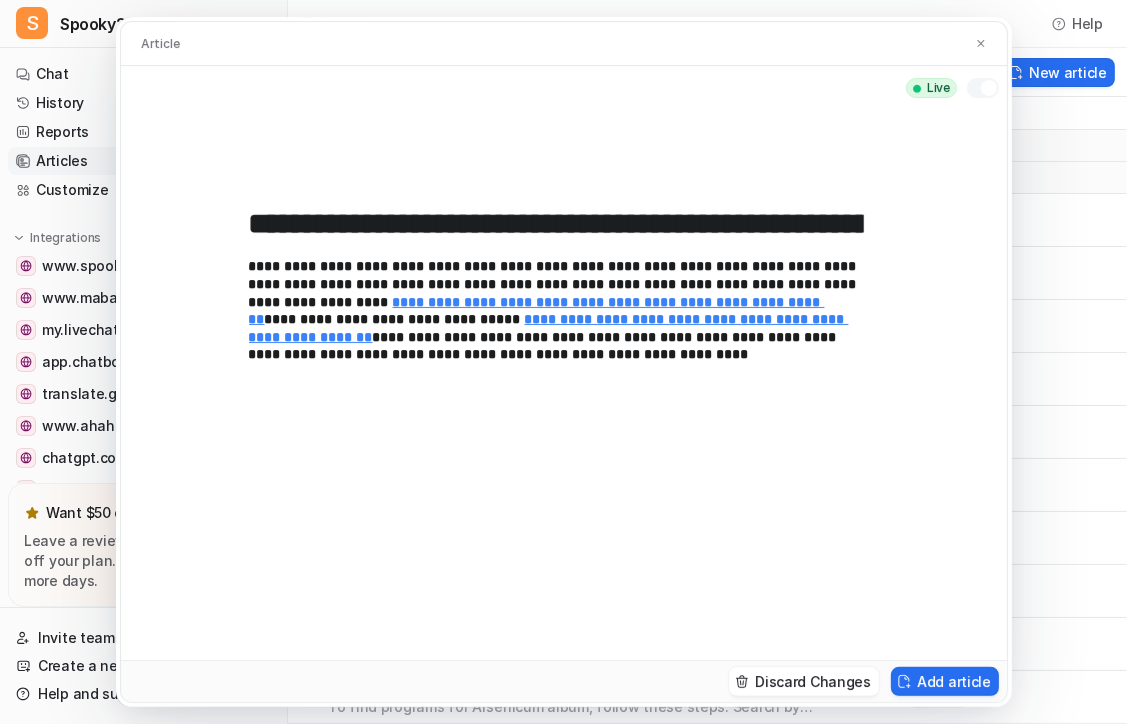 type 